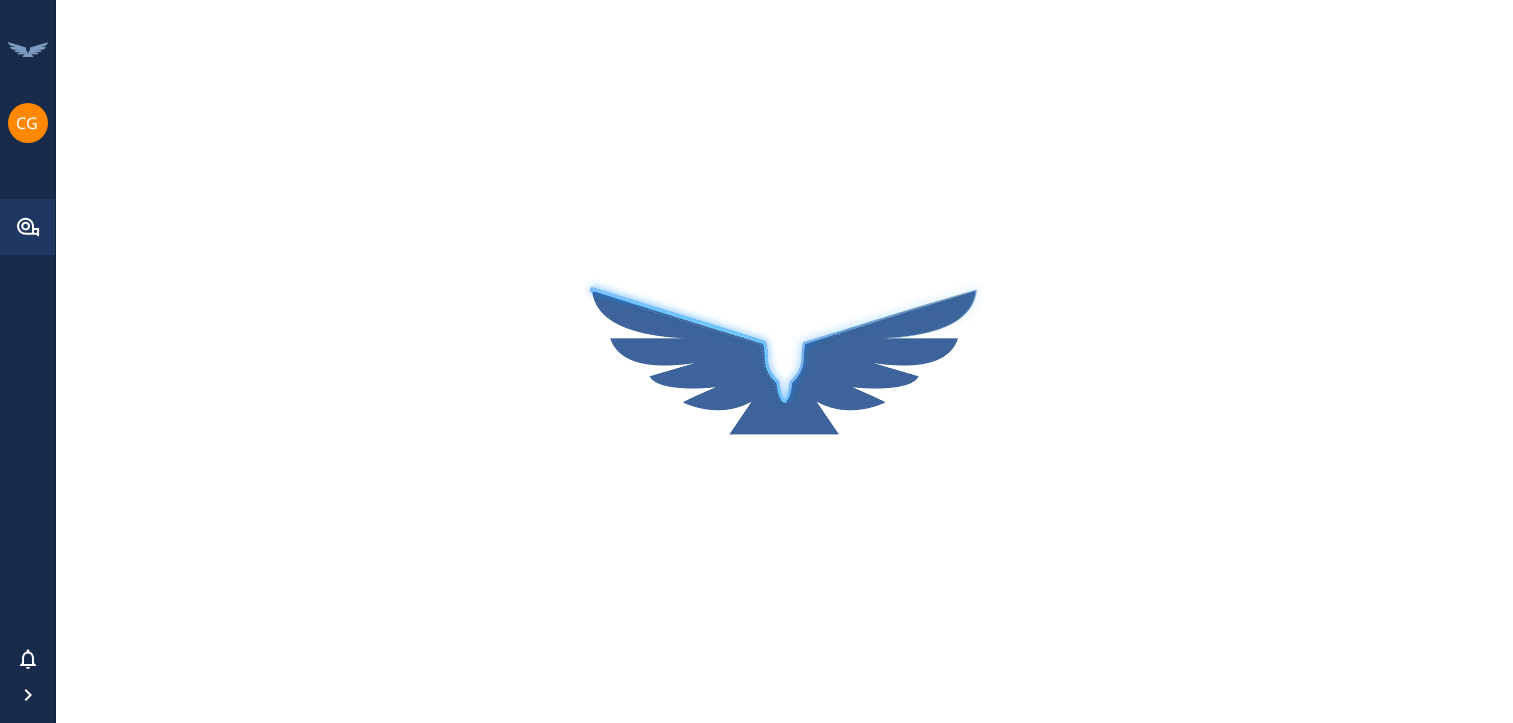 scroll, scrollTop: 0, scrollLeft: 0, axis: both 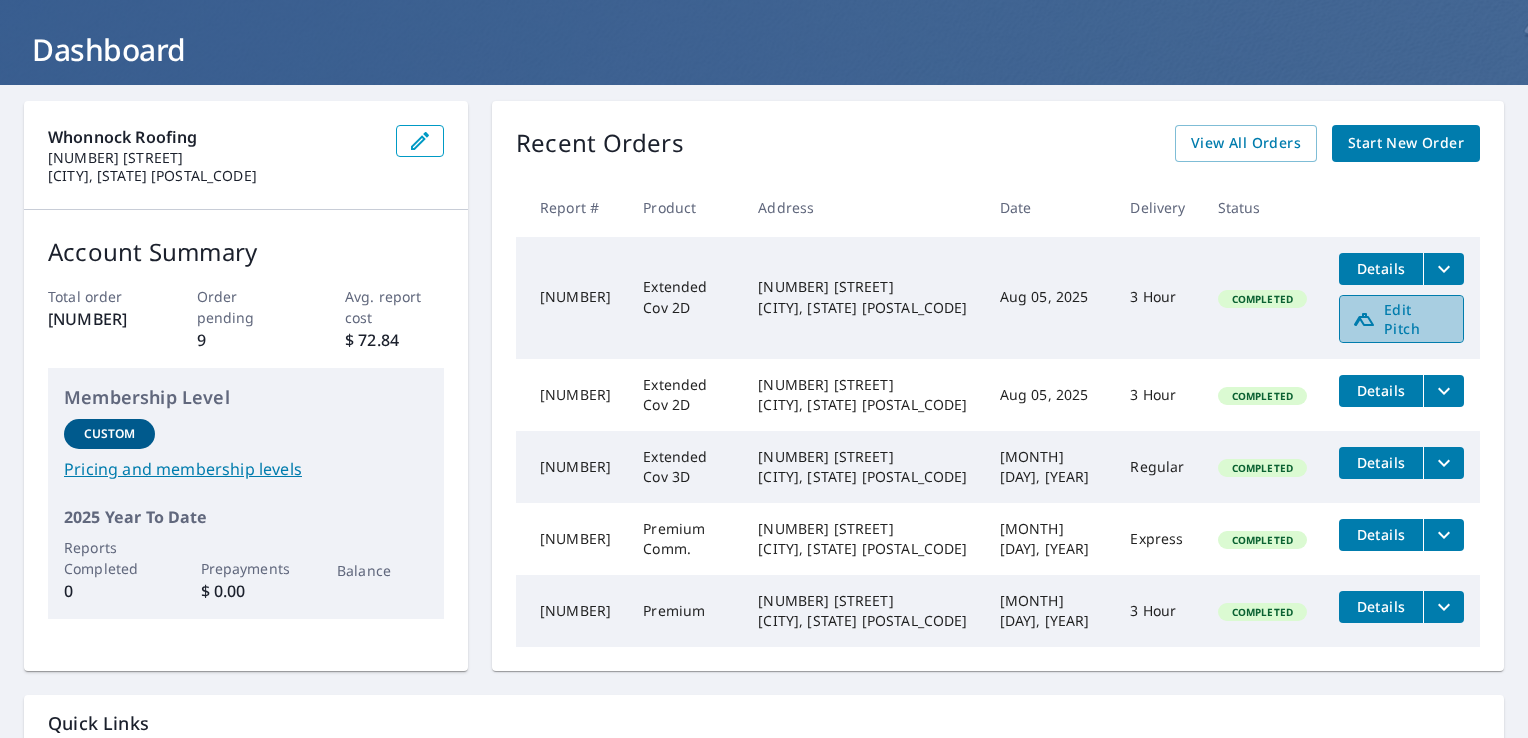 click on "Edit Pitch" at bounding box center [1401, 319] 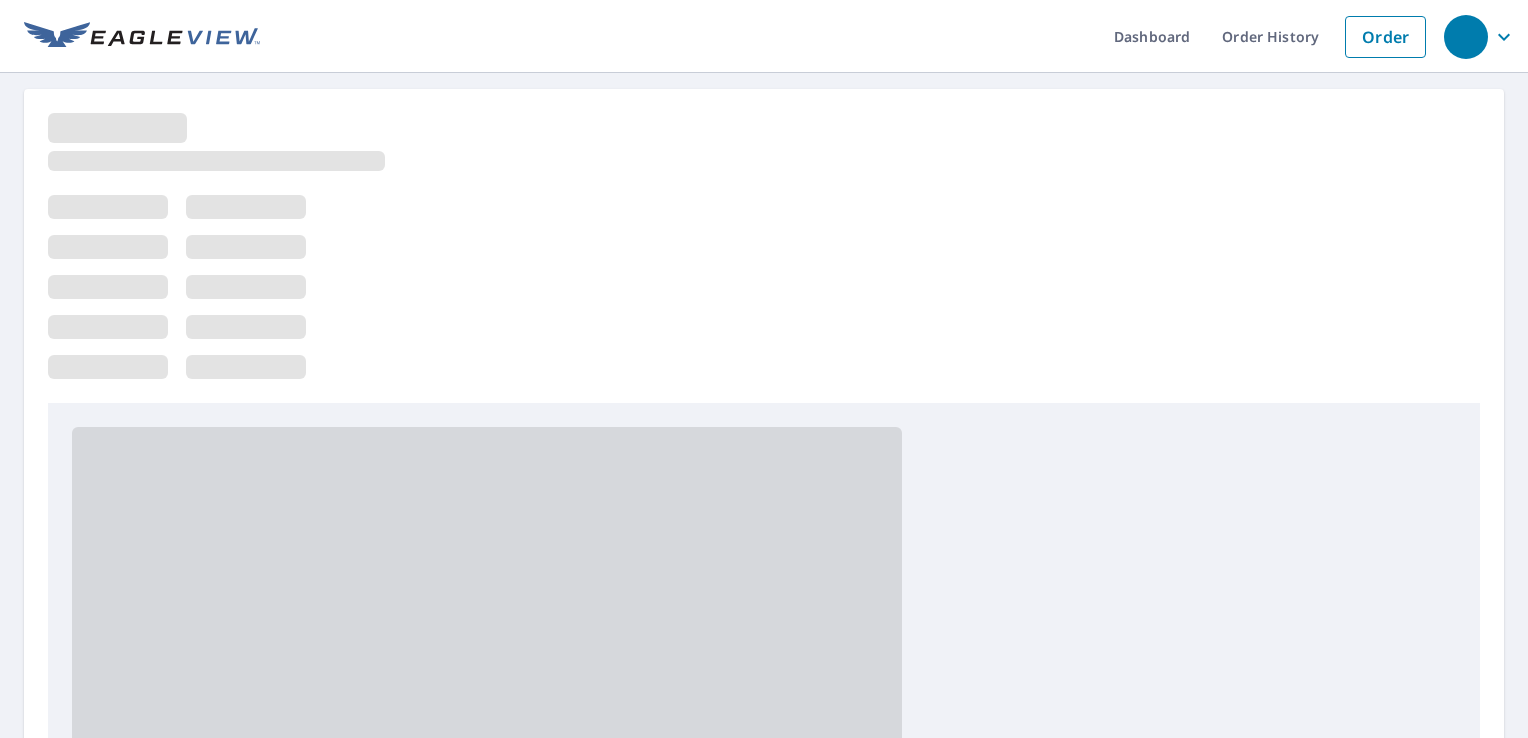 scroll, scrollTop: 0, scrollLeft: 0, axis: both 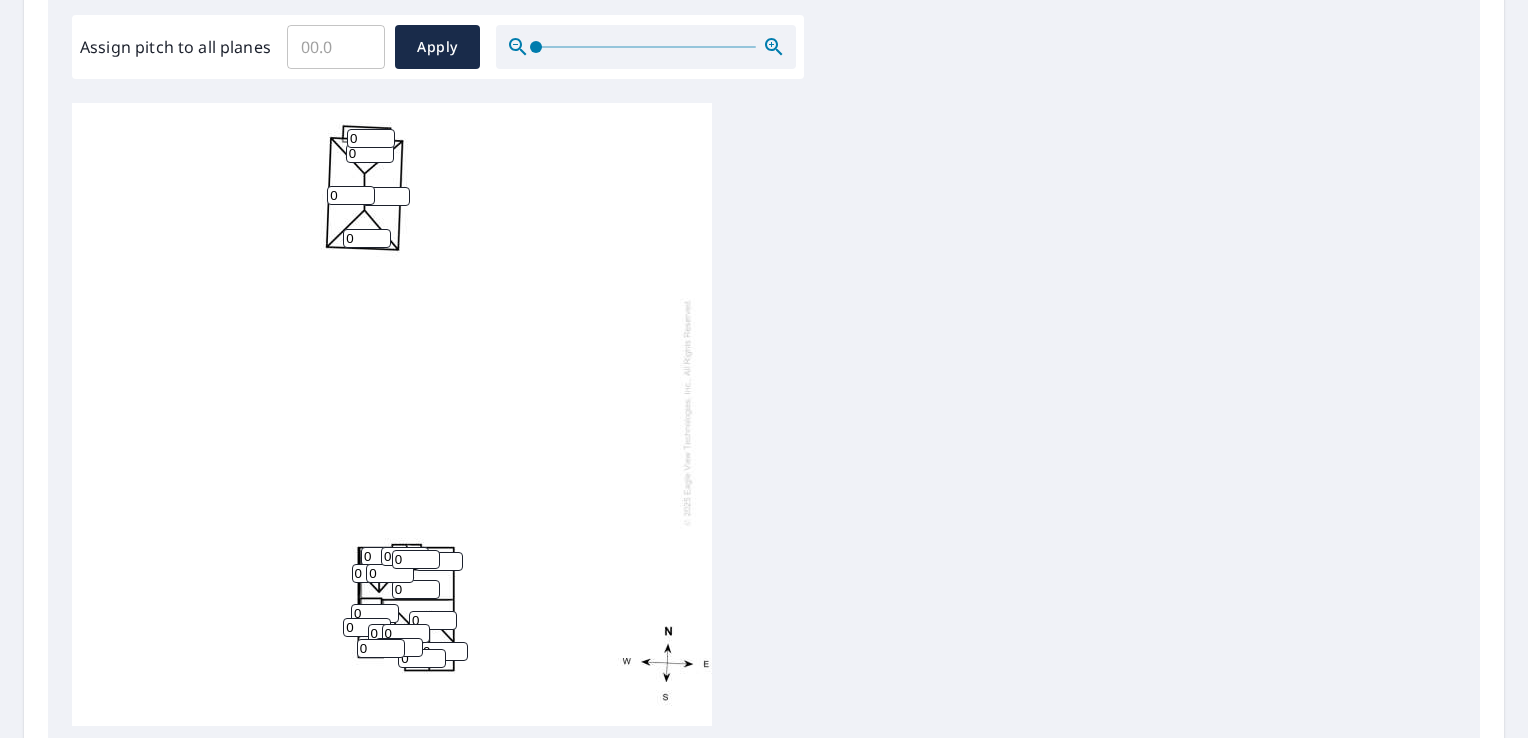 click 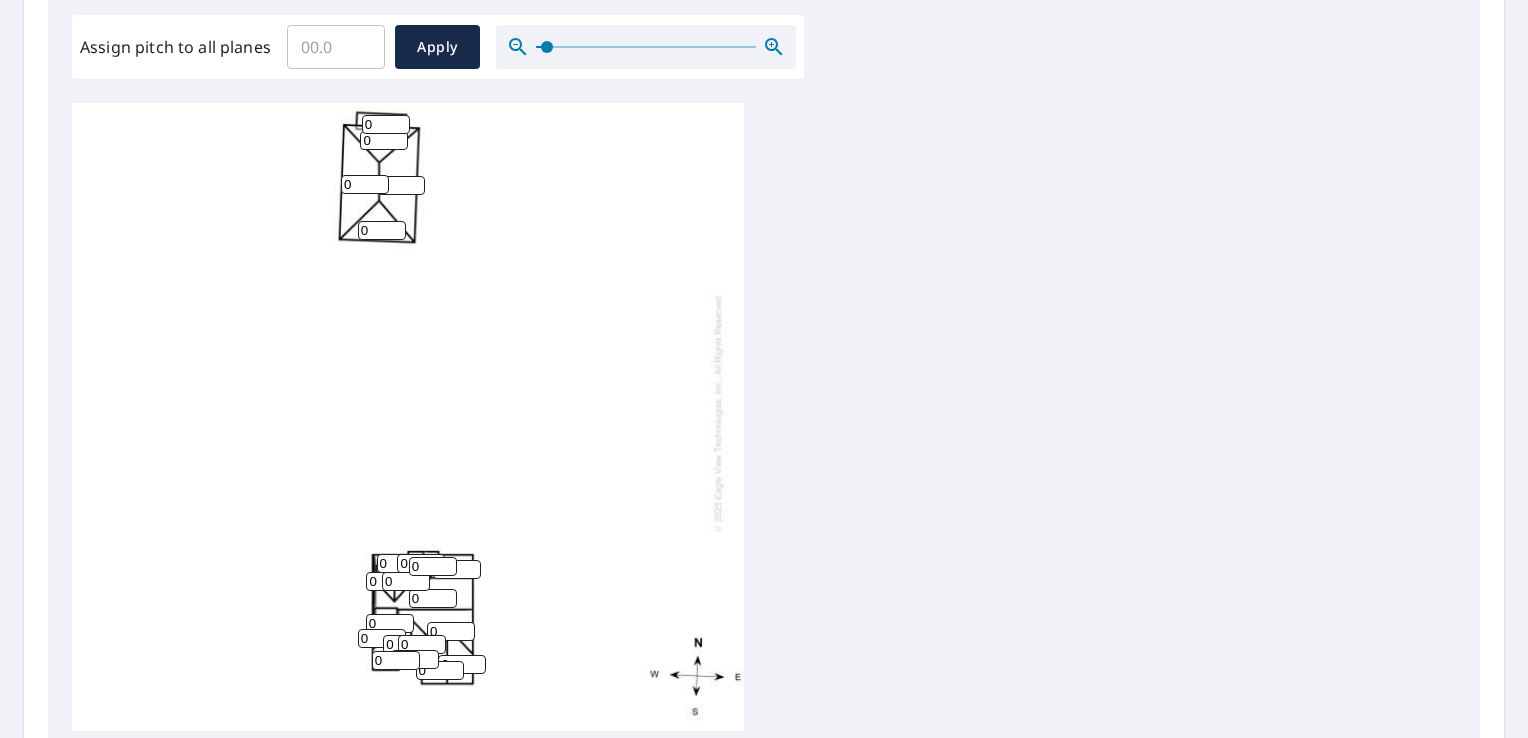click 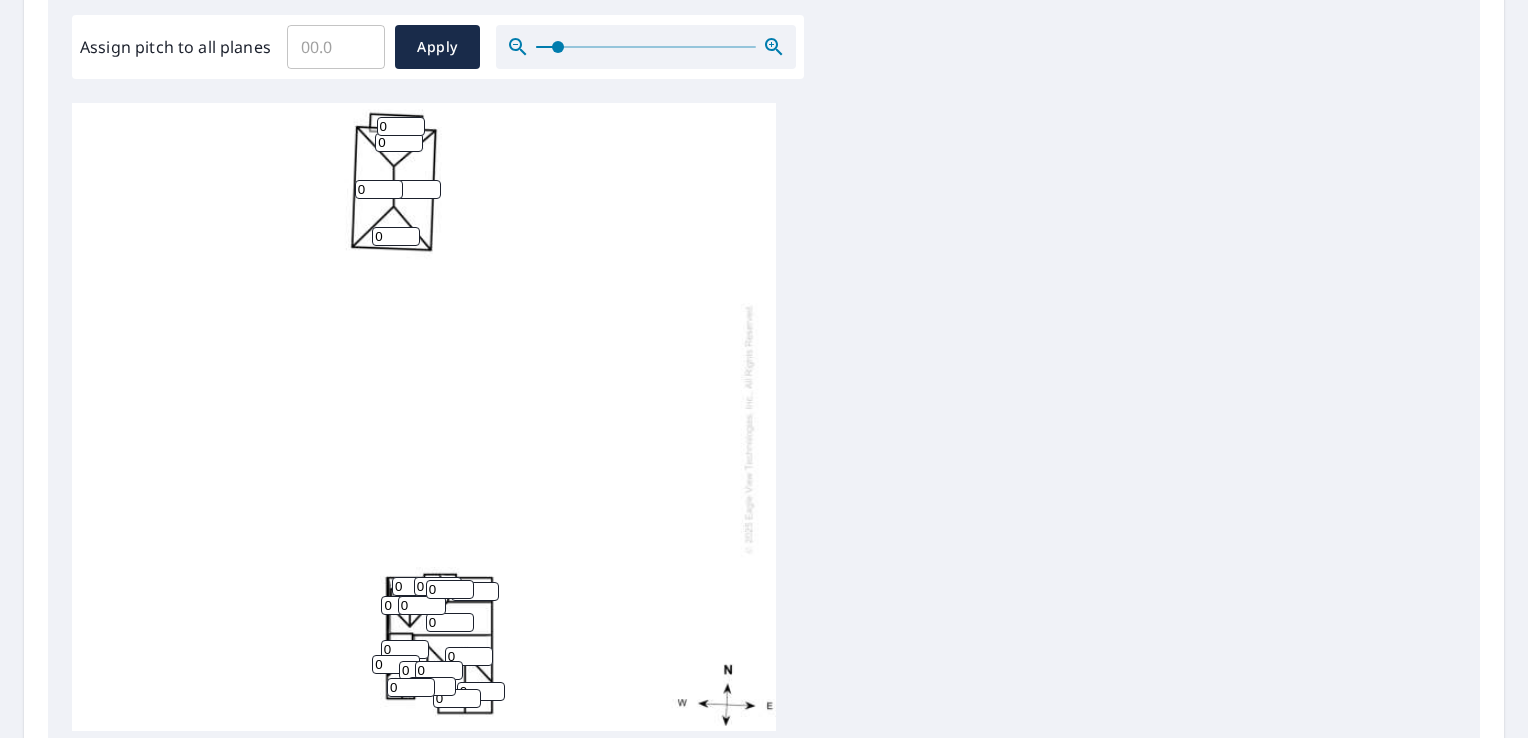 click 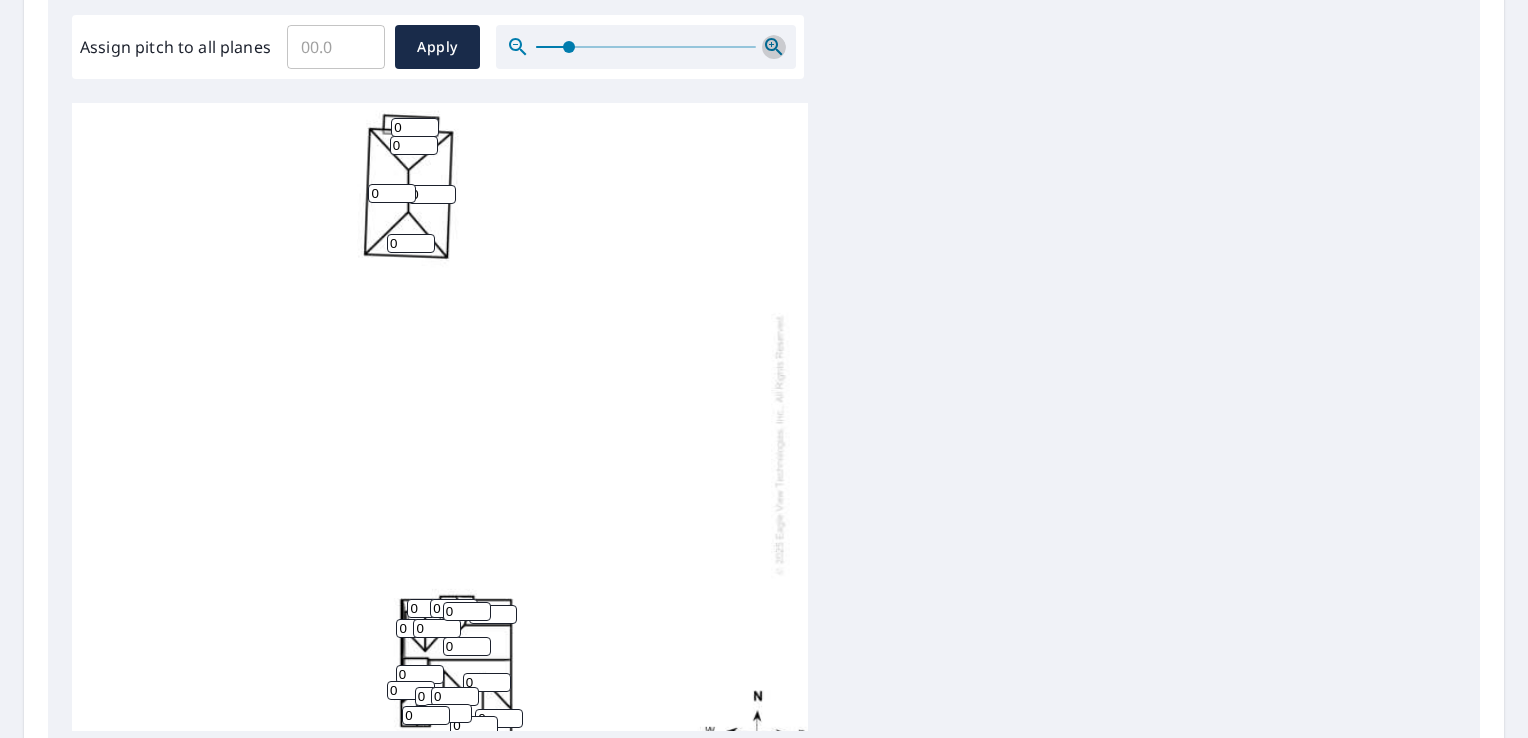 click 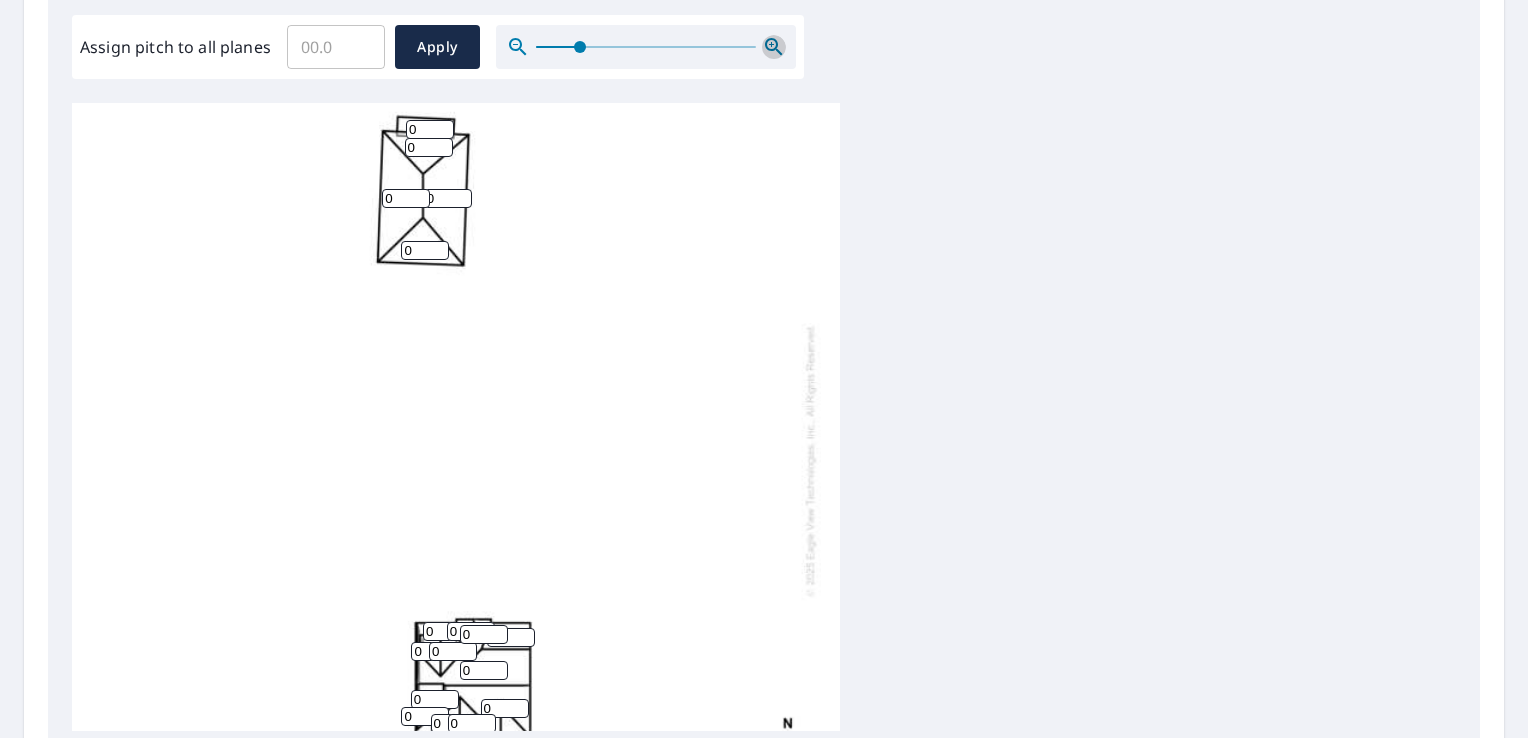 click 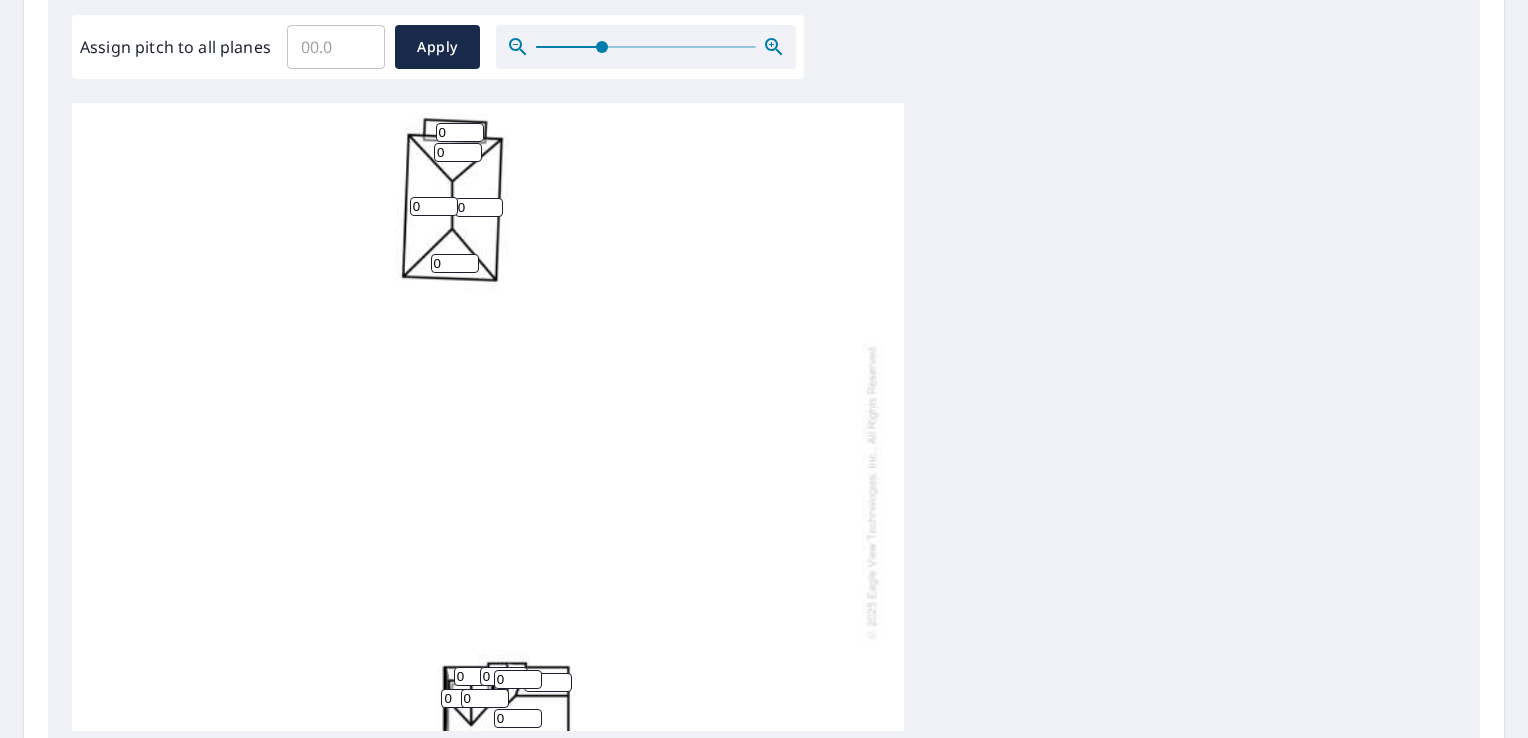 click 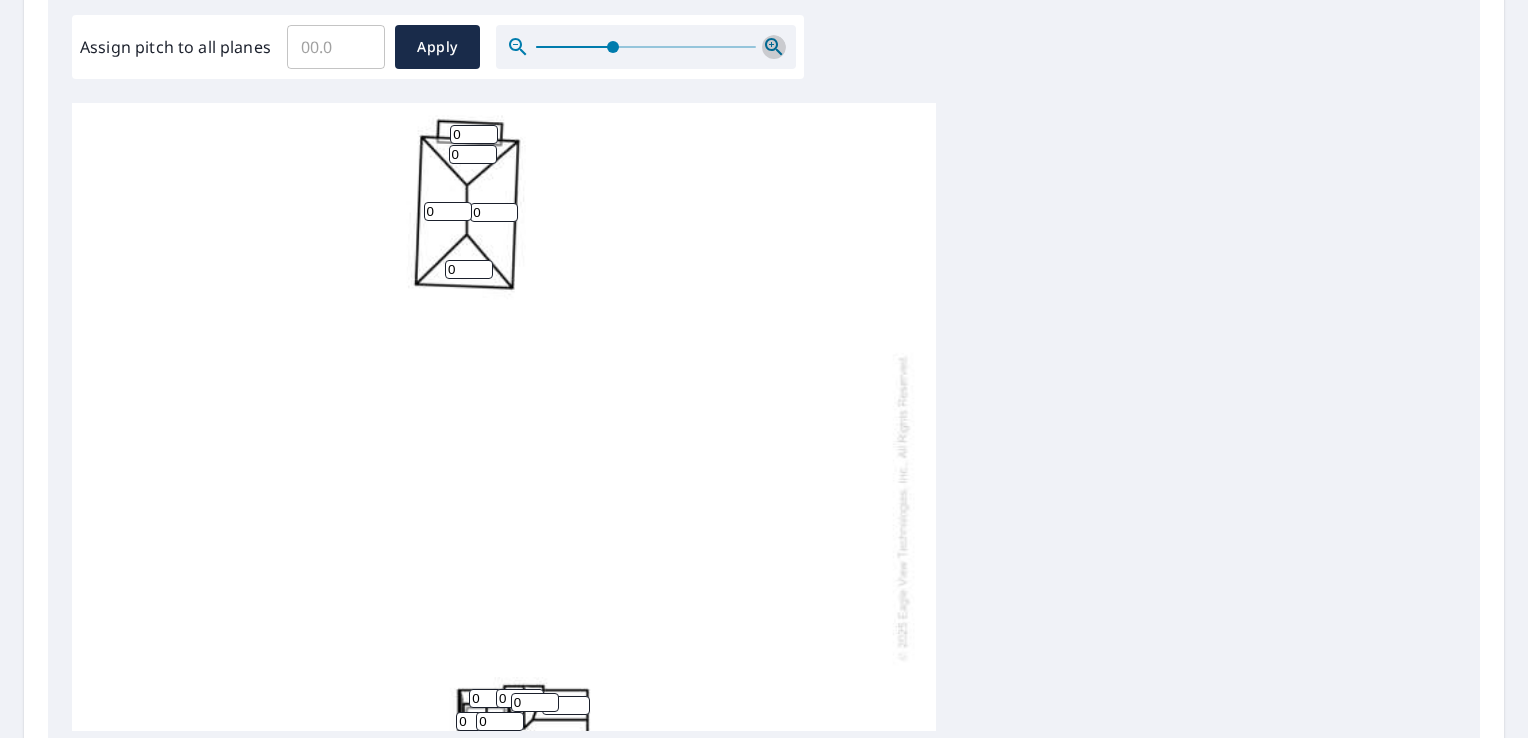 click 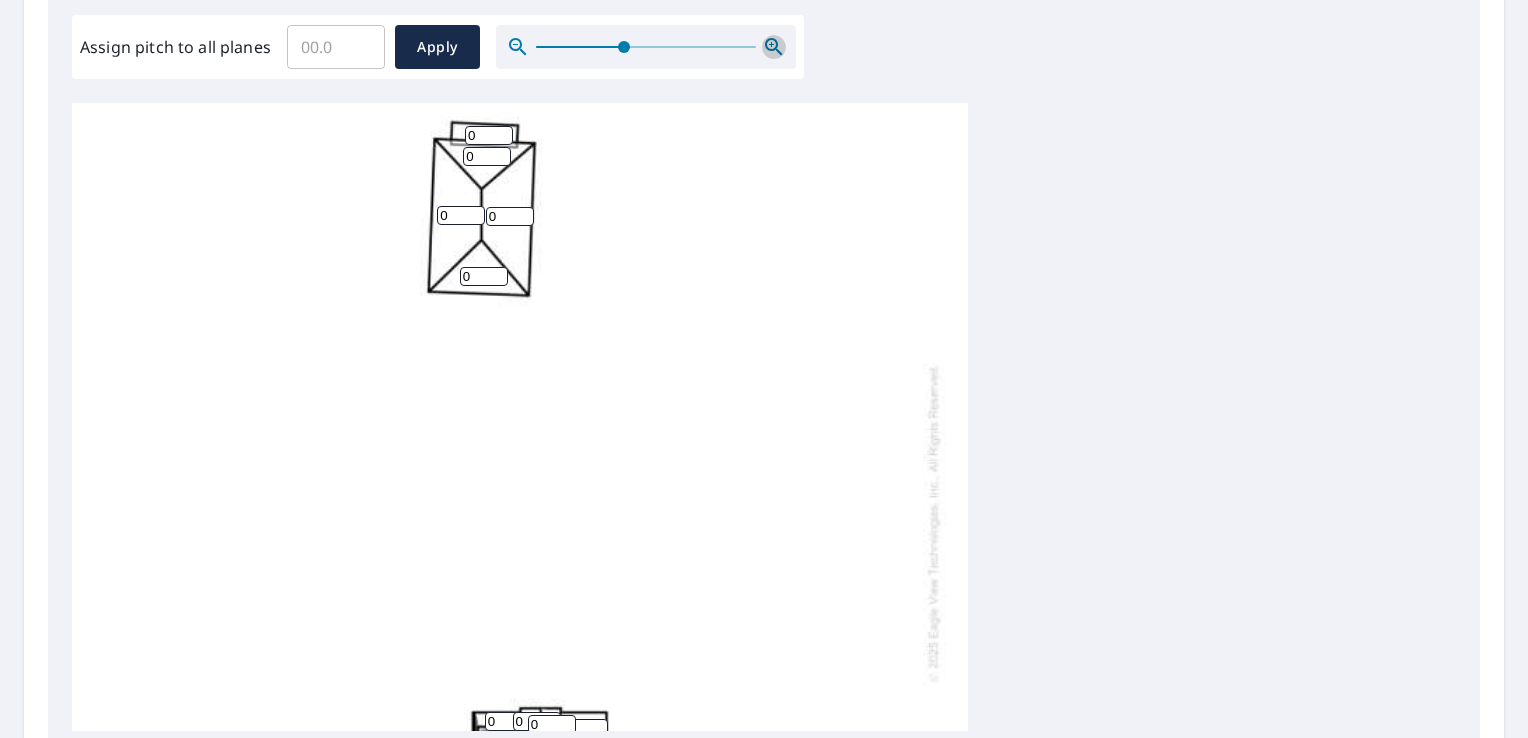 click 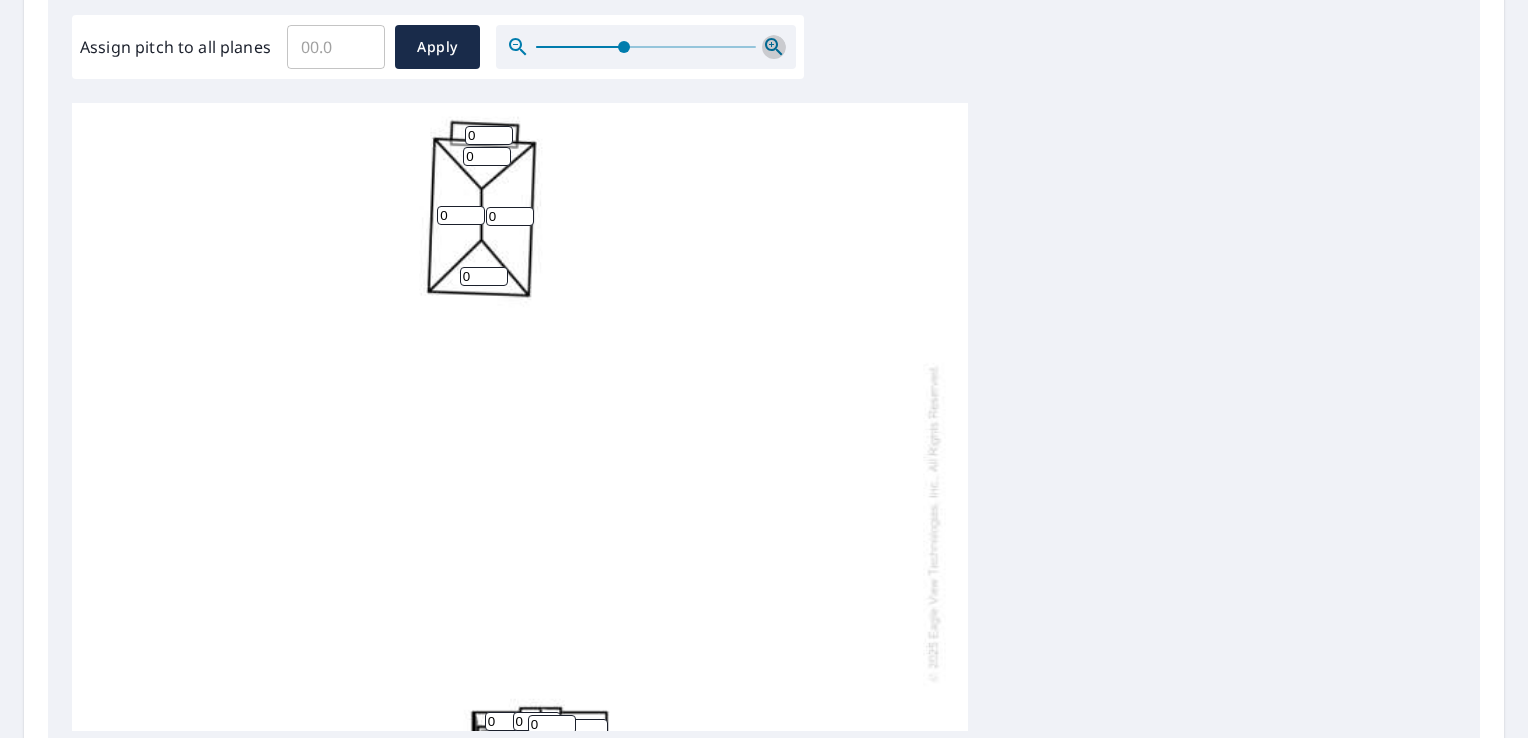 click 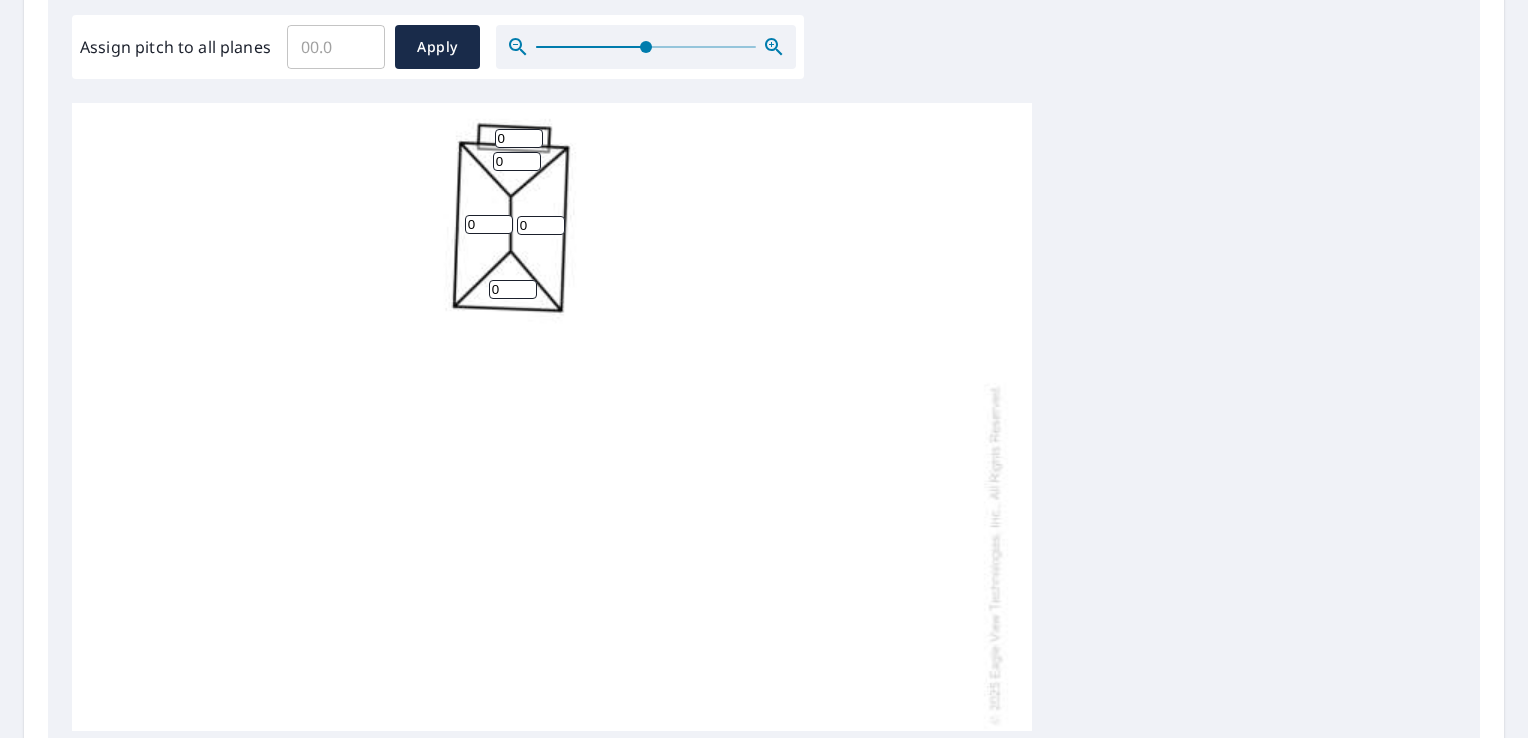 click 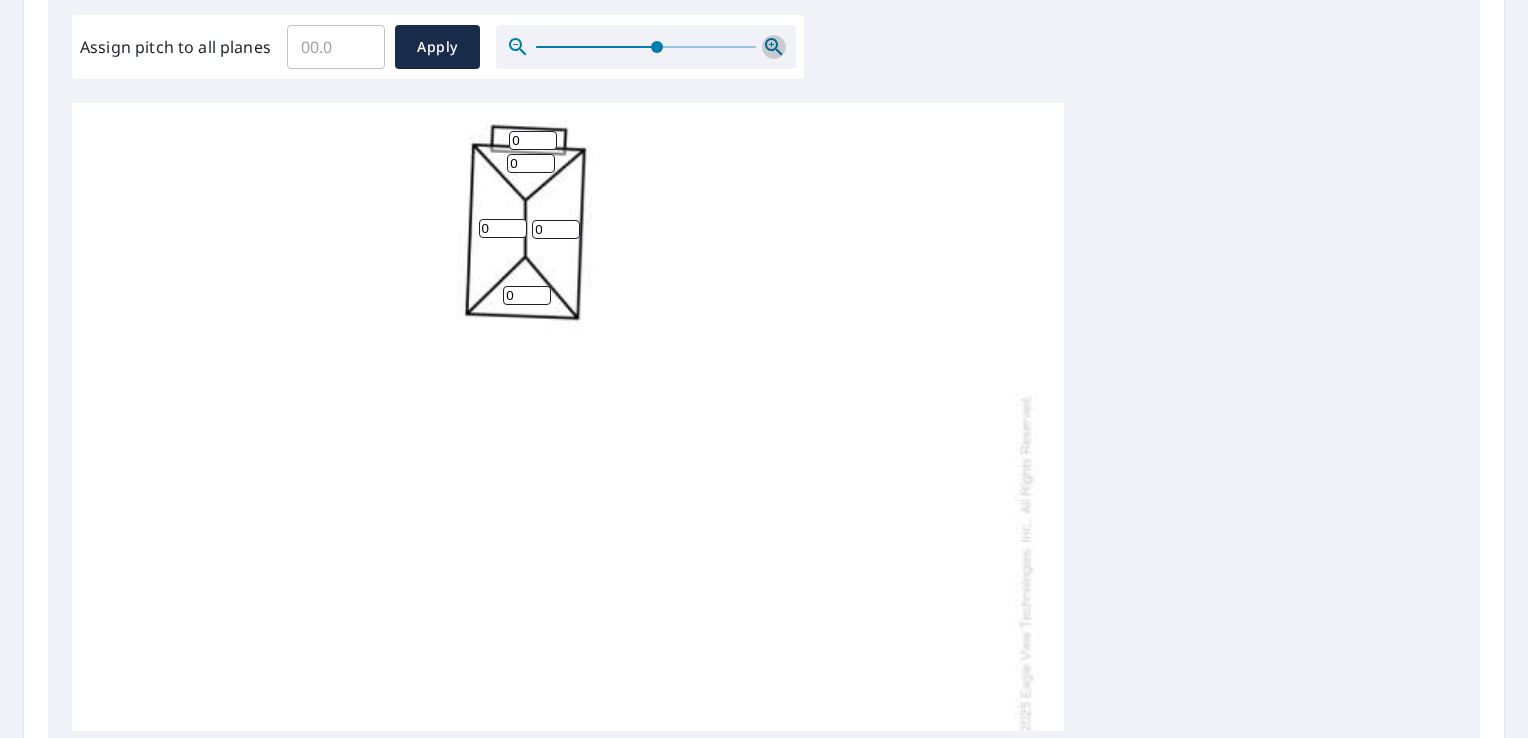 click 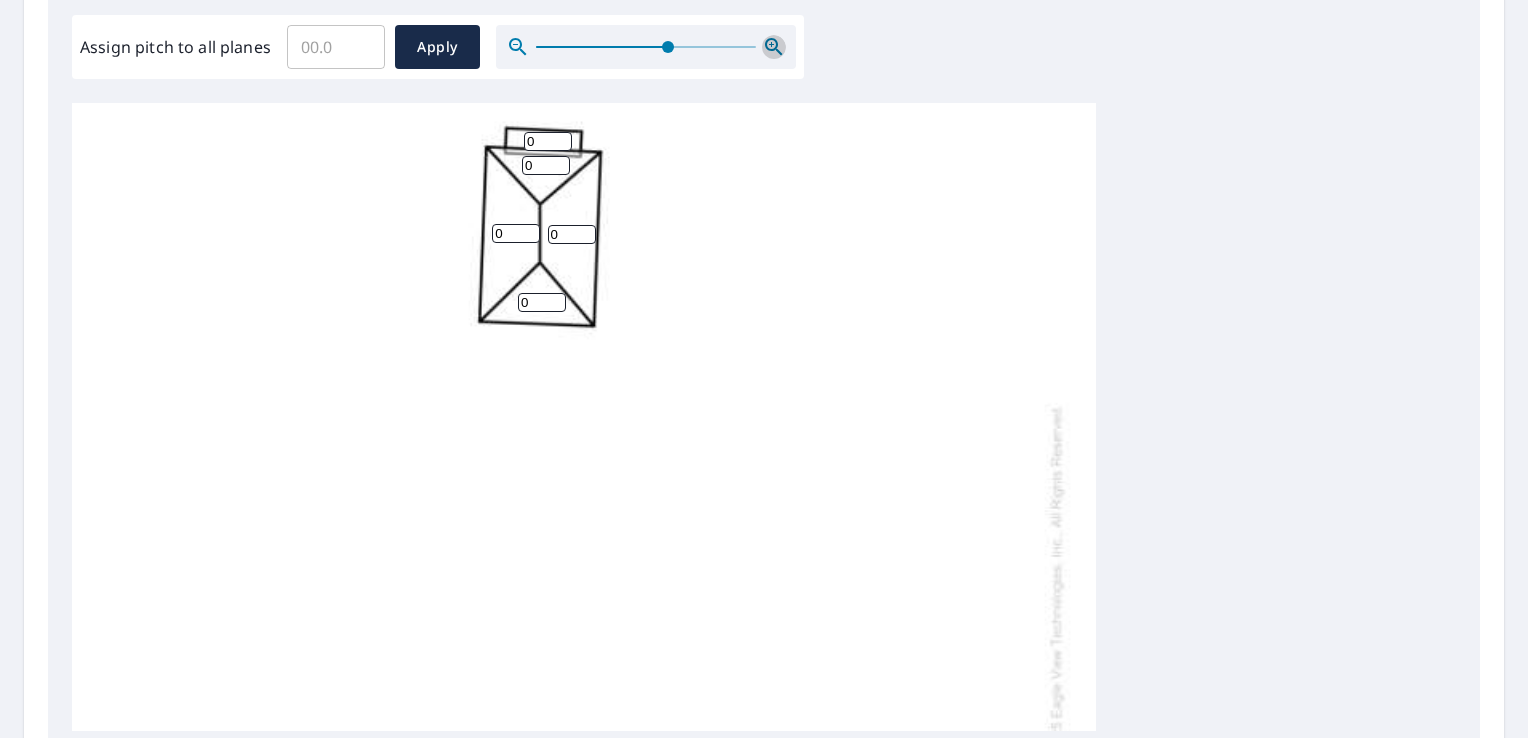 click 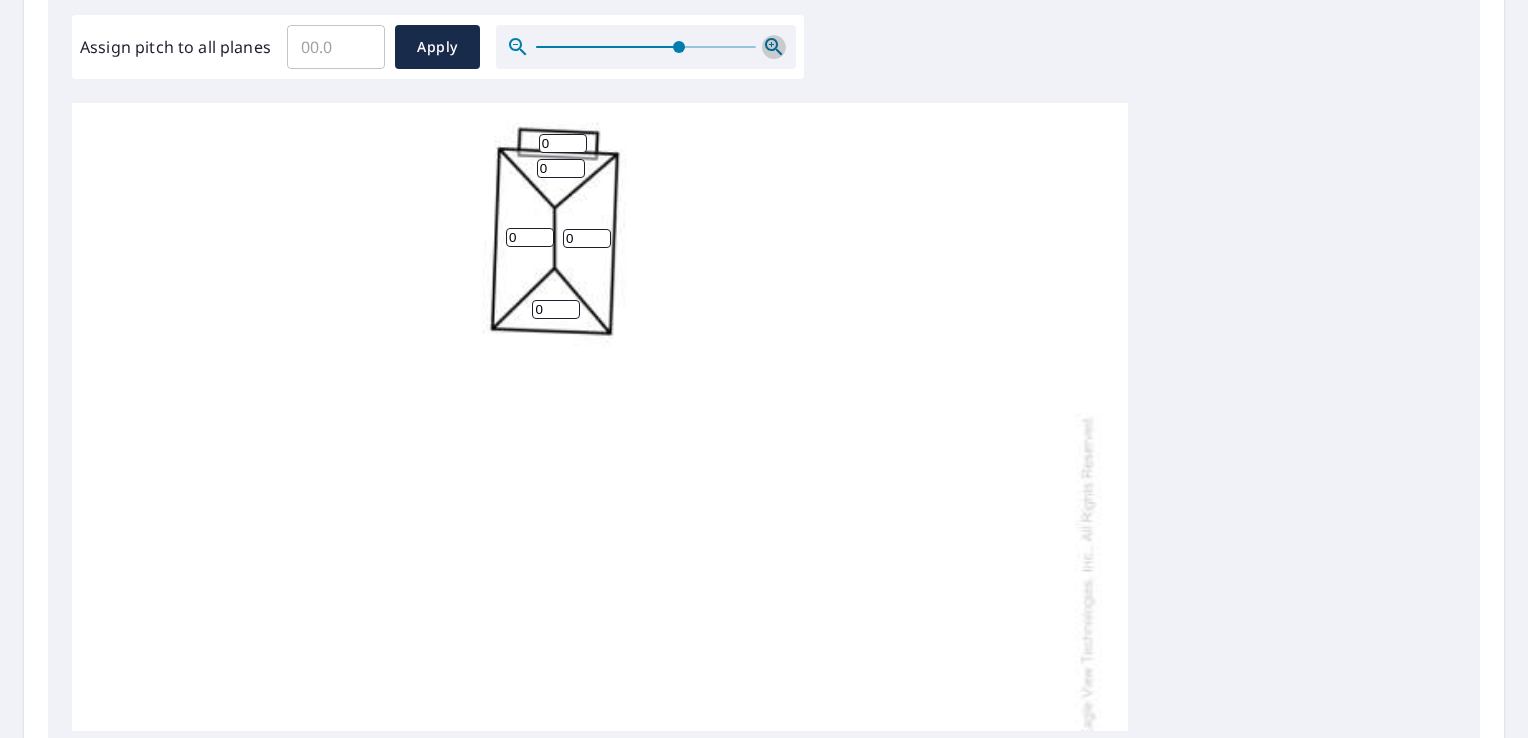 click 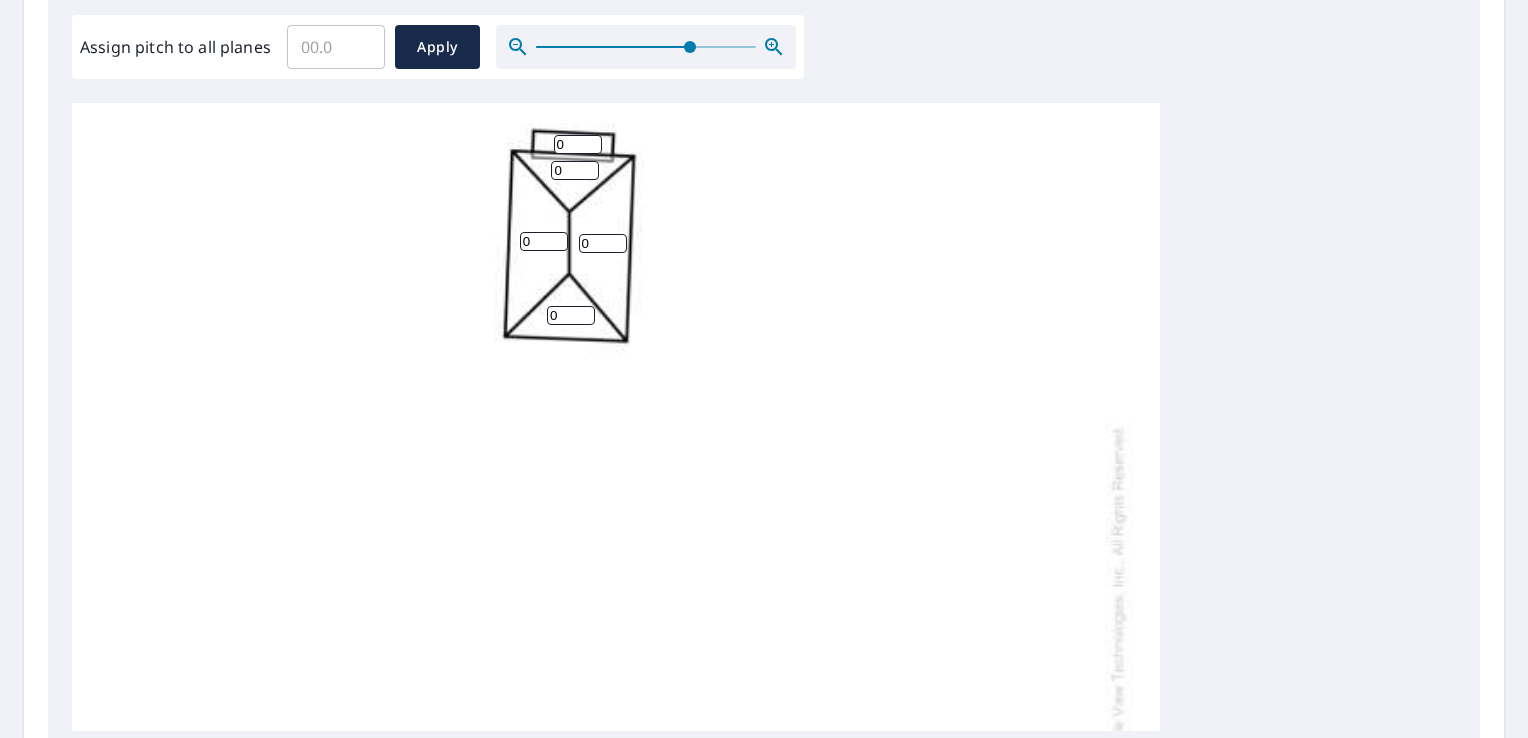 click 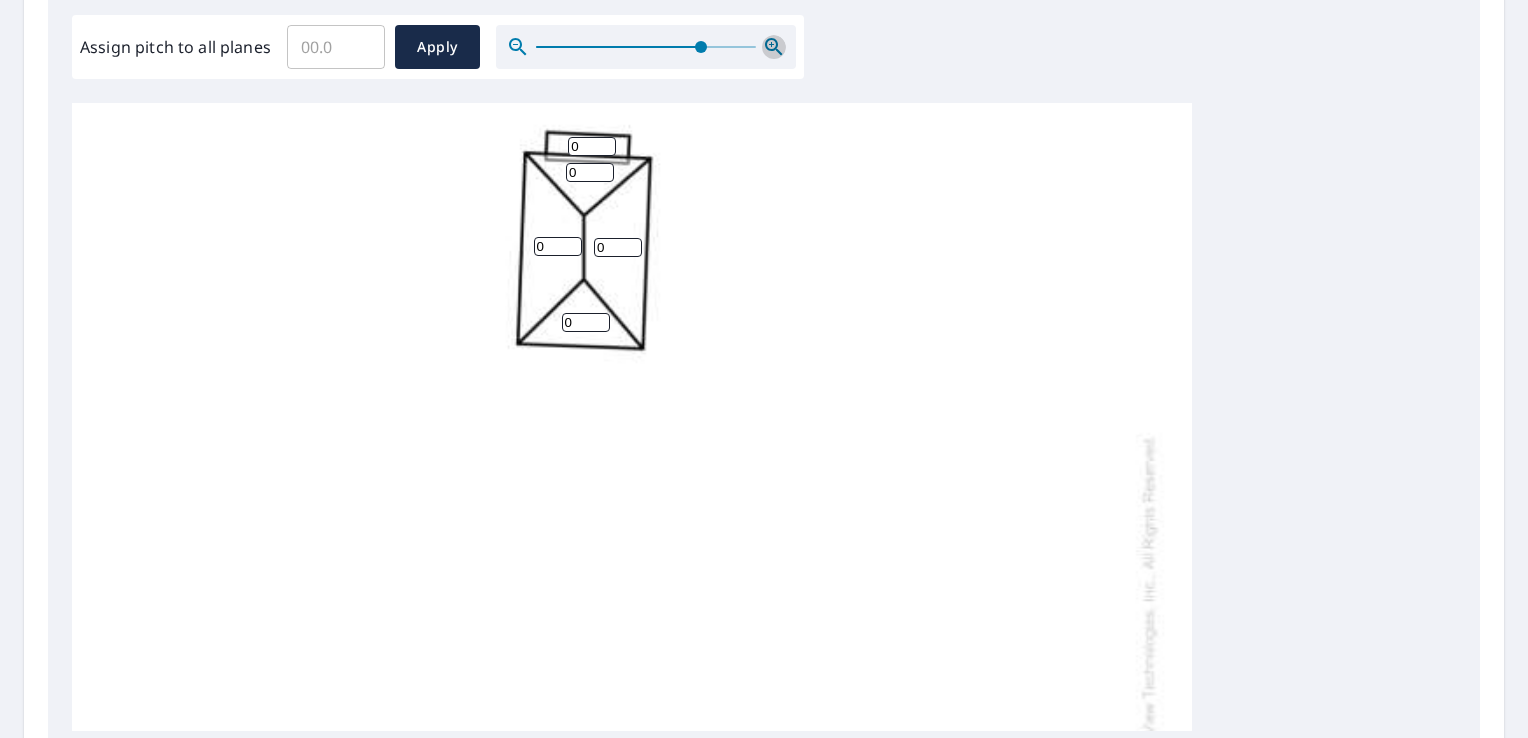 click 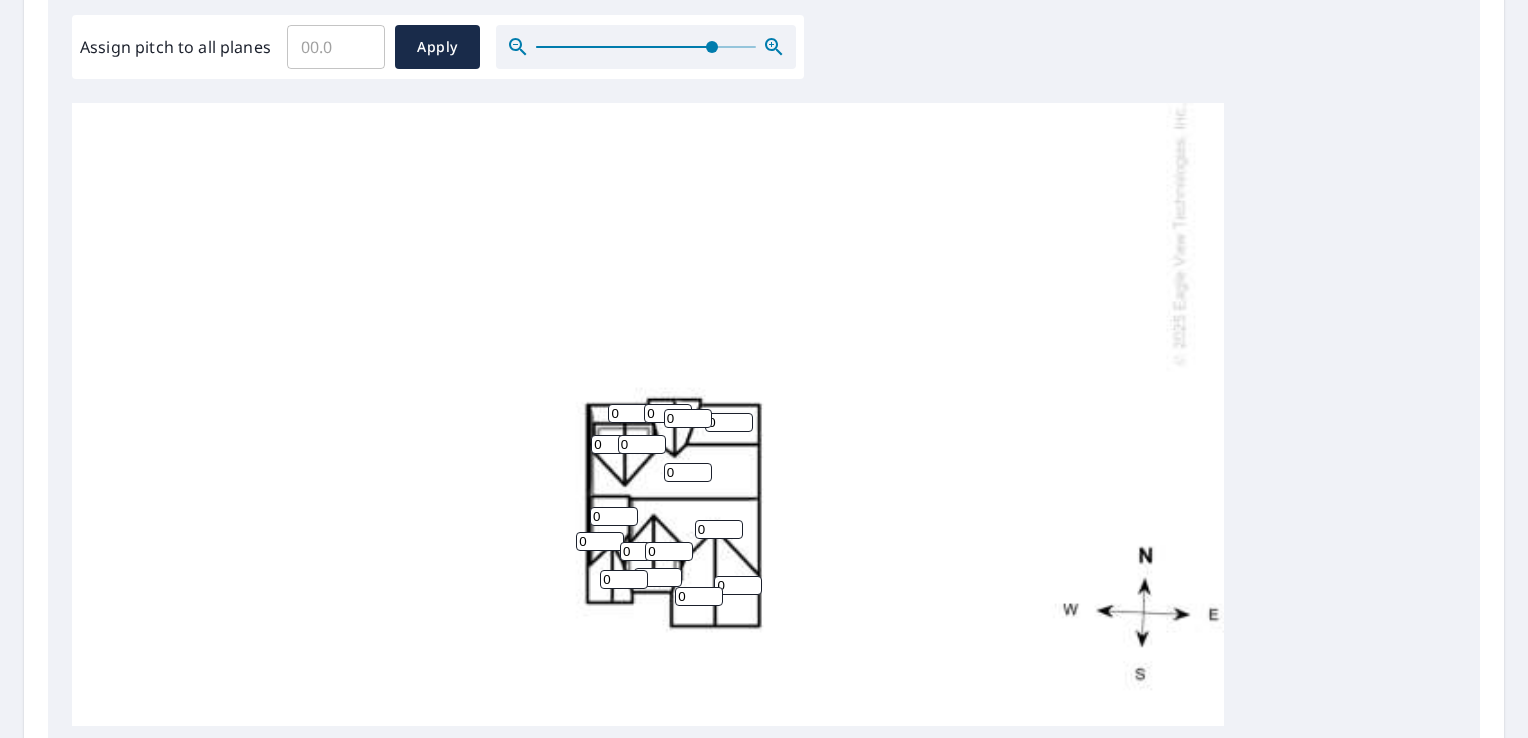 scroll, scrollTop: 522, scrollLeft: 0, axis: vertical 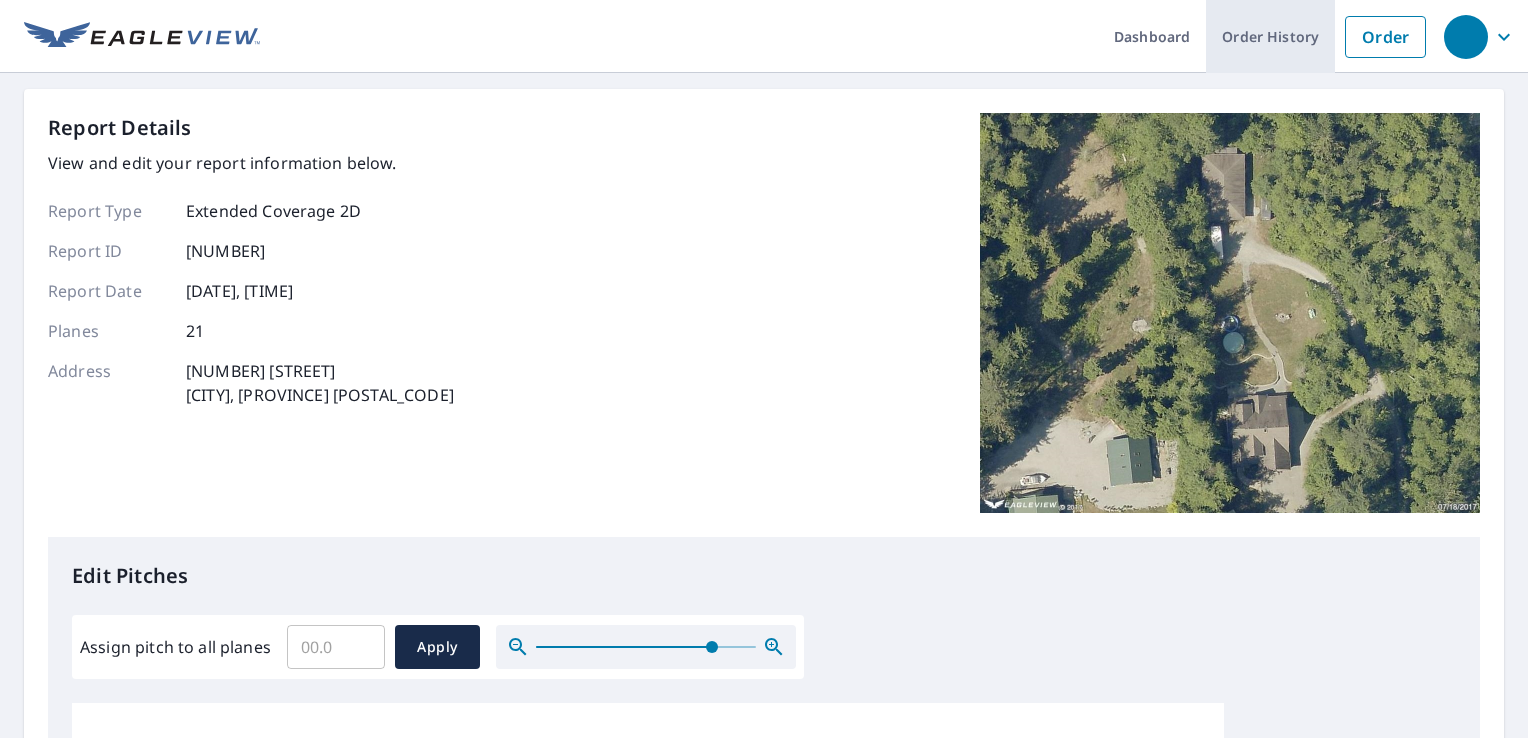 click on "Order History" at bounding box center [1270, 36] 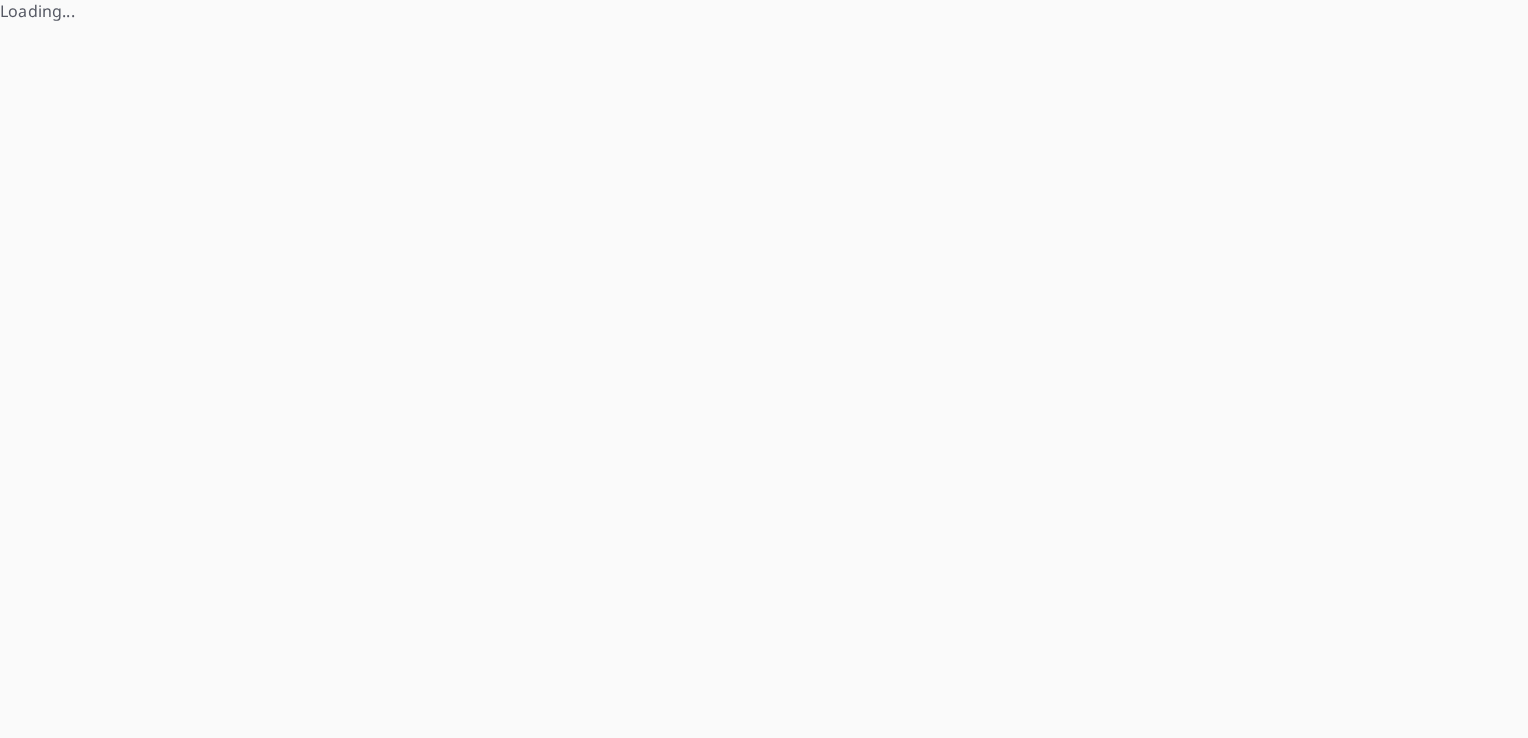 scroll, scrollTop: 0, scrollLeft: 0, axis: both 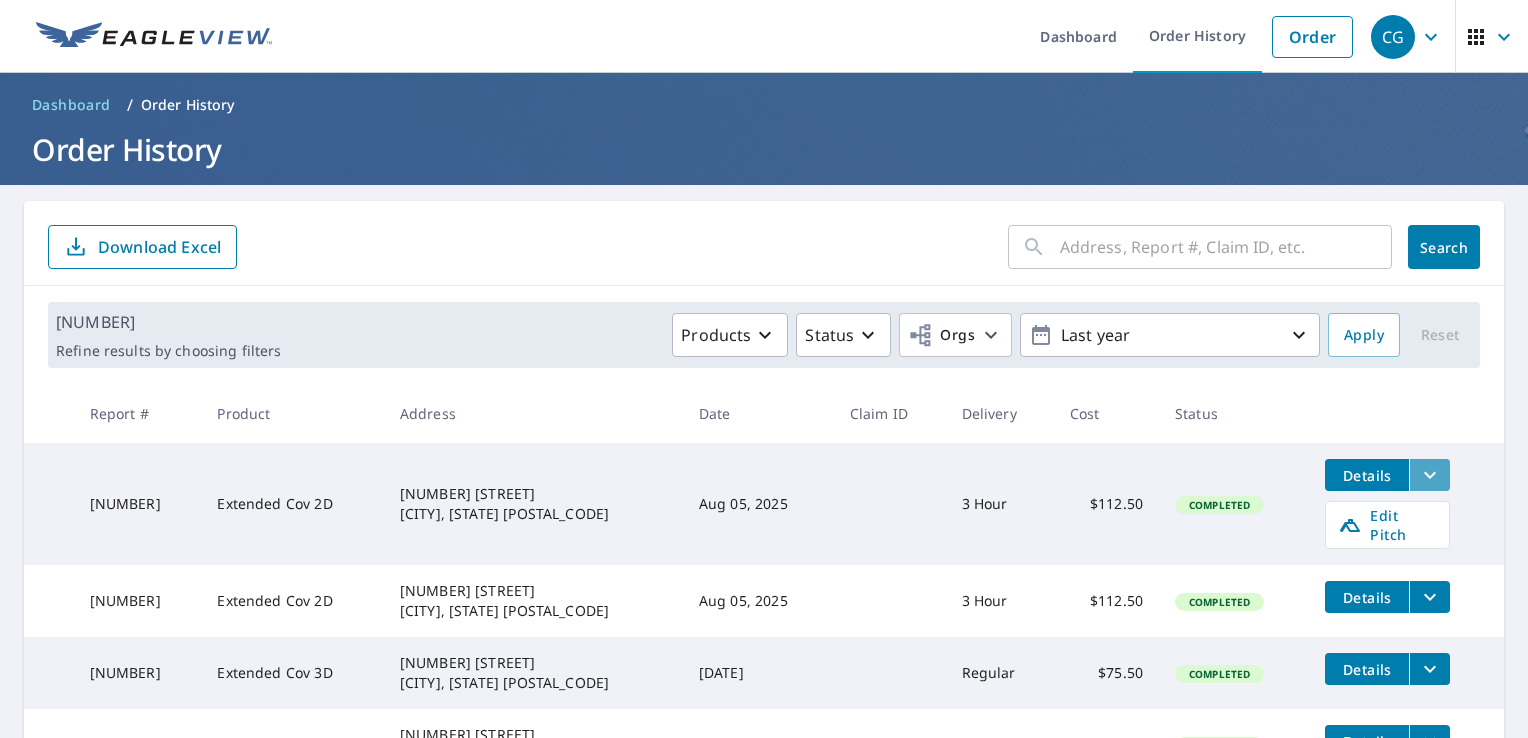 click 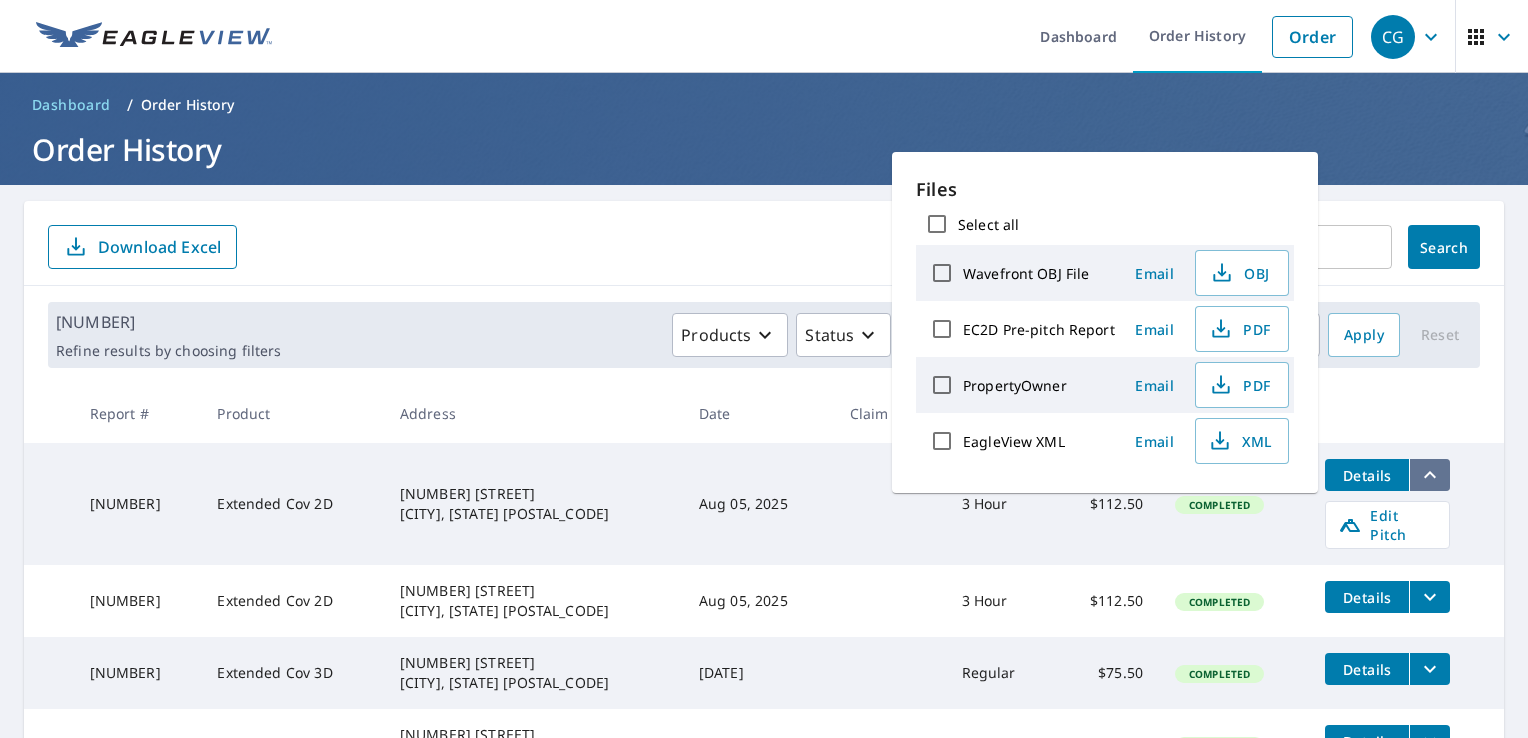 click 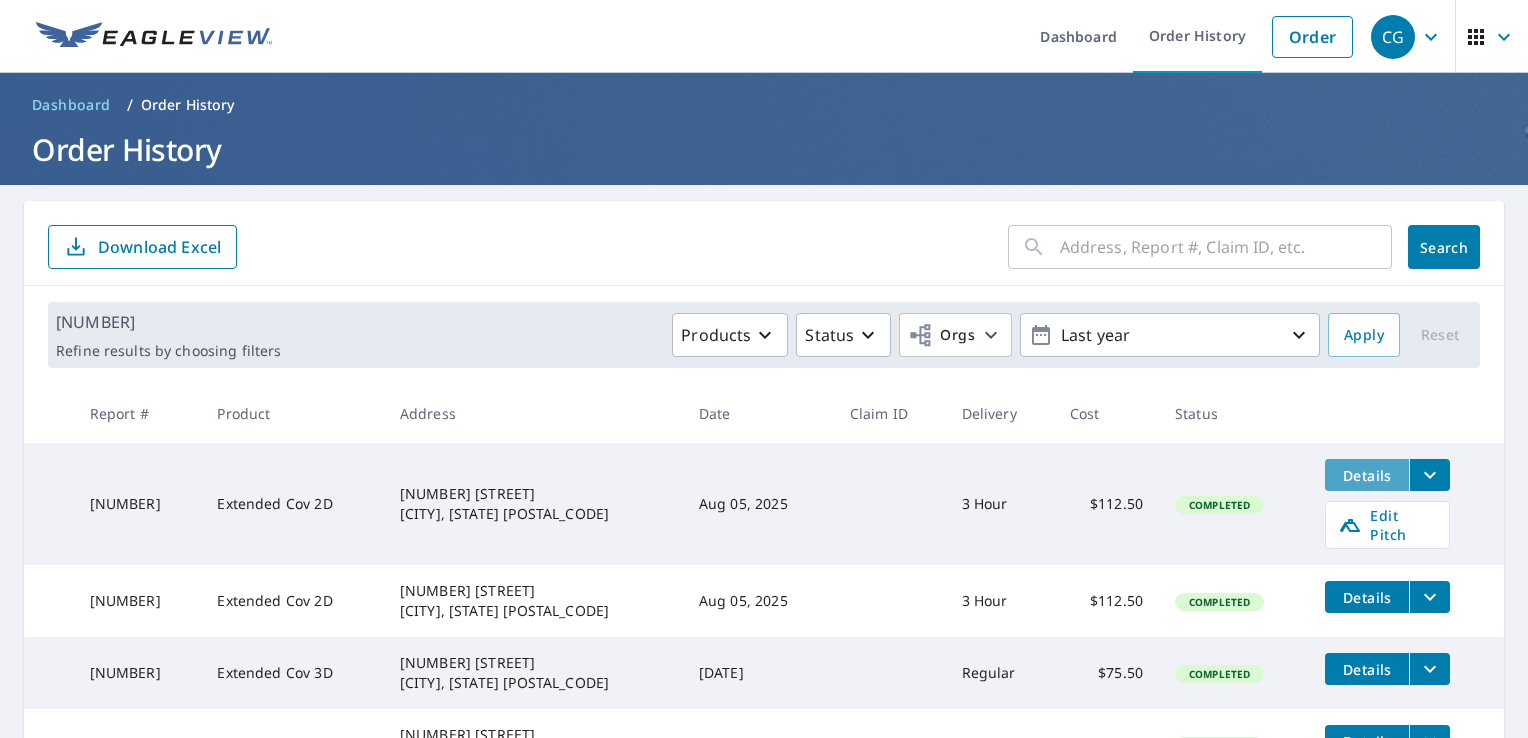 click on "Details" at bounding box center [1367, 475] 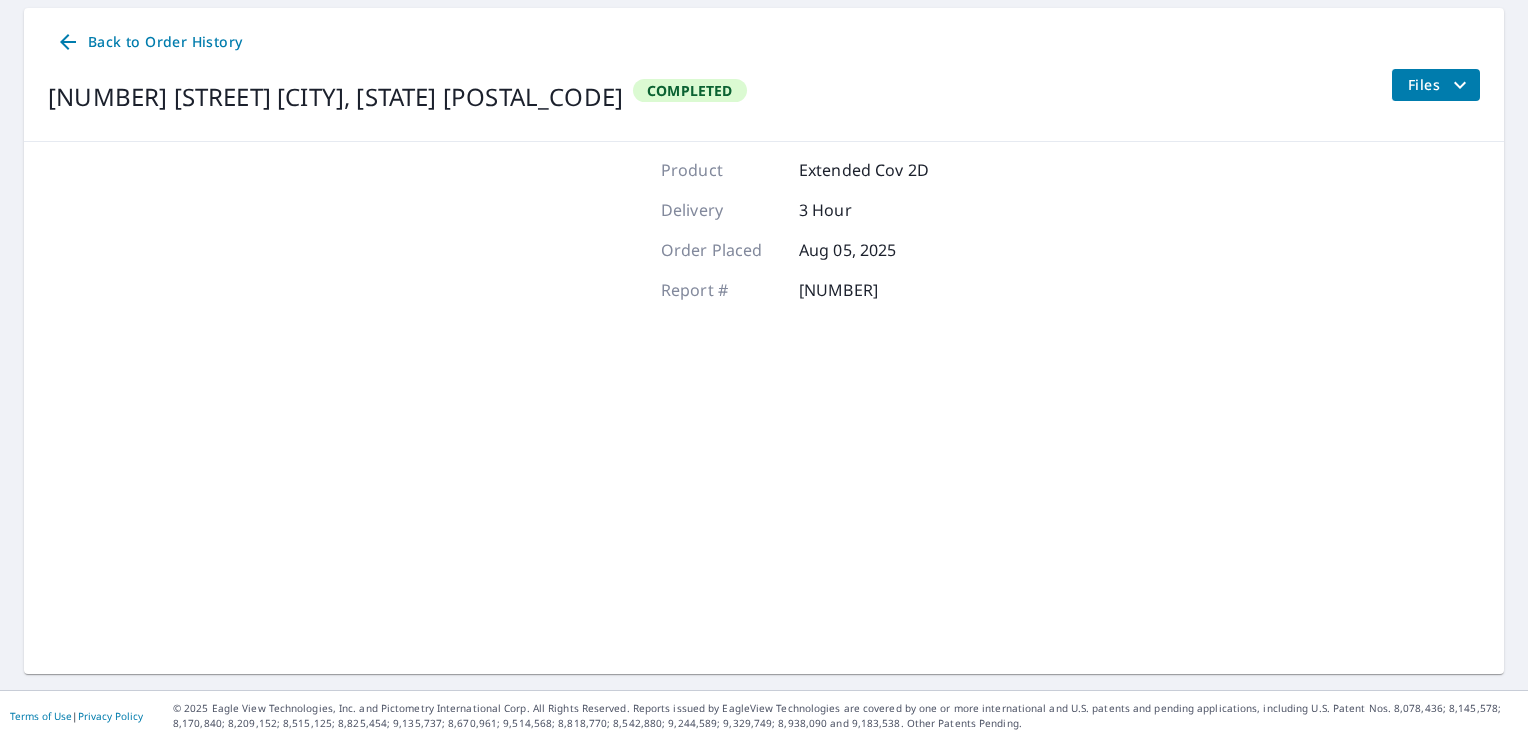 scroll, scrollTop: 194, scrollLeft: 0, axis: vertical 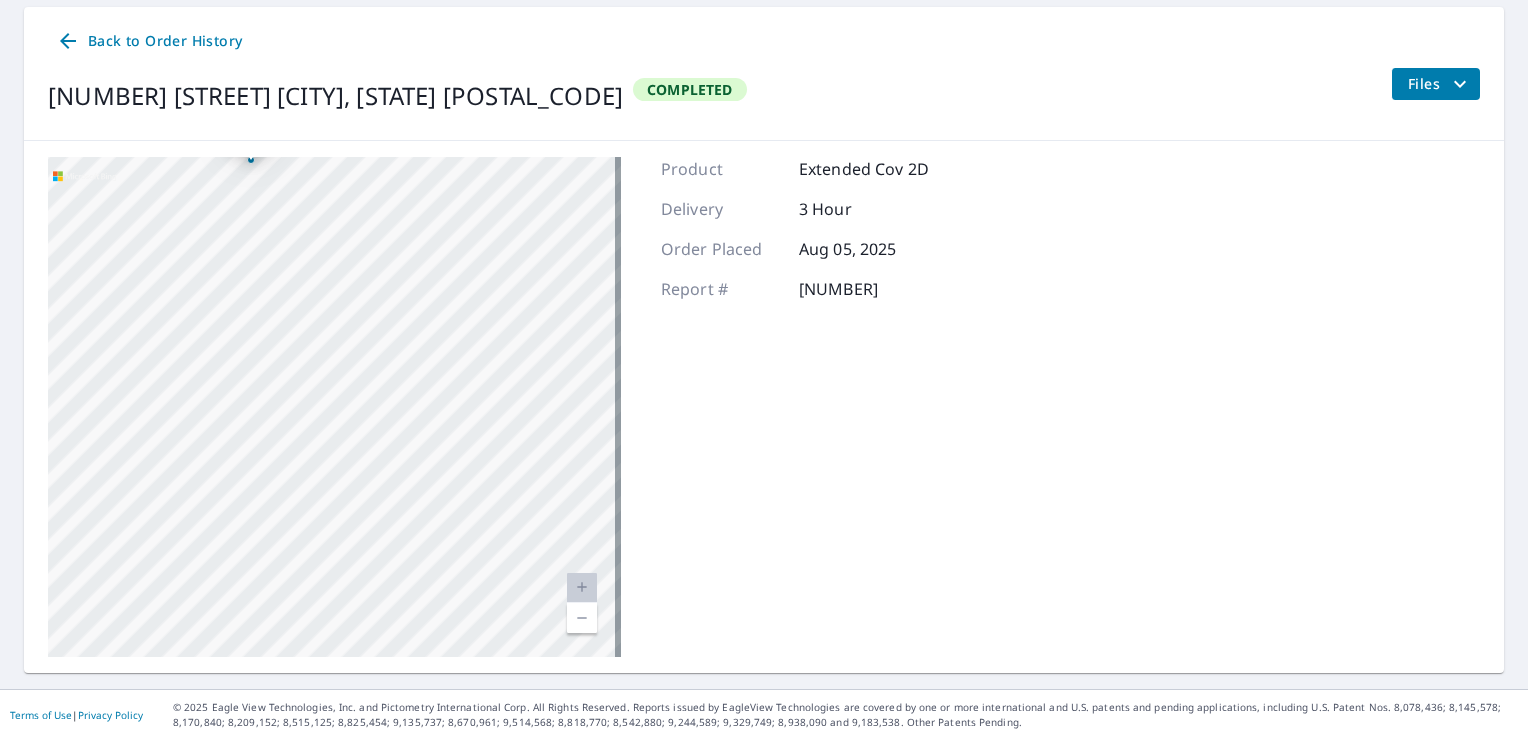drag, startPoint x: 256, startPoint y: 438, endPoint x: 571, endPoint y: 508, distance: 322.68405 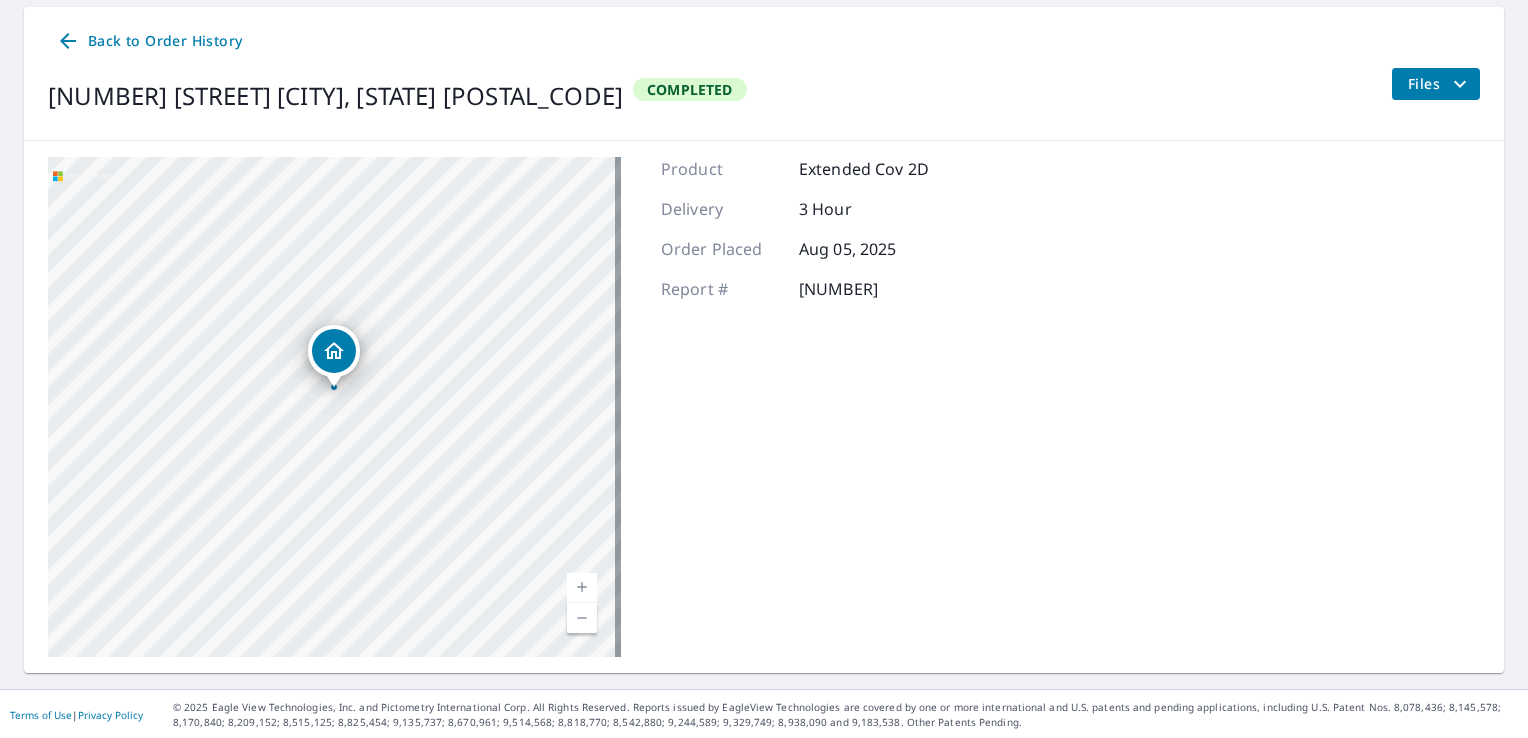 drag, startPoint x: 376, startPoint y: 360, endPoint x: 358, endPoint y: 451, distance: 92.76314 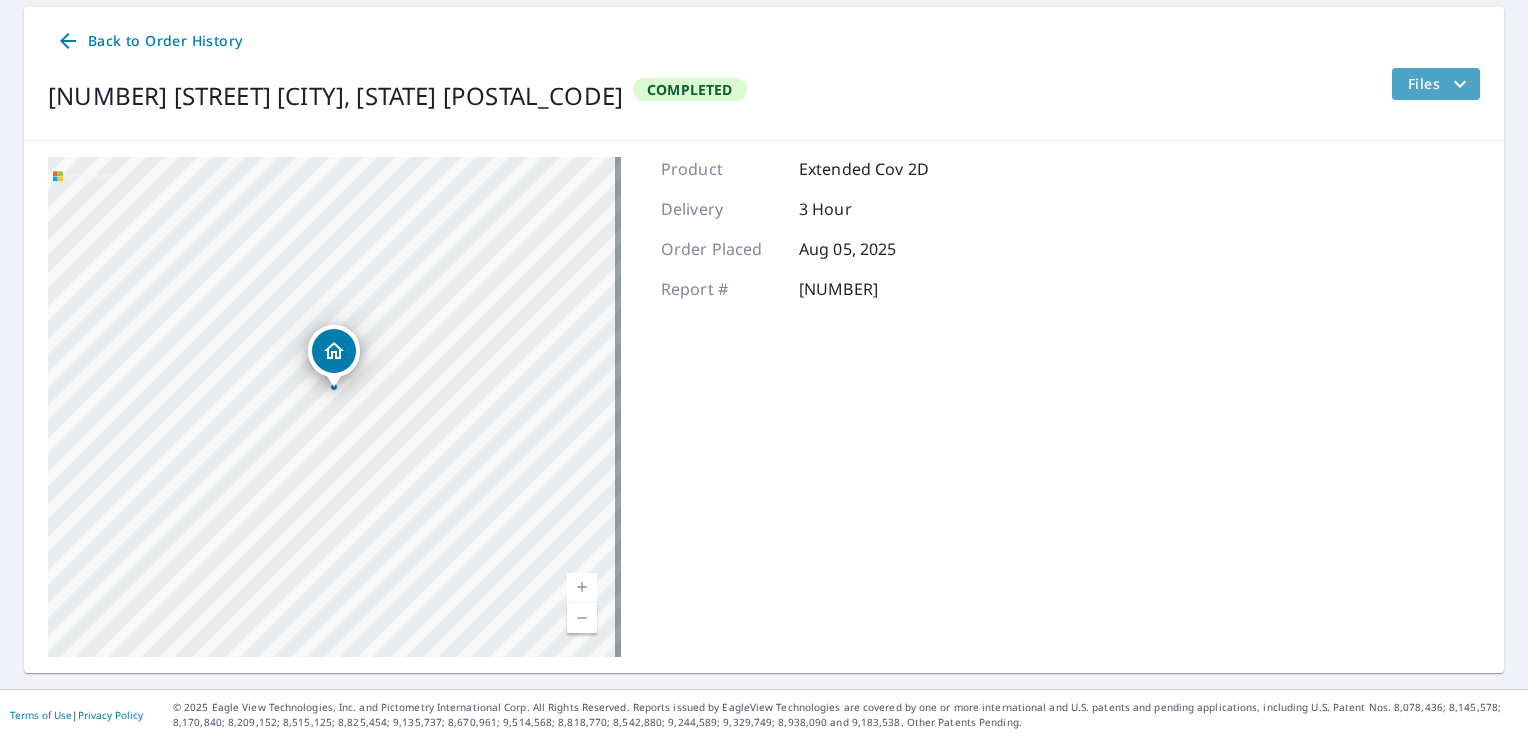 click 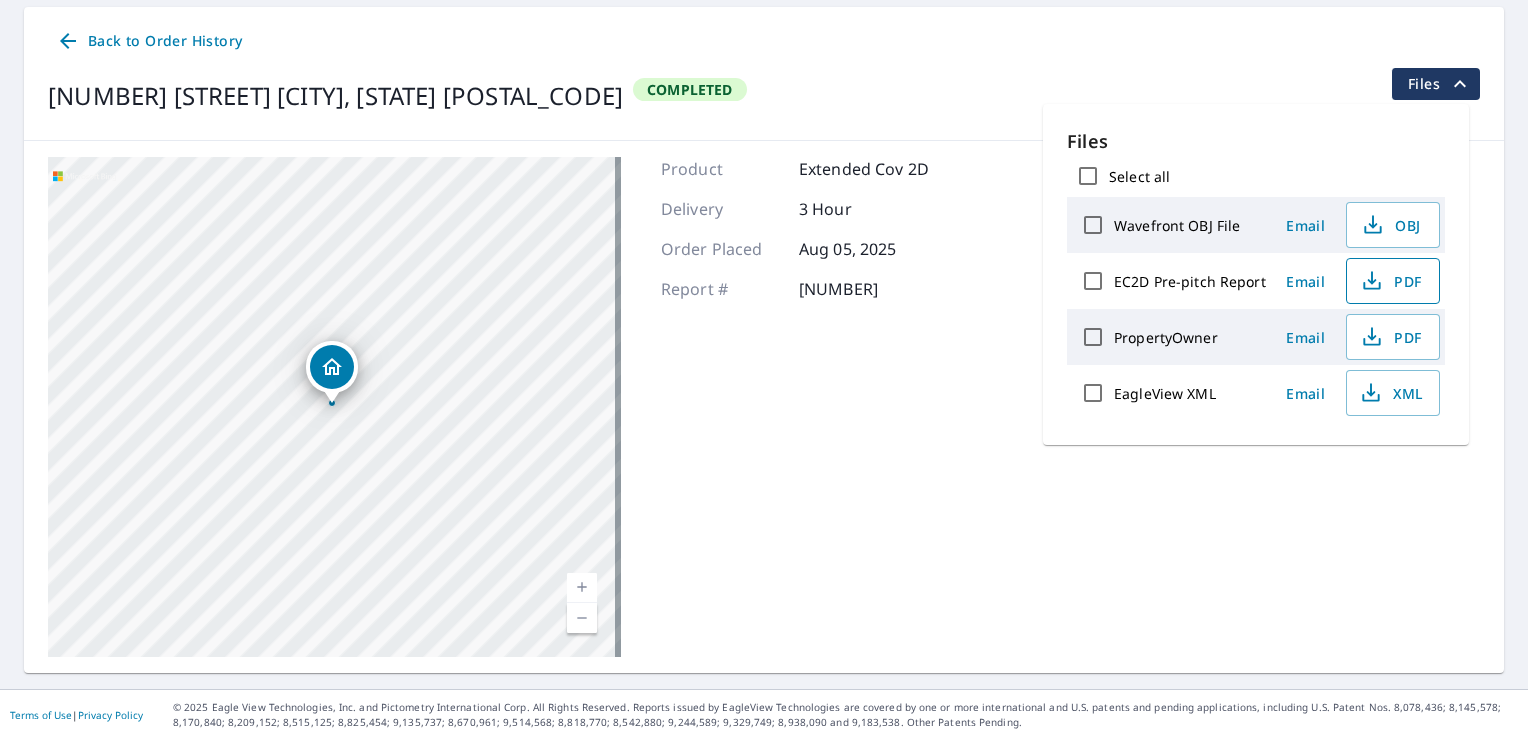 click on "PDF" at bounding box center [1391, 281] 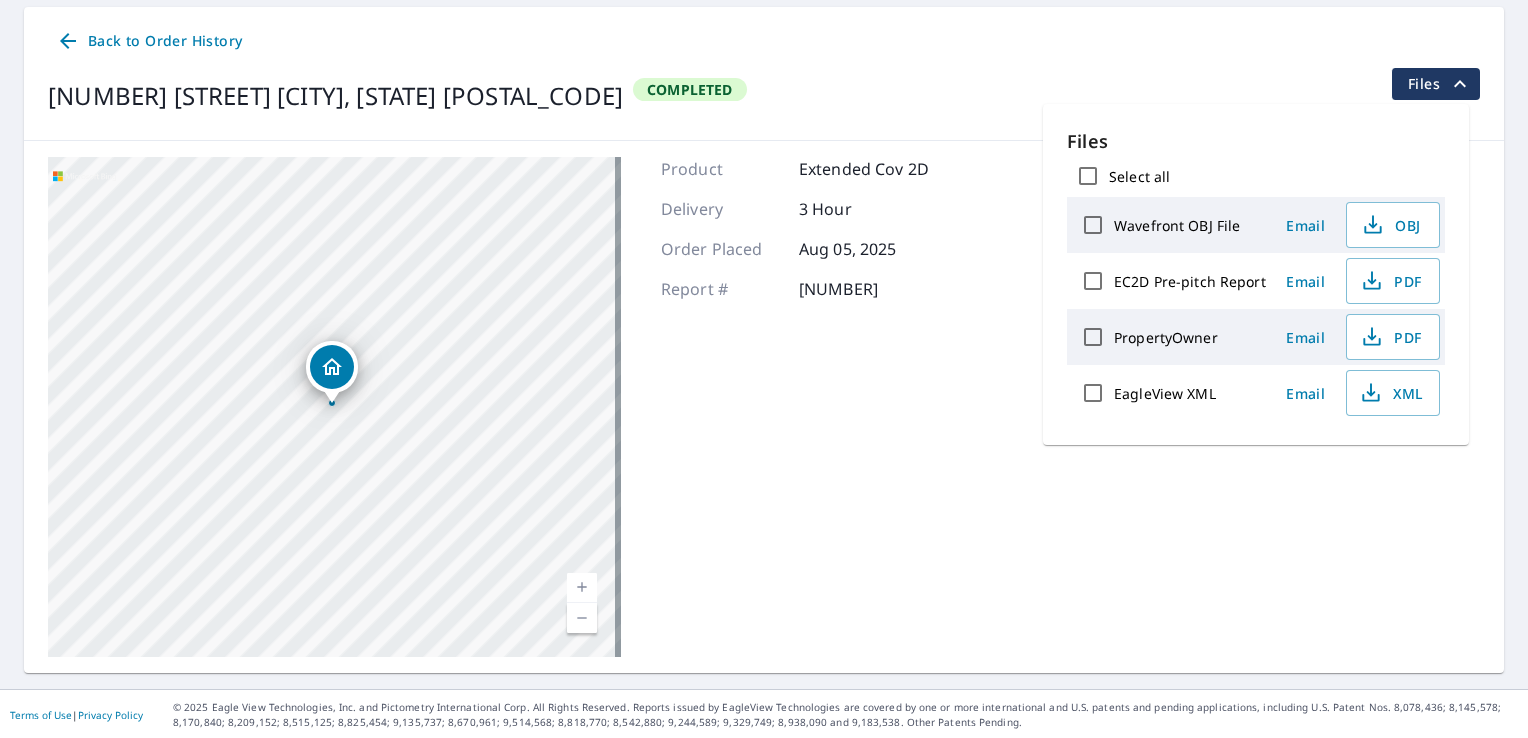 click on "Back to Order History" at bounding box center [149, 41] 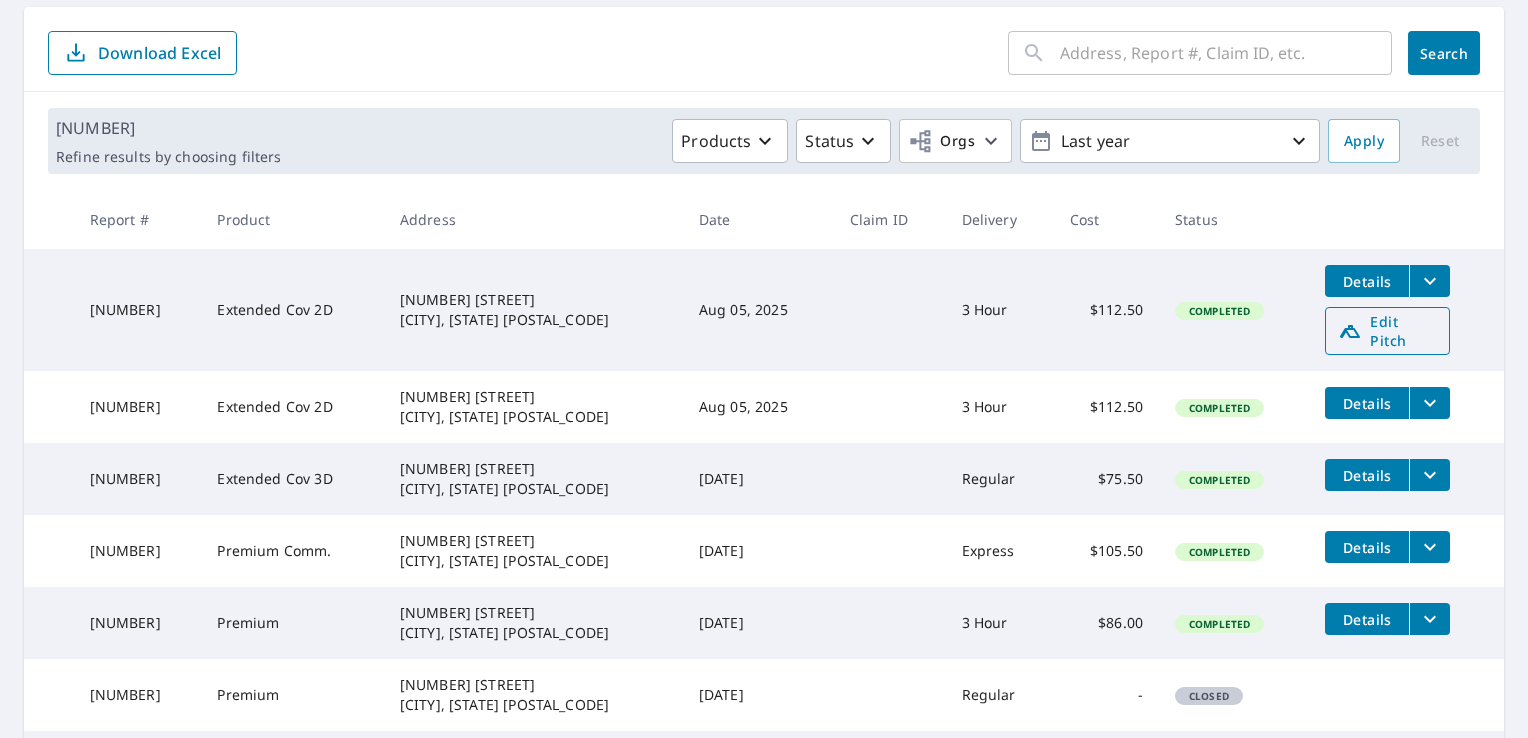 click on "Edit Pitch" at bounding box center [1387, 331] 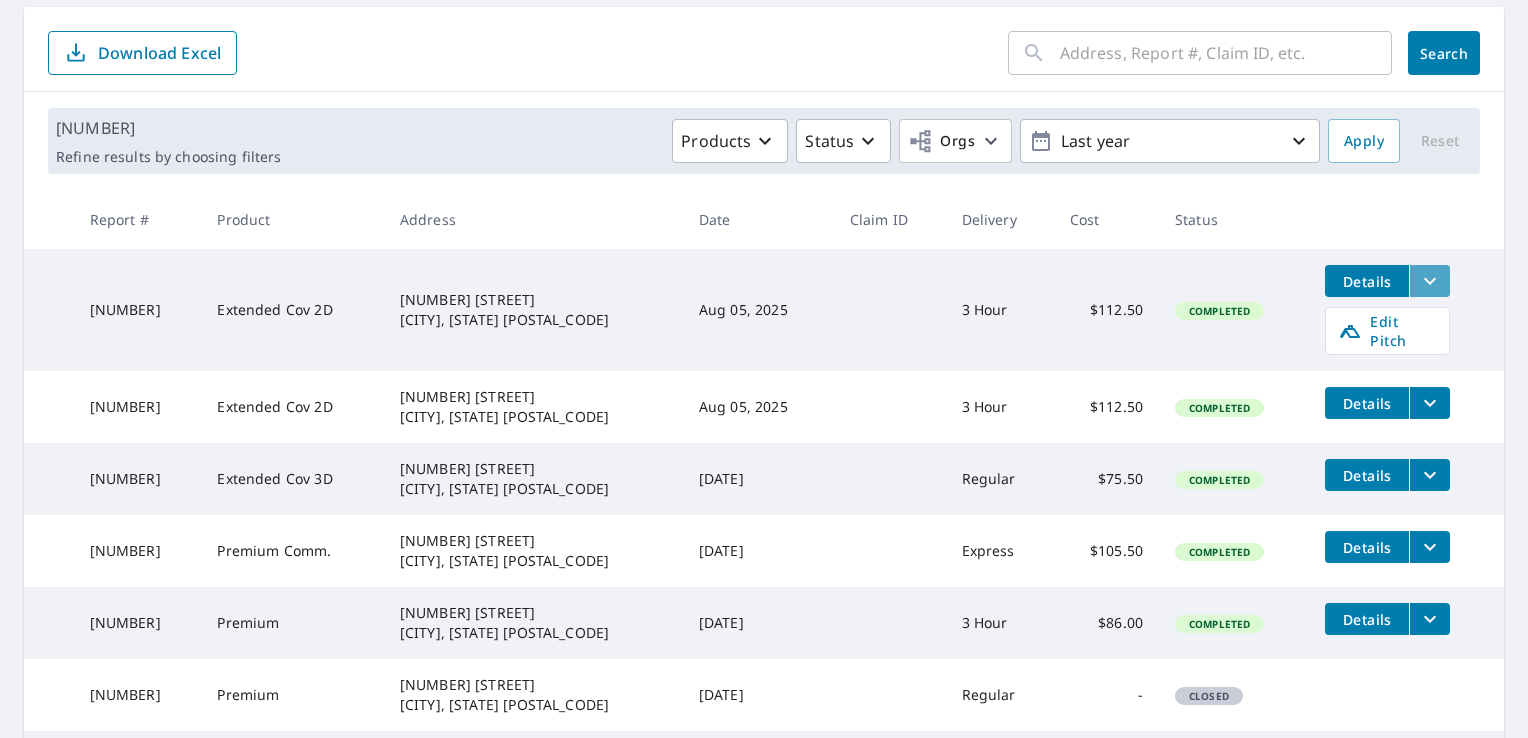 click 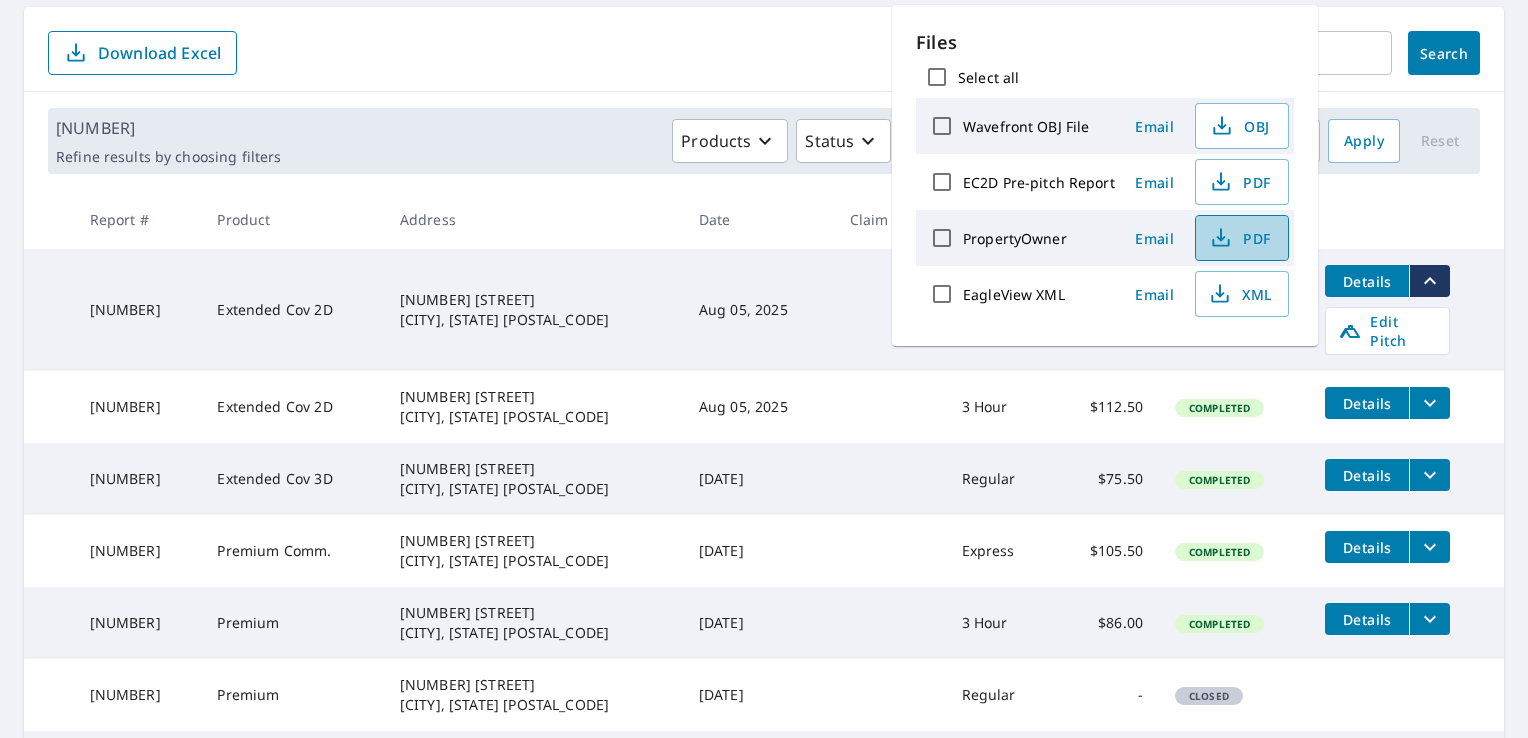 click on "PDF" at bounding box center [1240, 238] 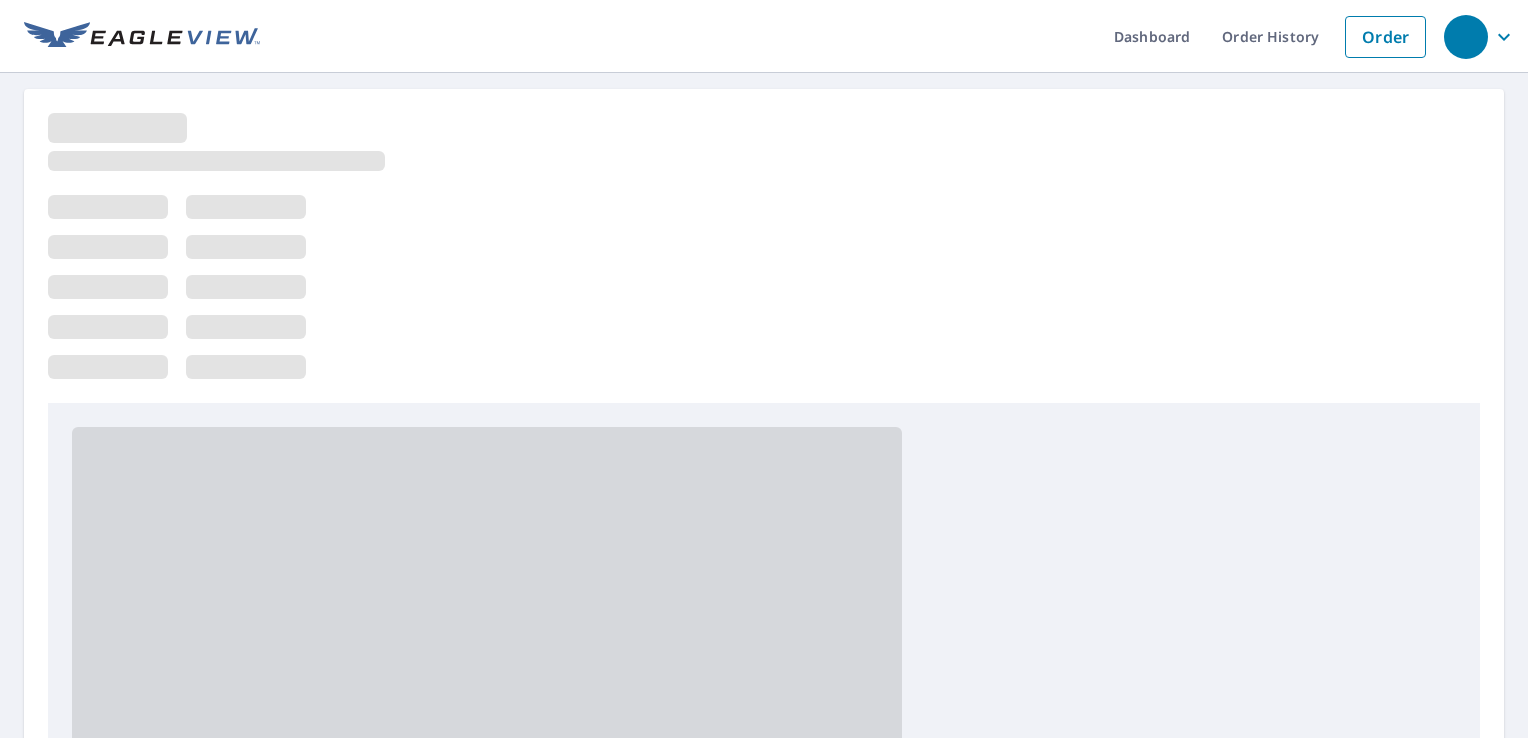 scroll, scrollTop: 0, scrollLeft: 0, axis: both 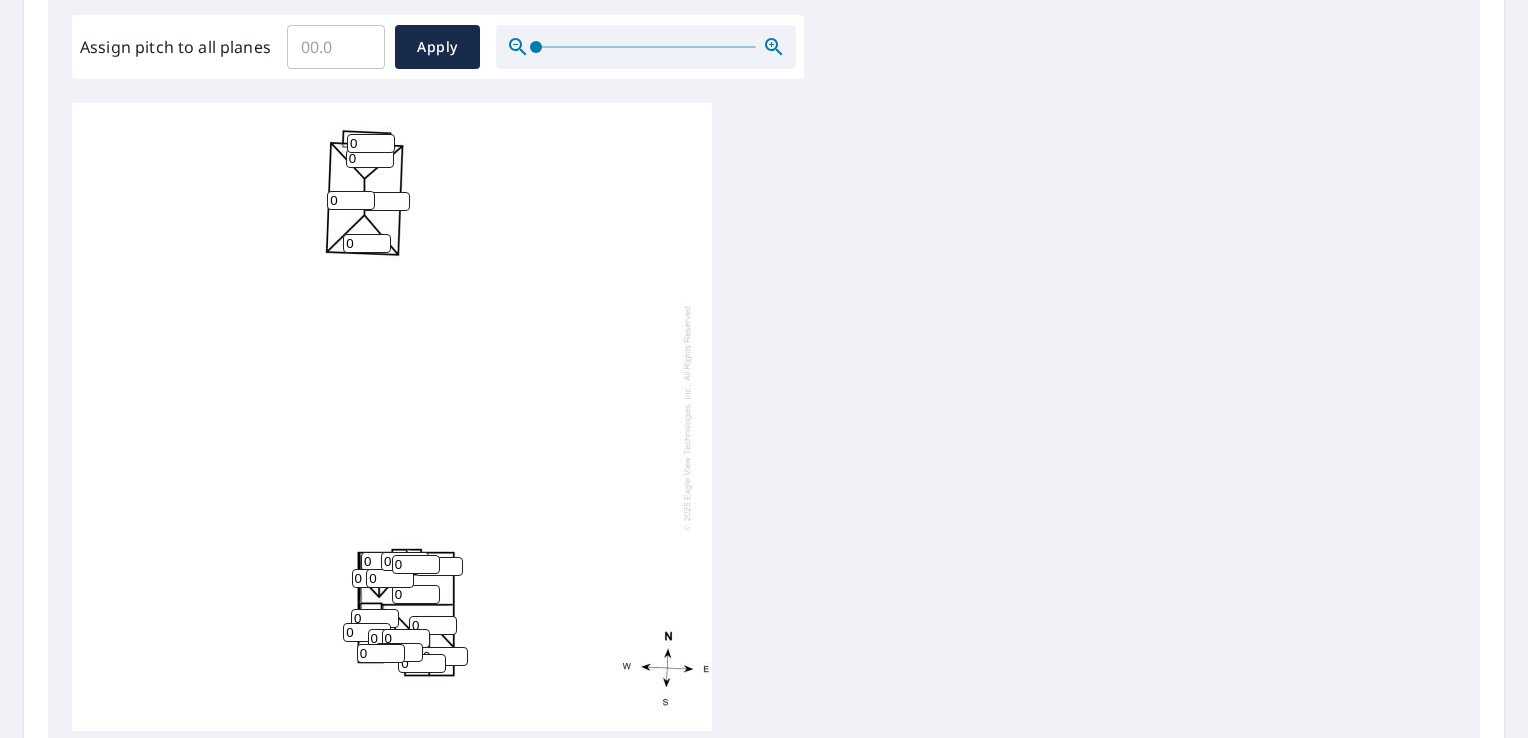 click 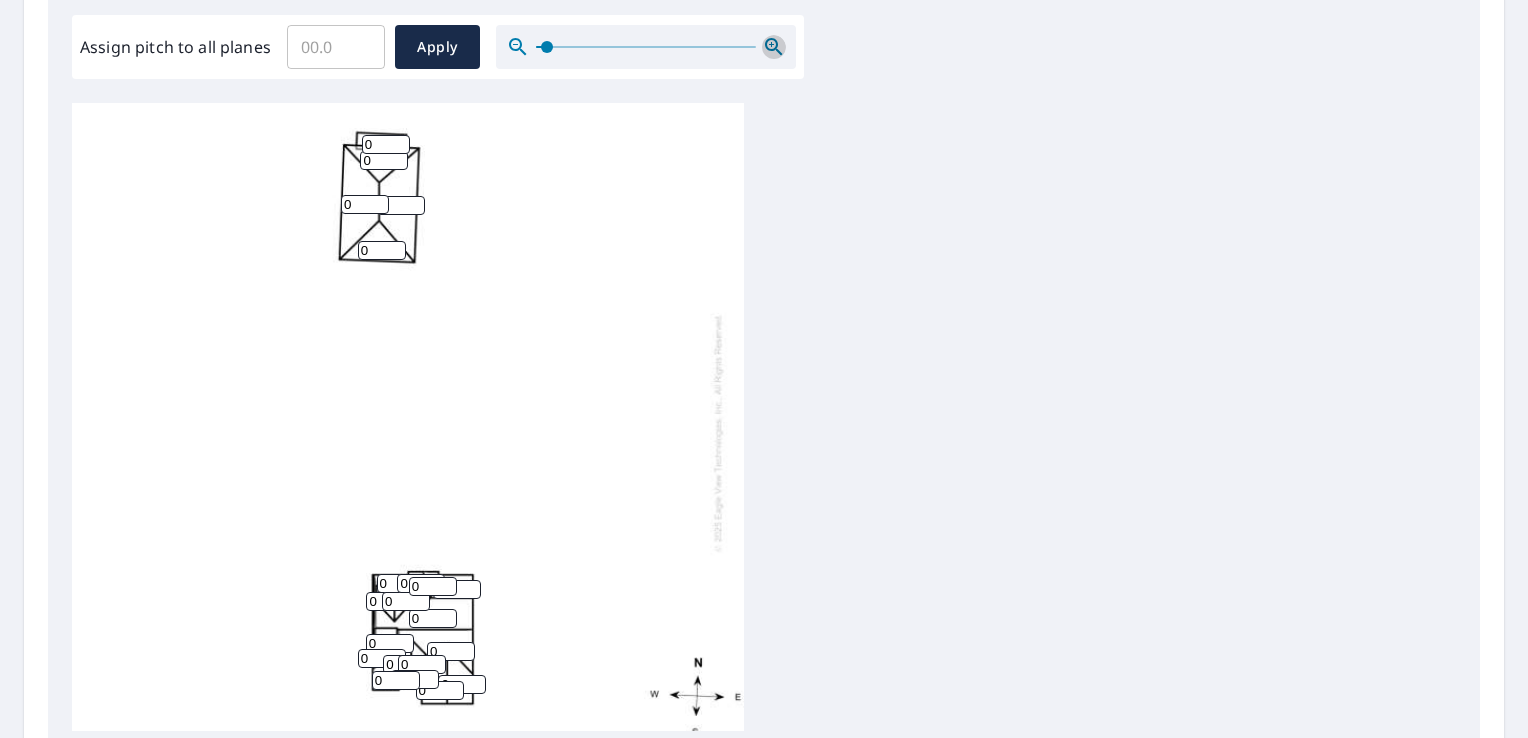 click 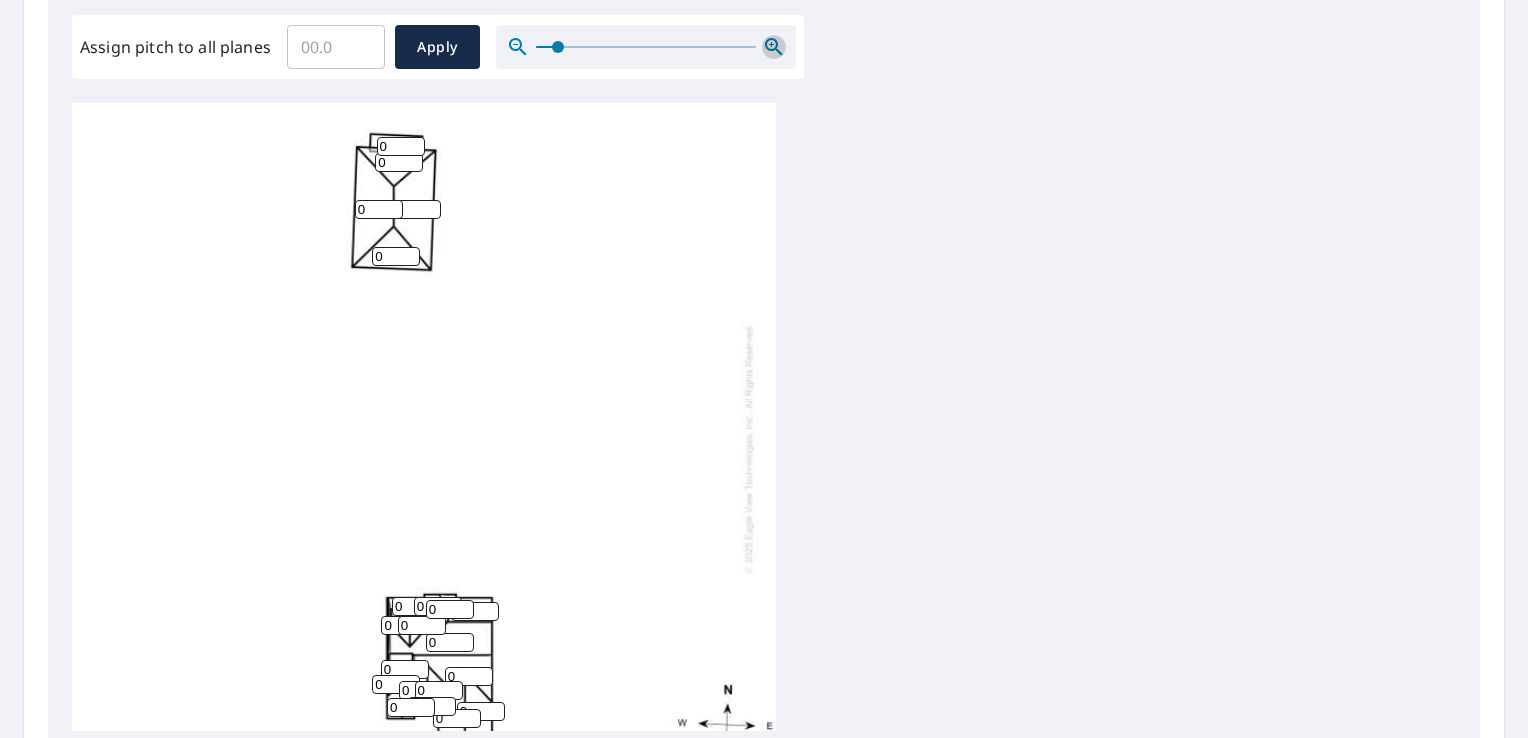 click 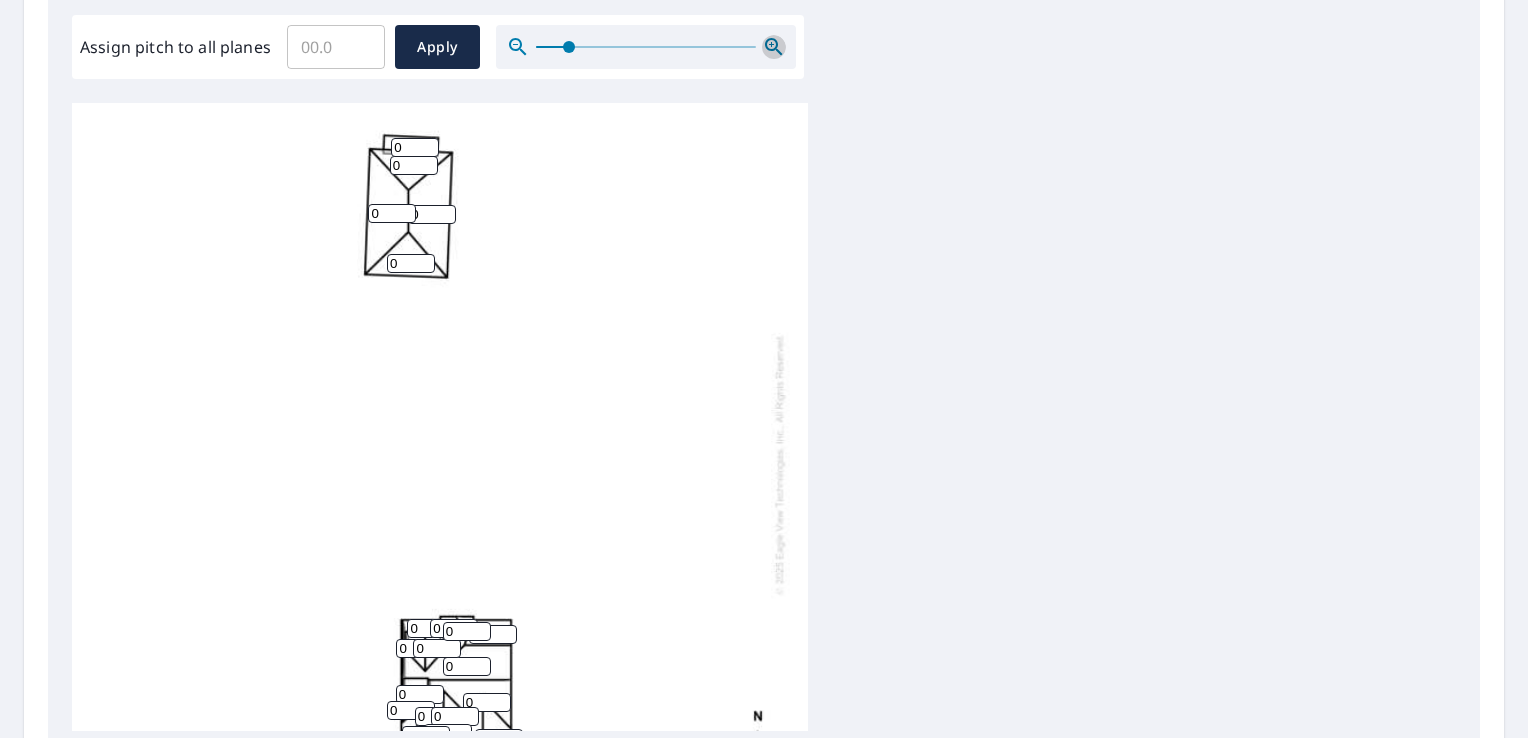click 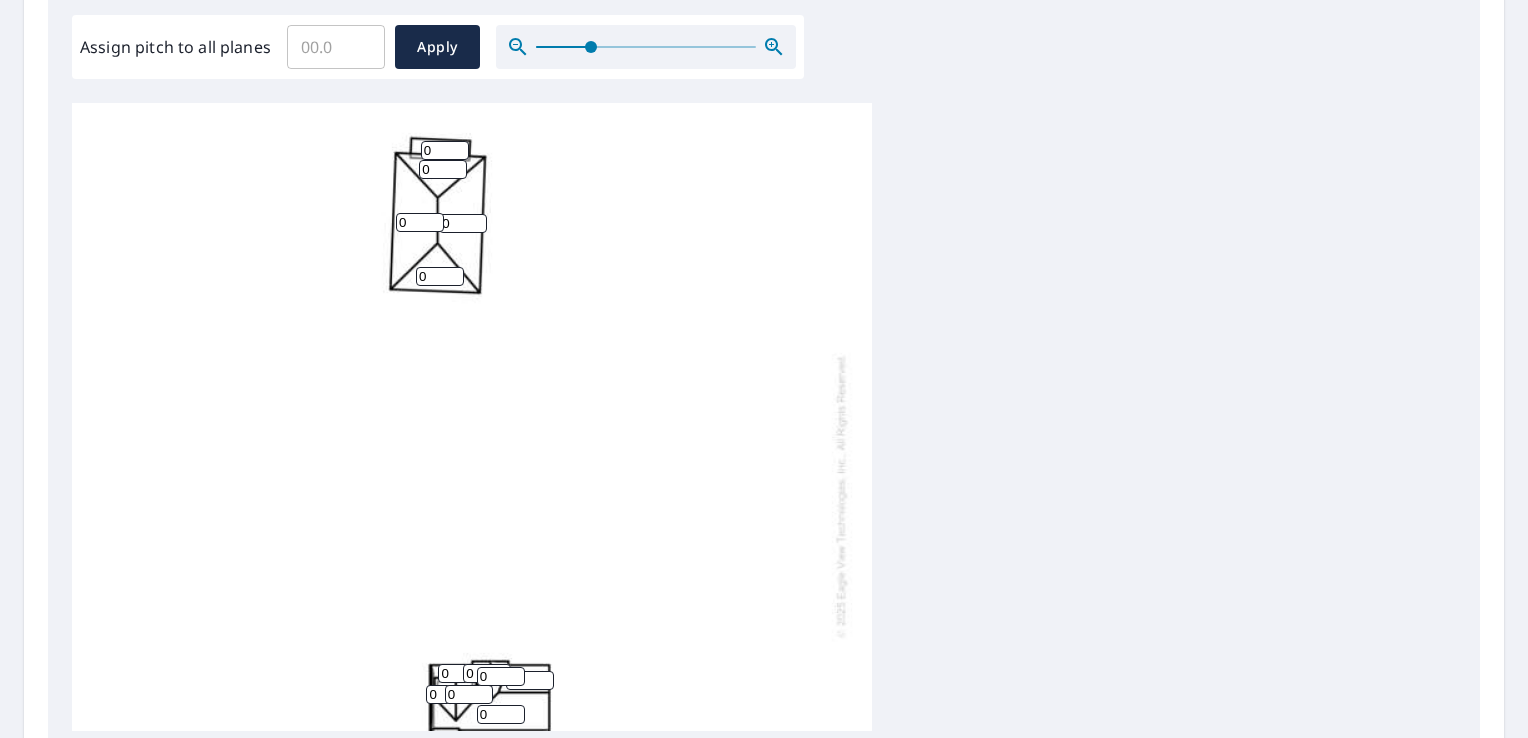 click 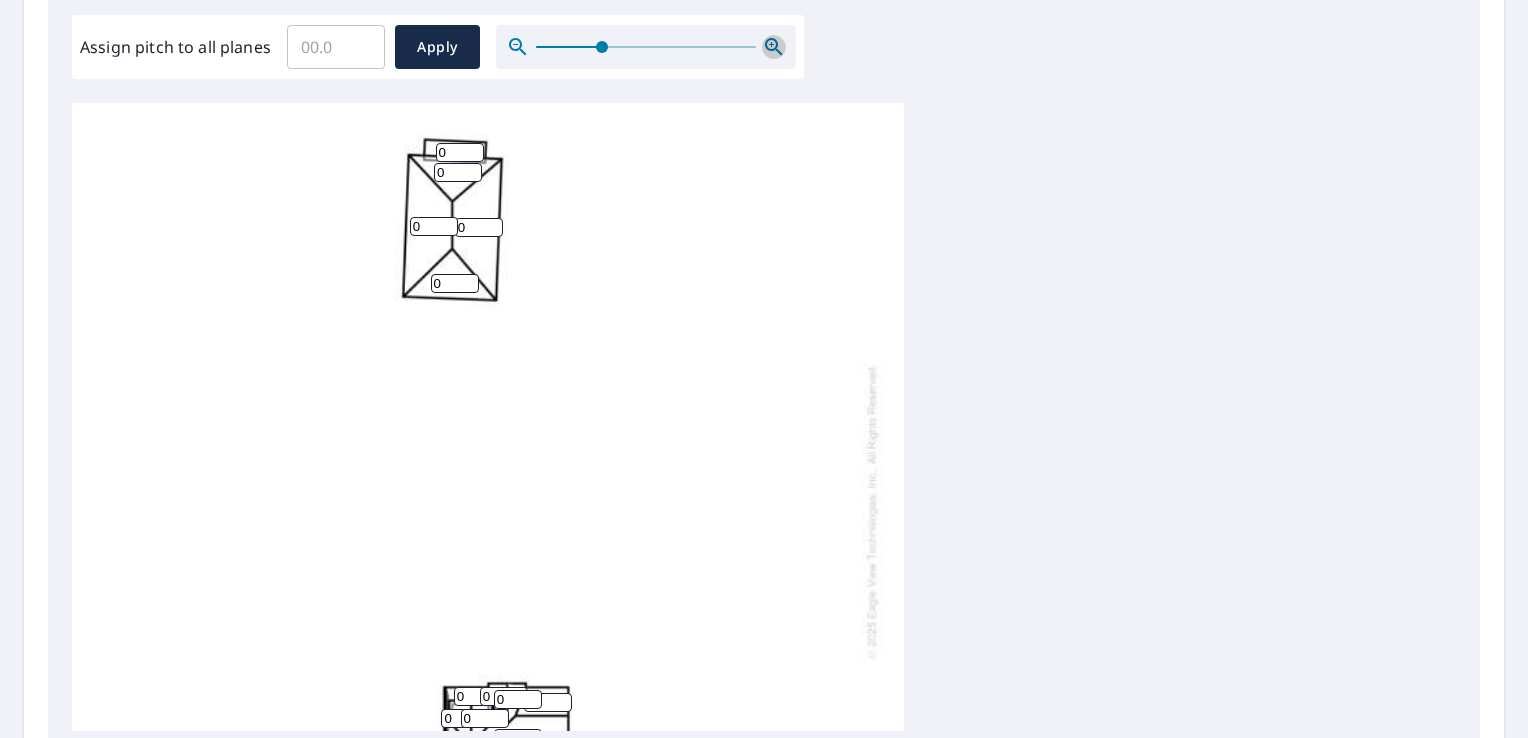click 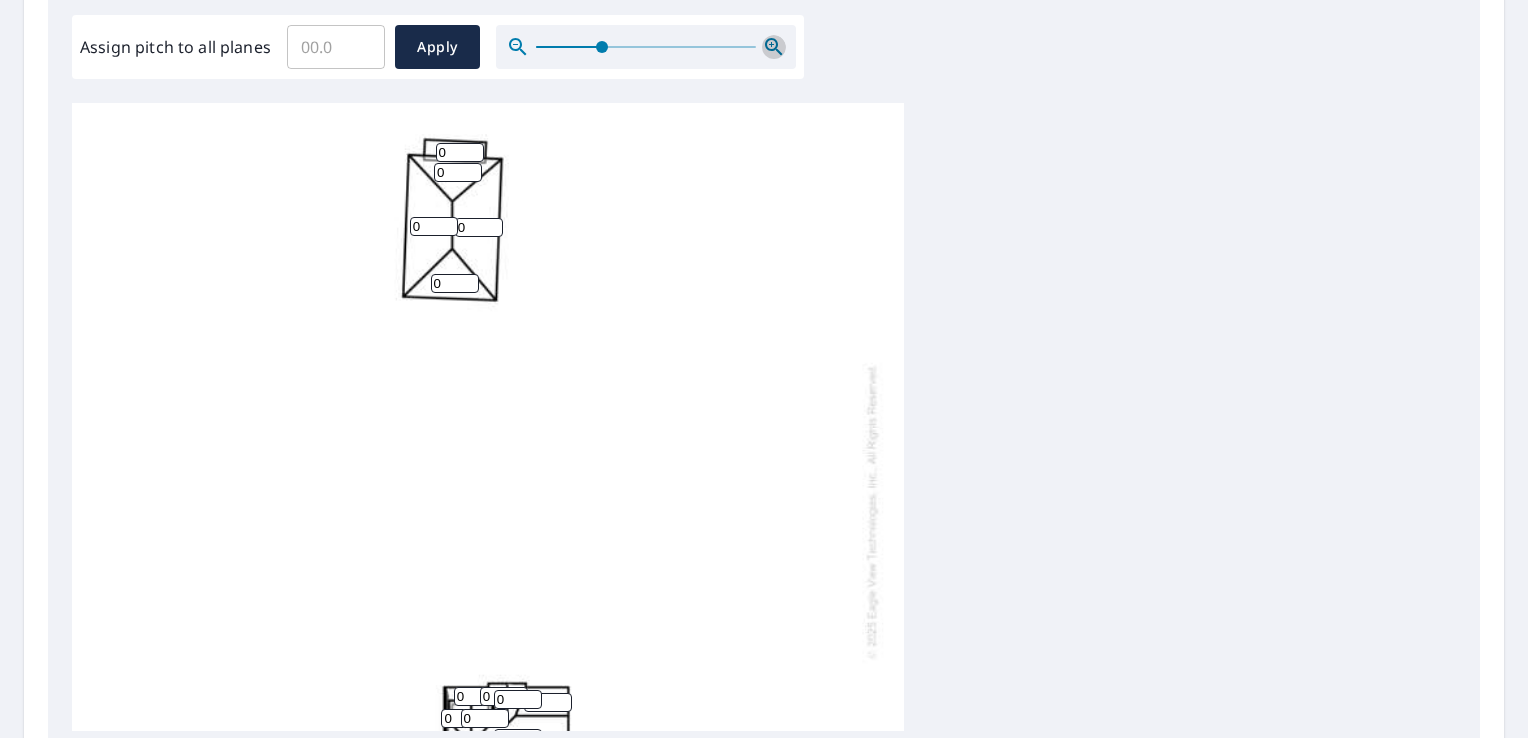 click 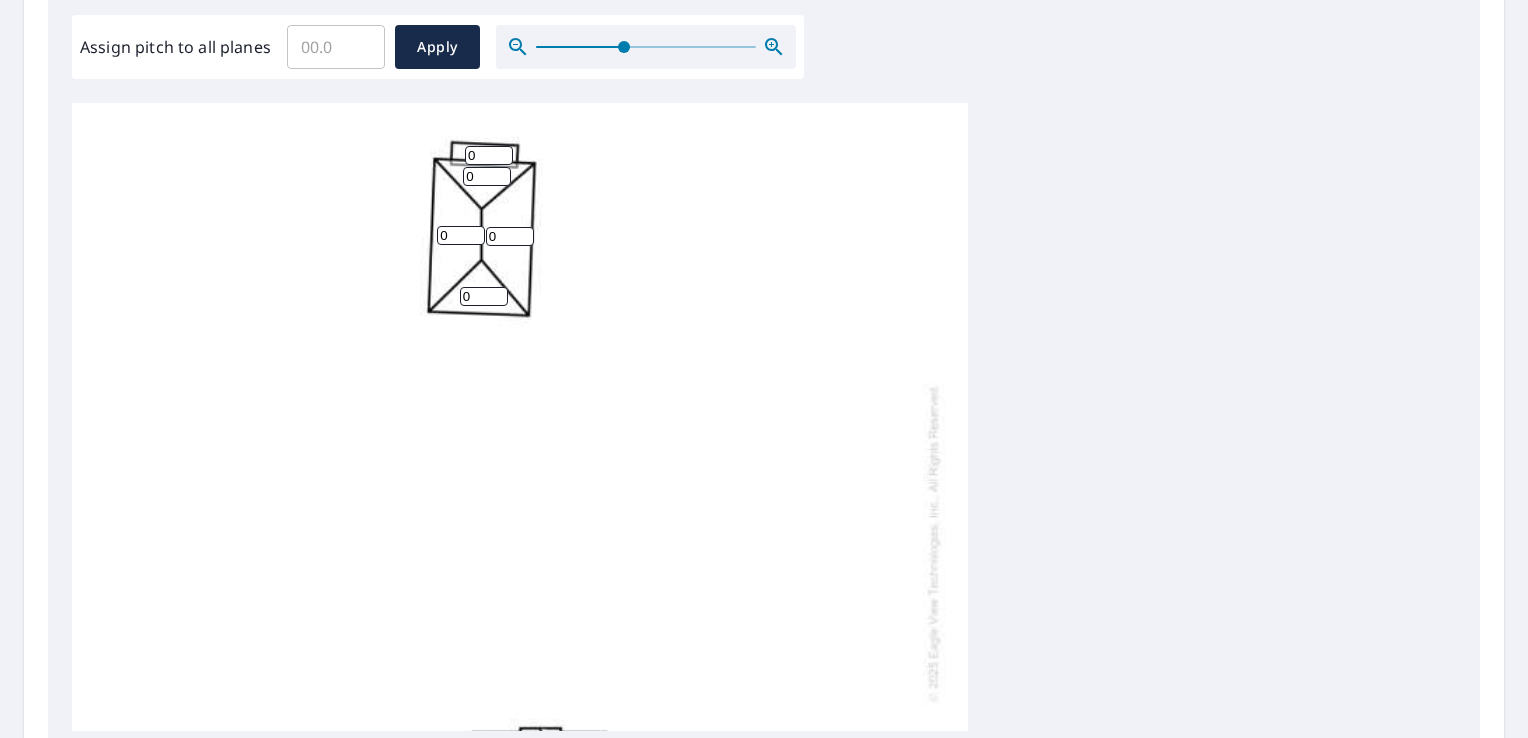 click 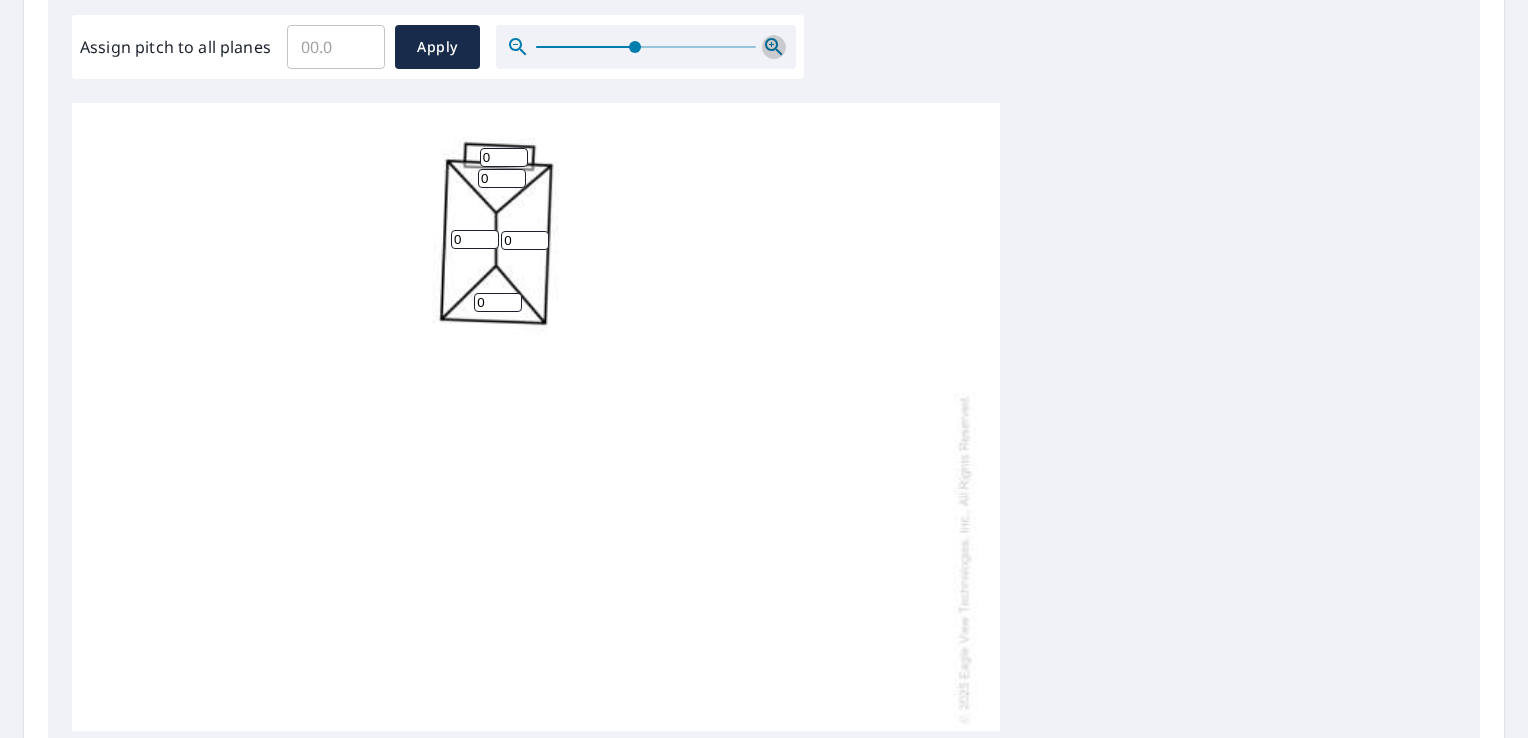 click 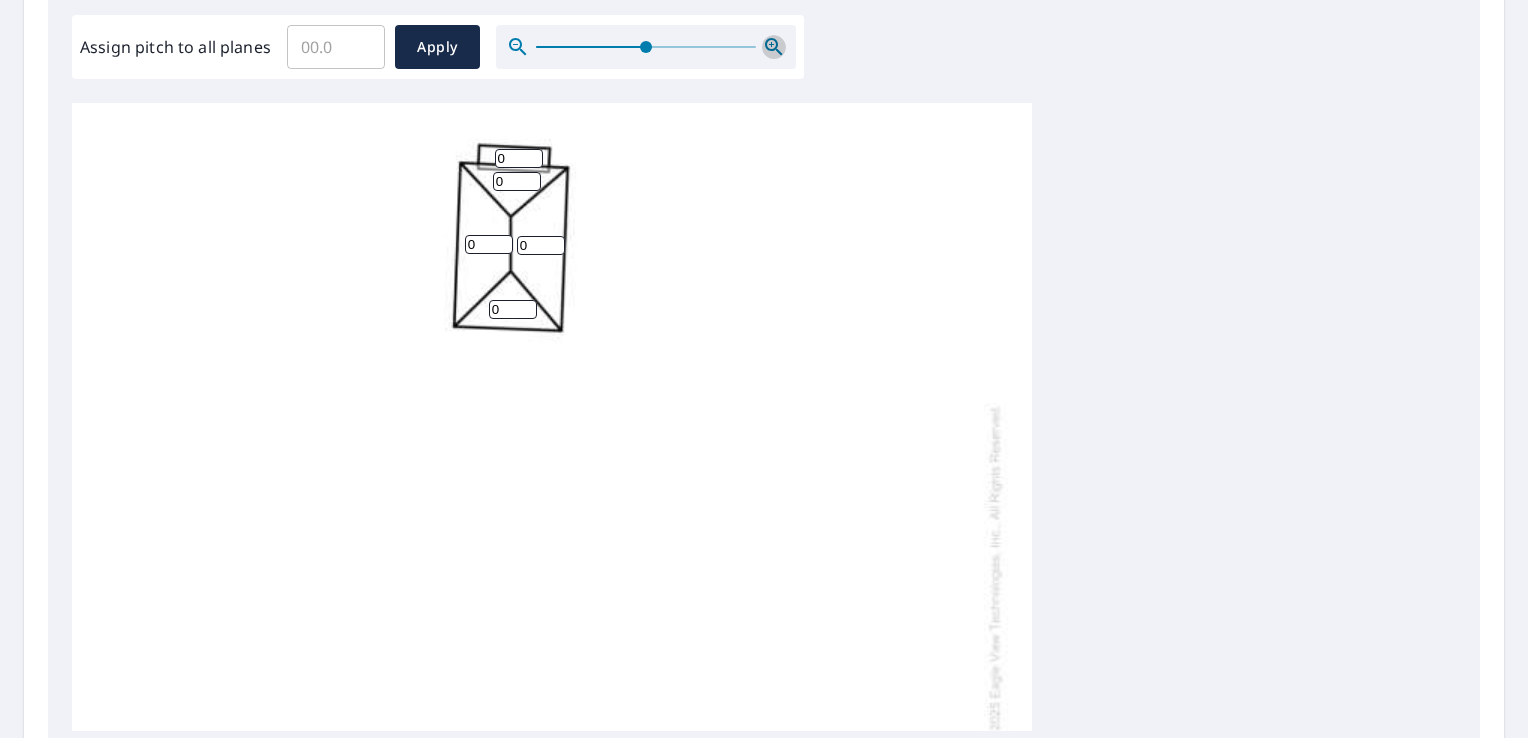 click 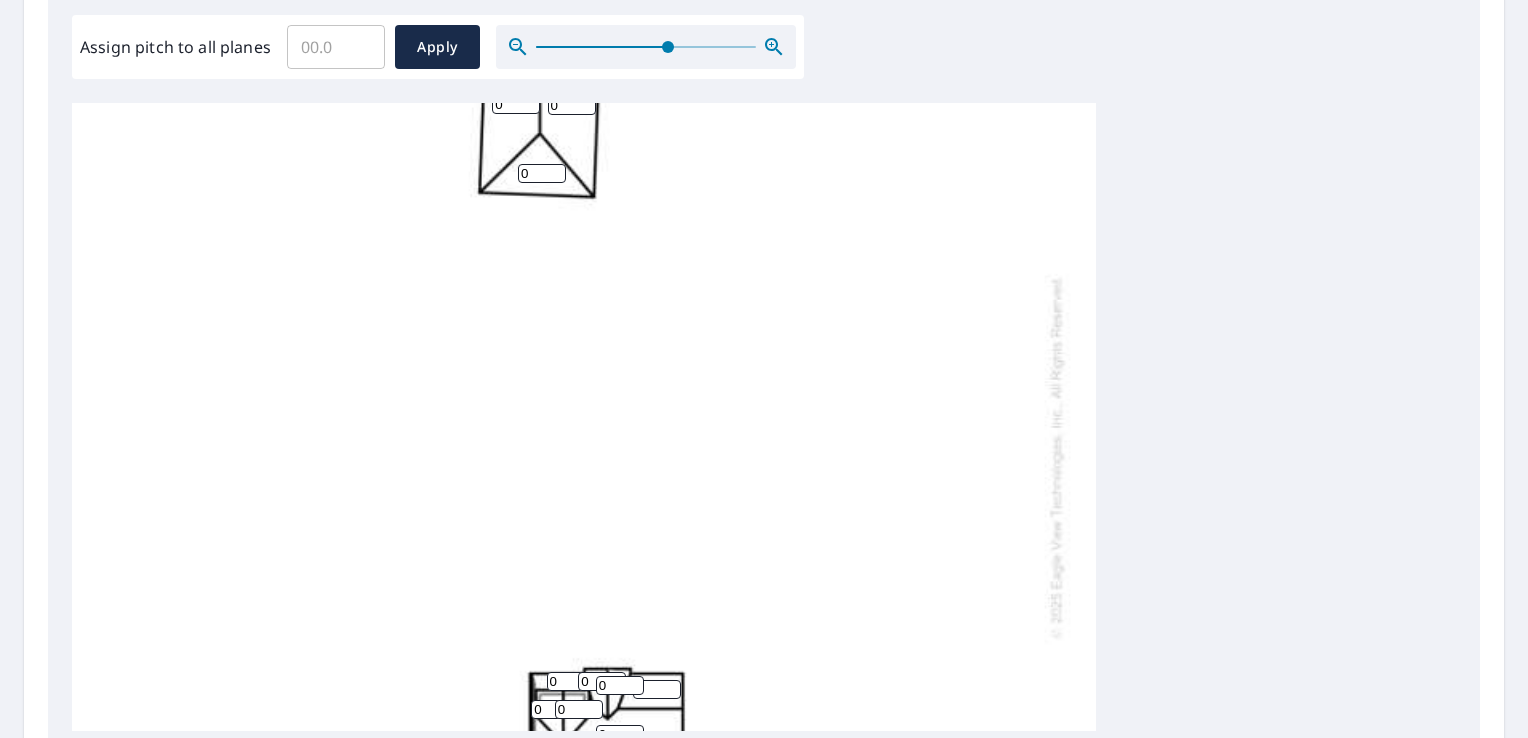 scroll, scrollTop: 0, scrollLeft: 0, axis: both 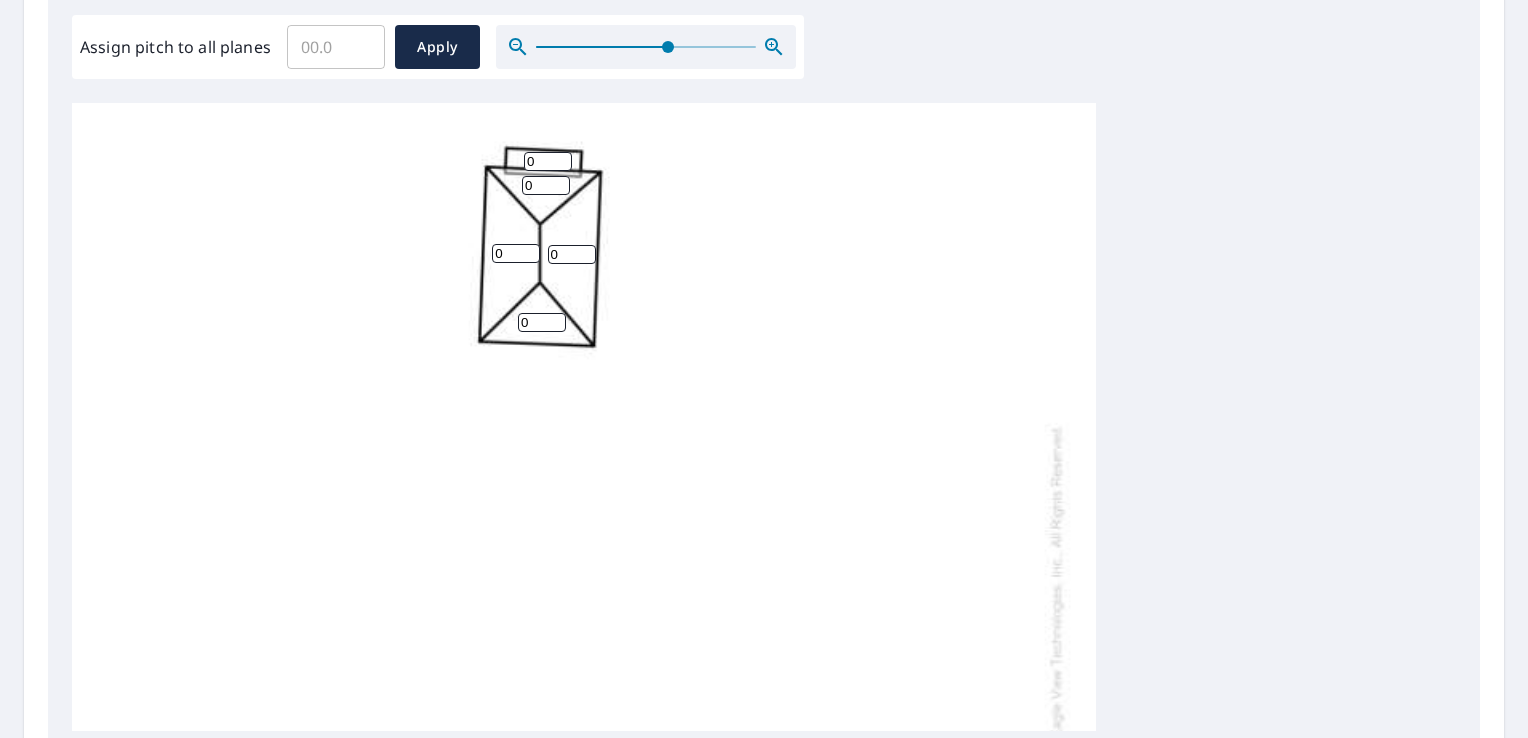 click on "0" at bounding box center (548, 161) 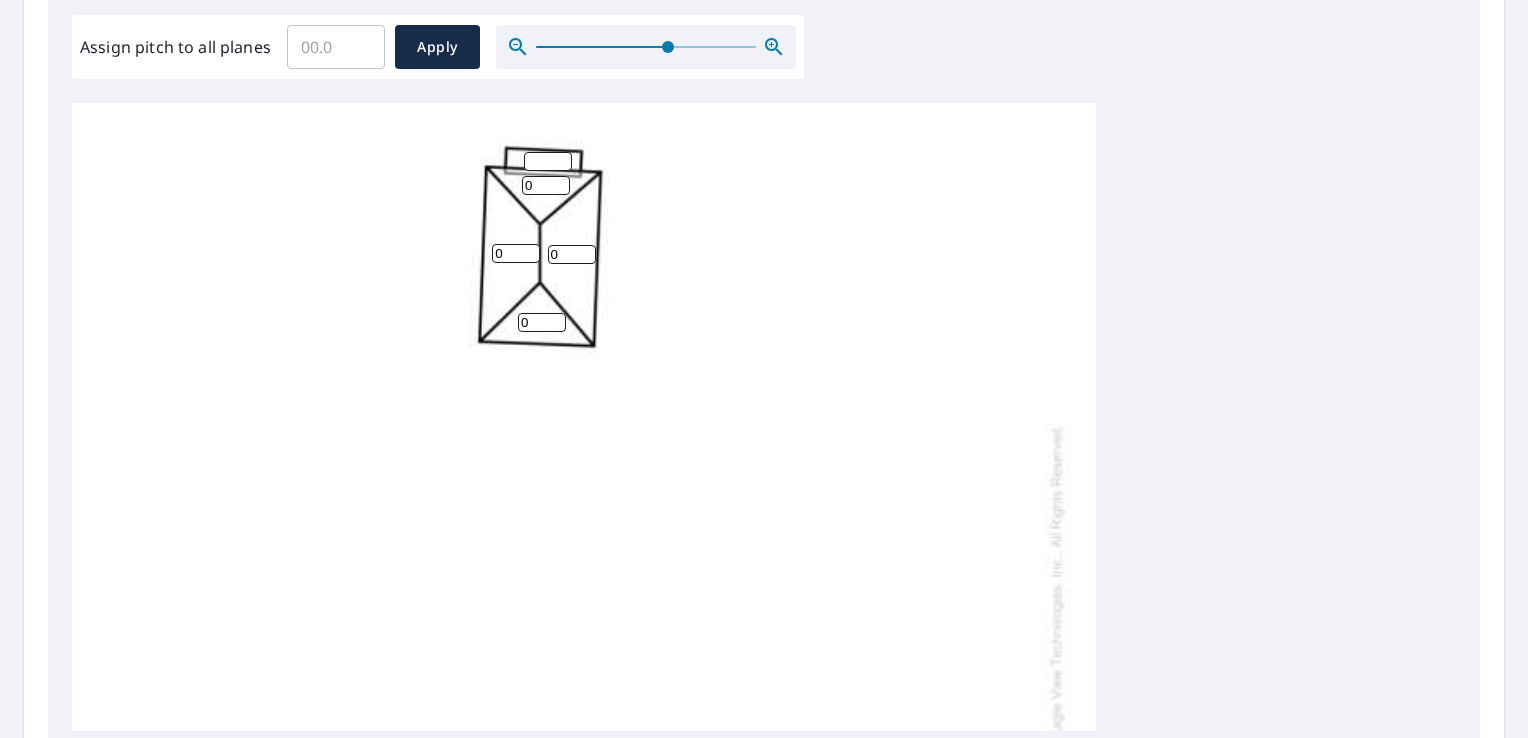 type 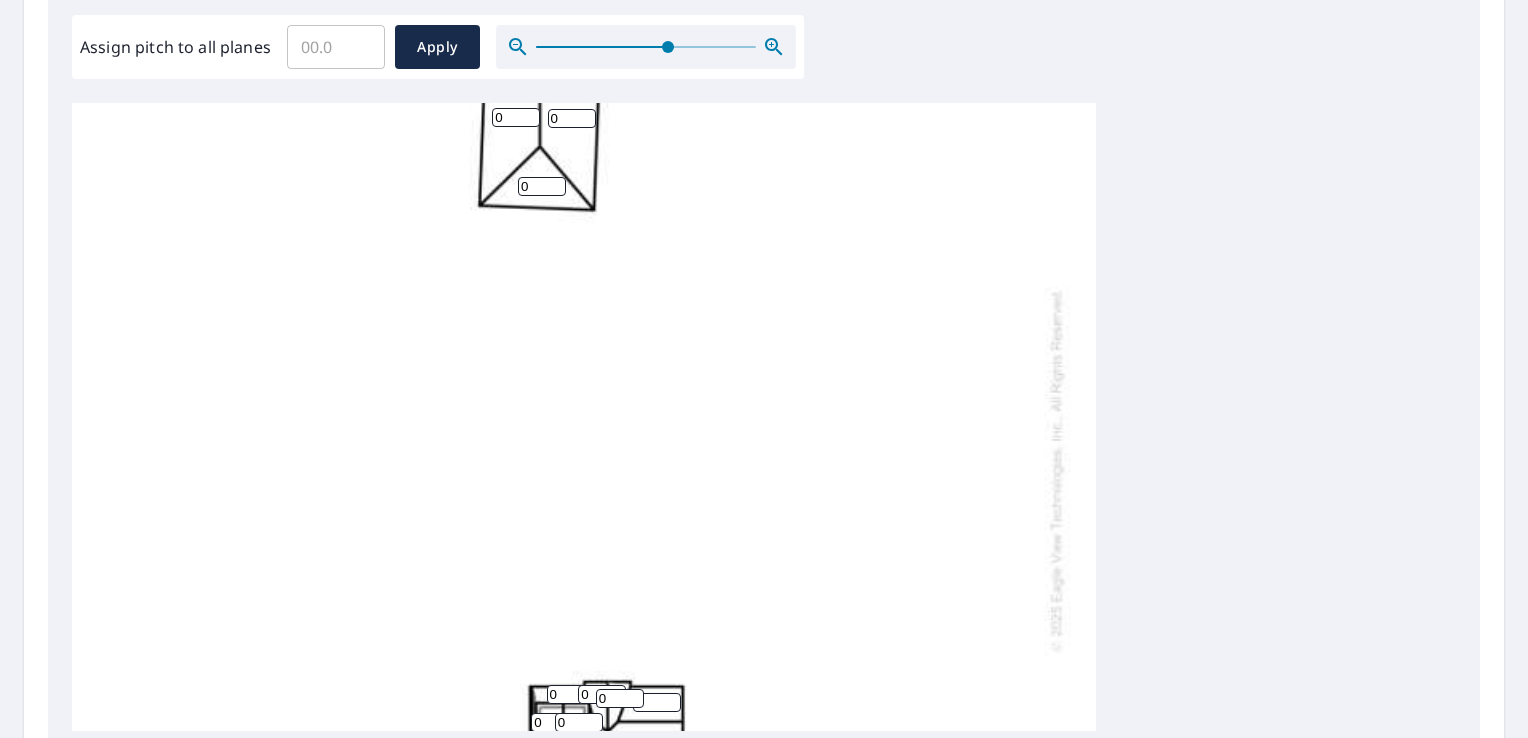 scroll, scrollTop: 396, scrollLeft: 0, axis: vertical 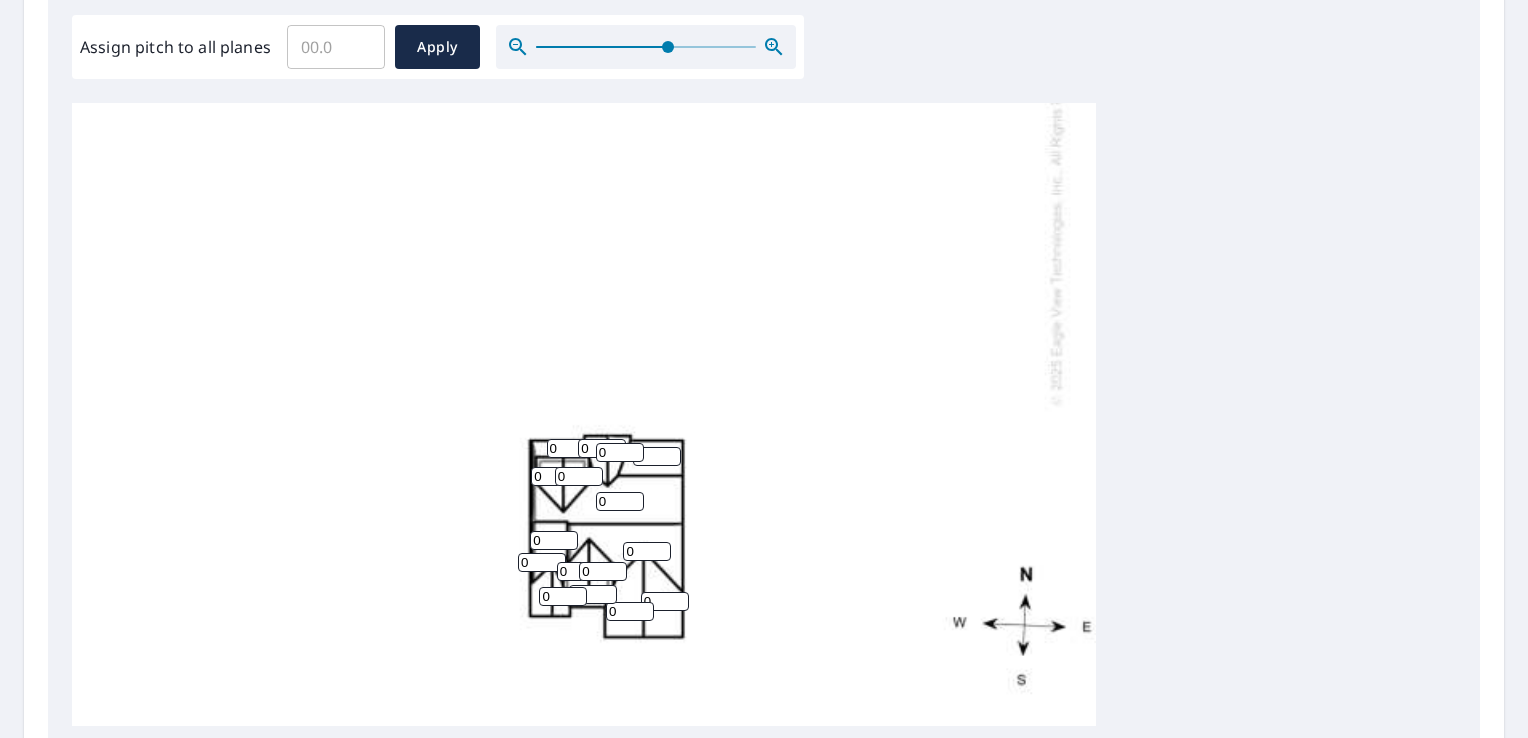 click on "0" at bounding box center (563, 596) 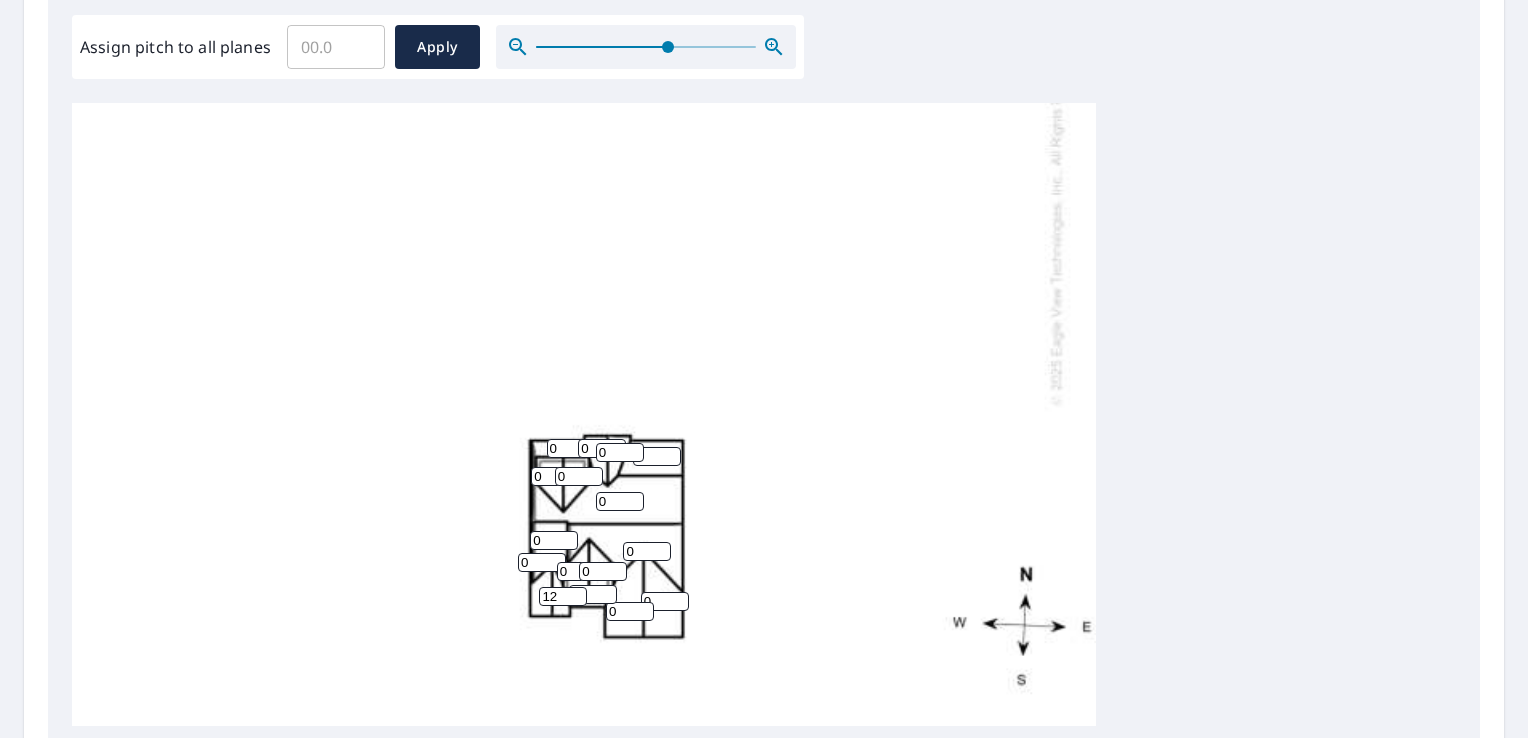 type on "12" 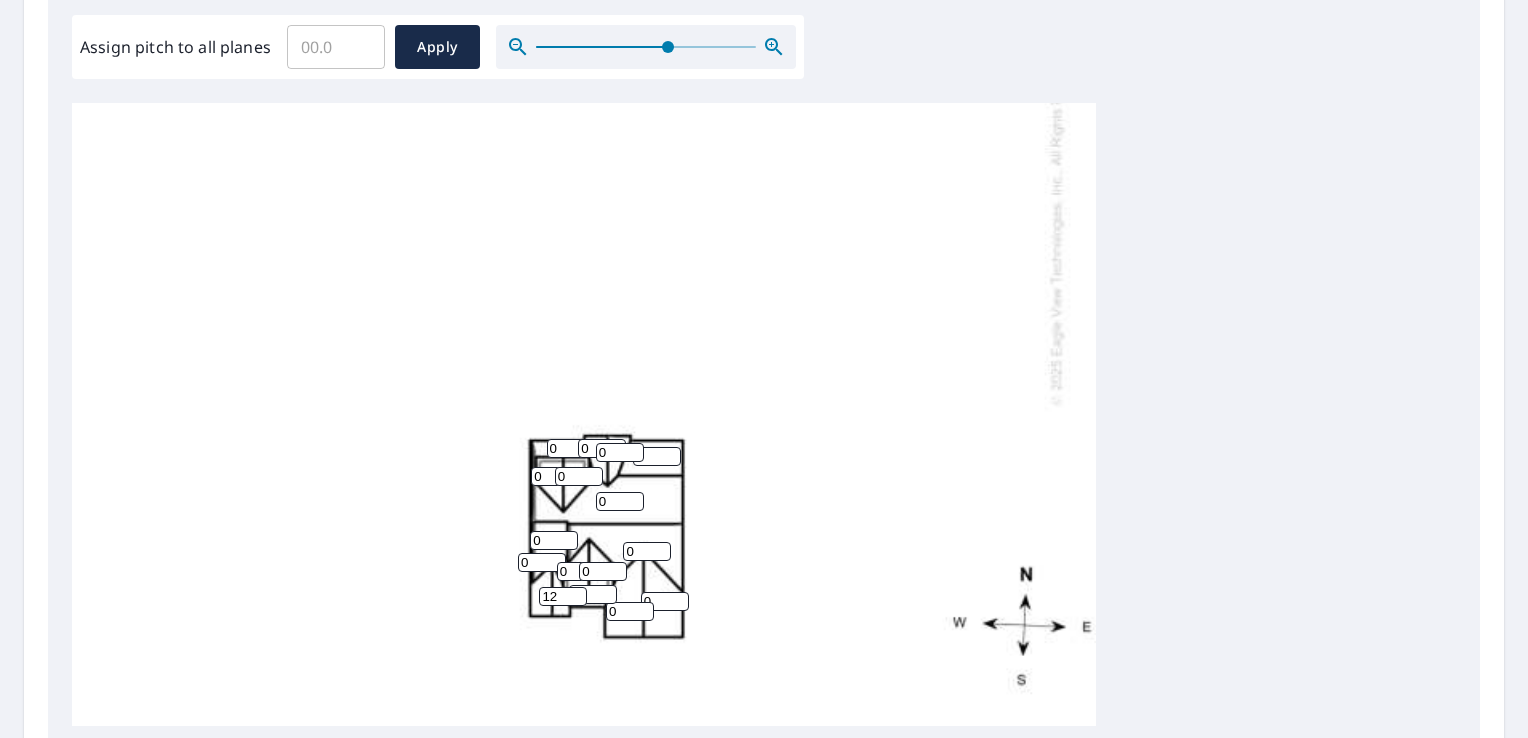 scroll, scrollTop: 844, scrollLeft: 0, axis: vertical 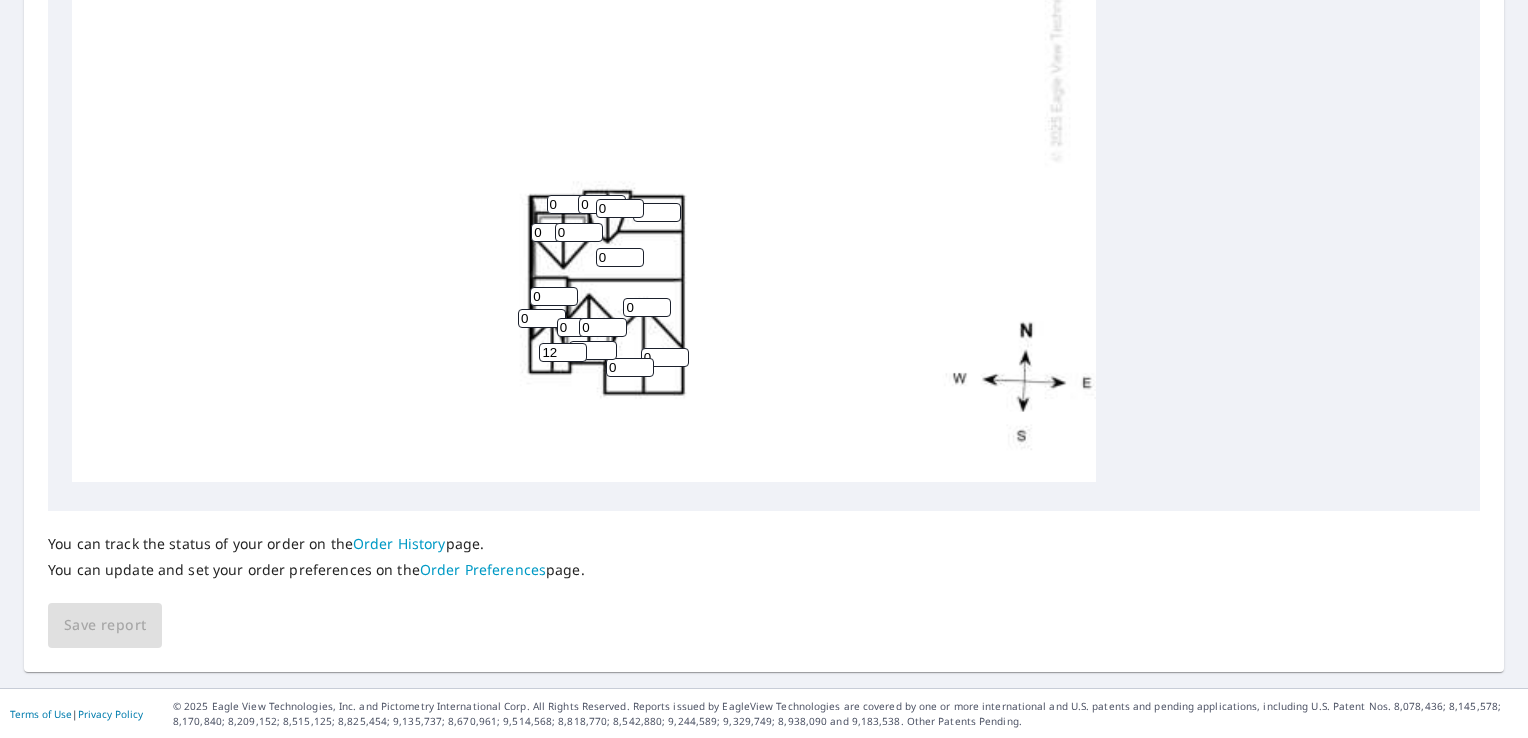 click on "0" at bounding box center [593, 350] 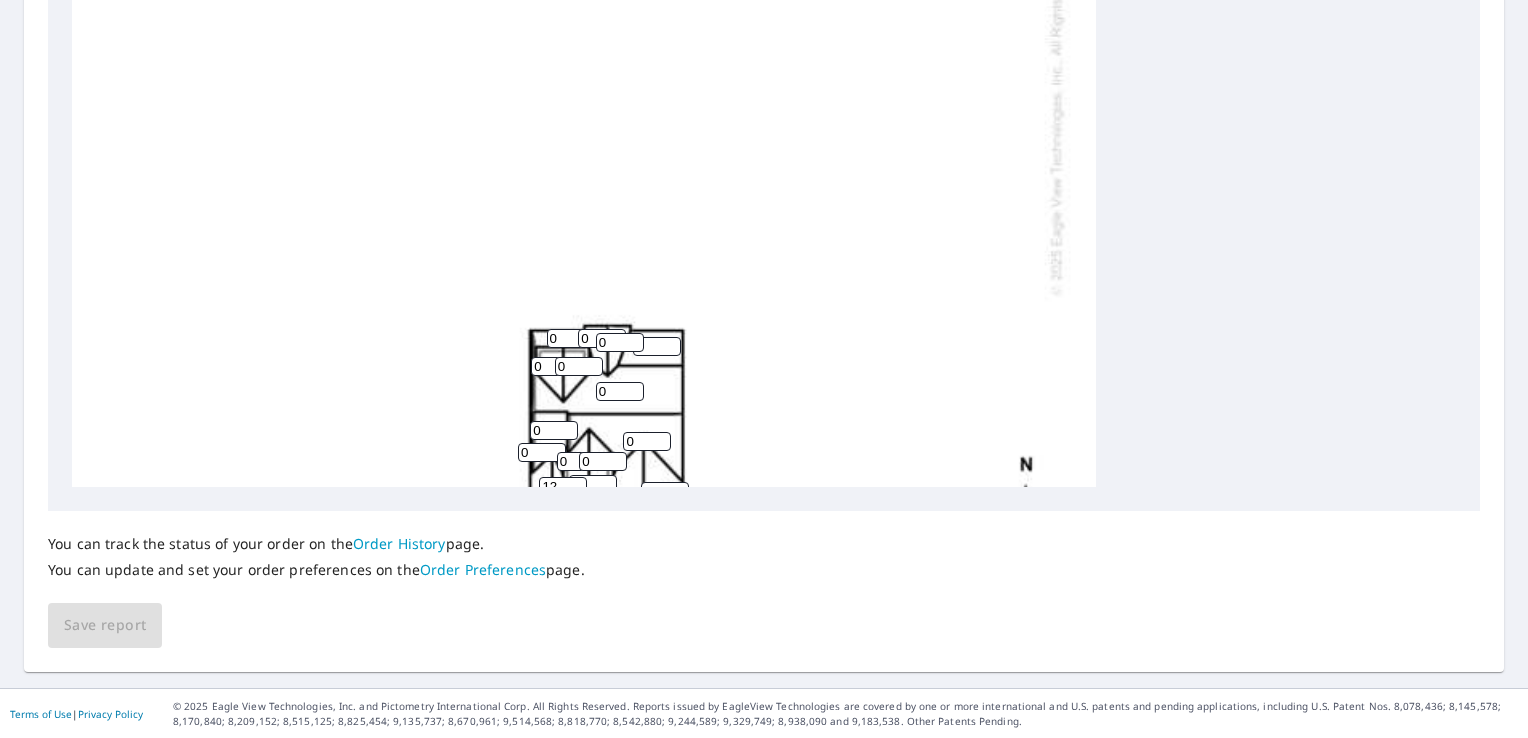 scroll, scrollTop: 396, scrollLeft: 0, axis: vertical 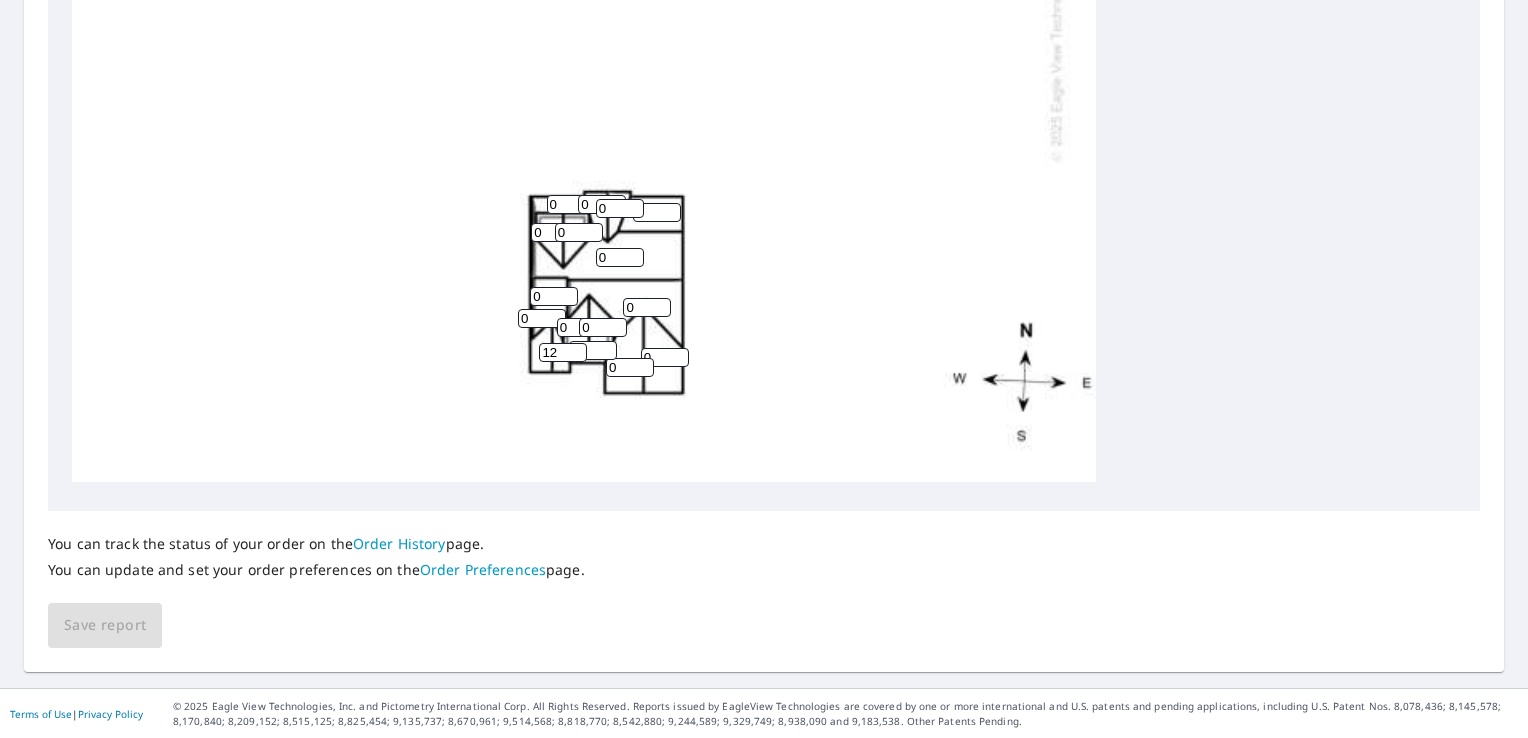 type on "06" 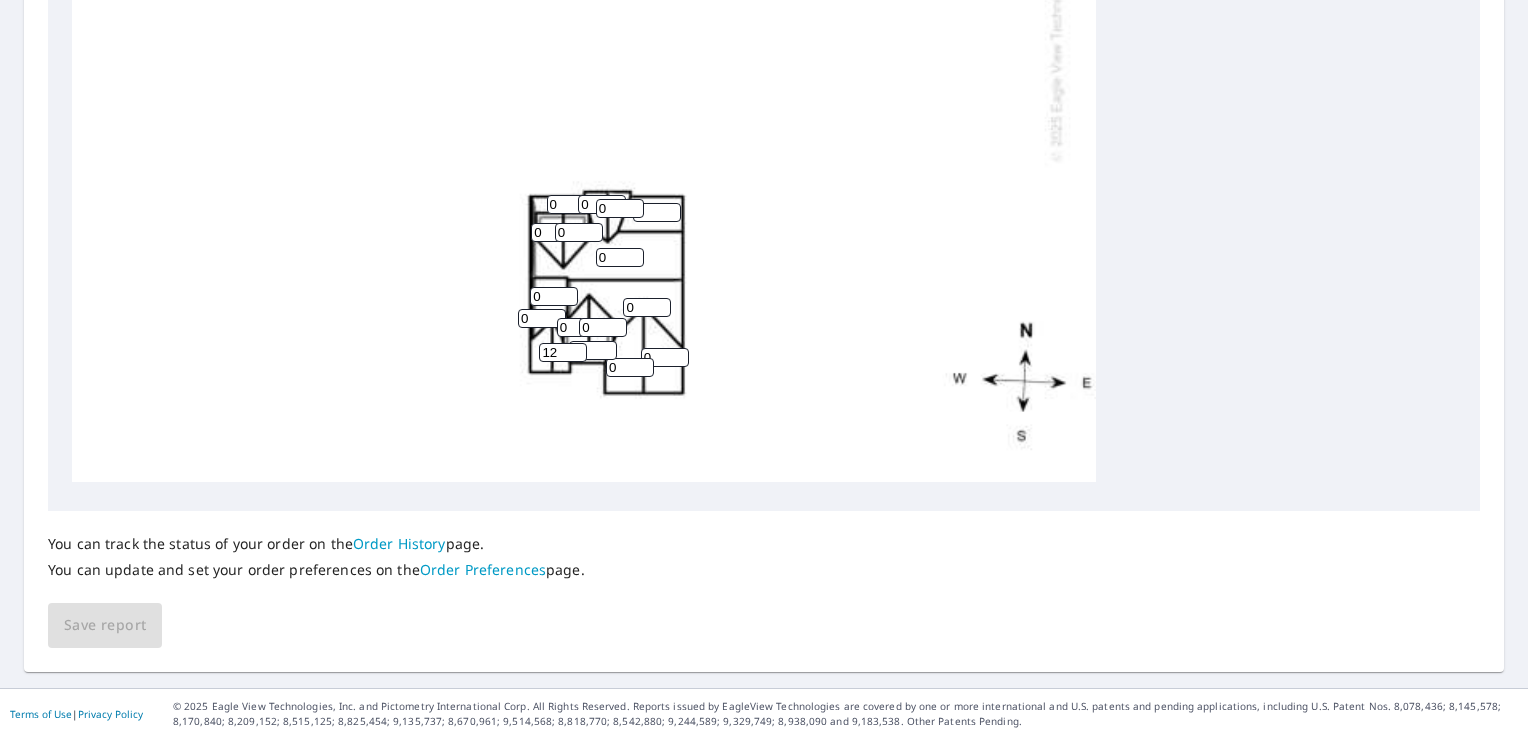click on "0 0 0 0 0 0 0 0 0 0 0 0 0 0 0 0 0 0 06 12" at bounding box center [584, -21] 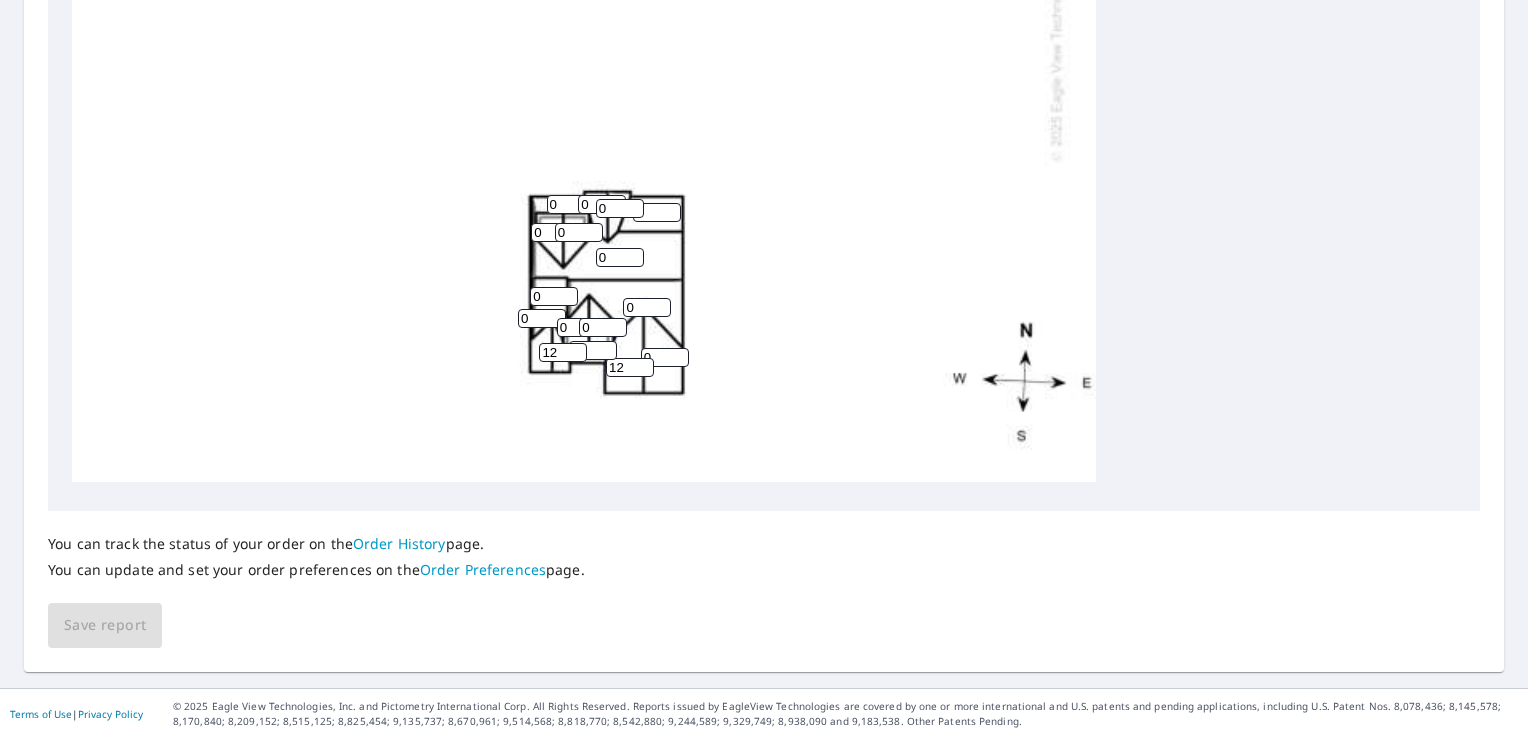 type on "12" 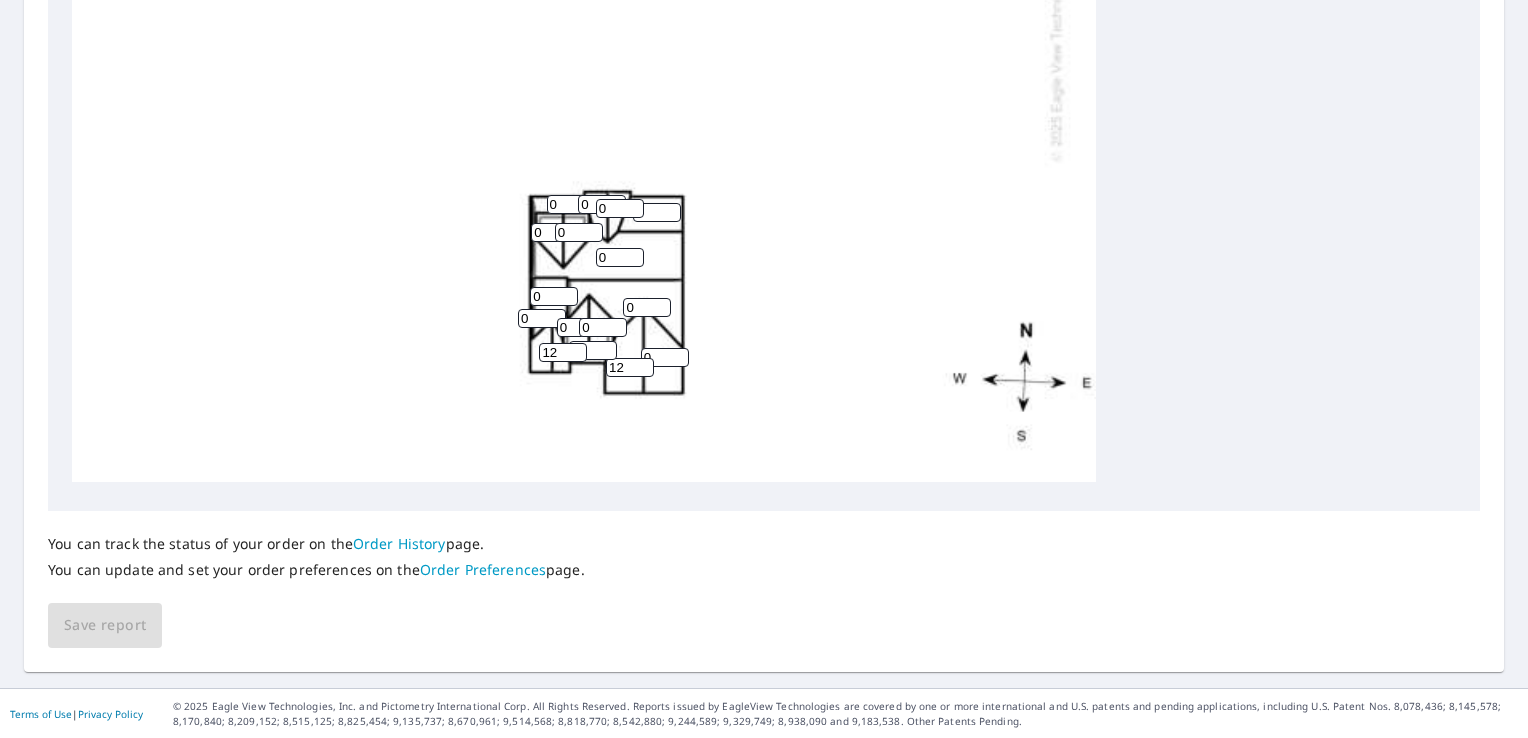 click on "0" at bounding box center [665, 357] 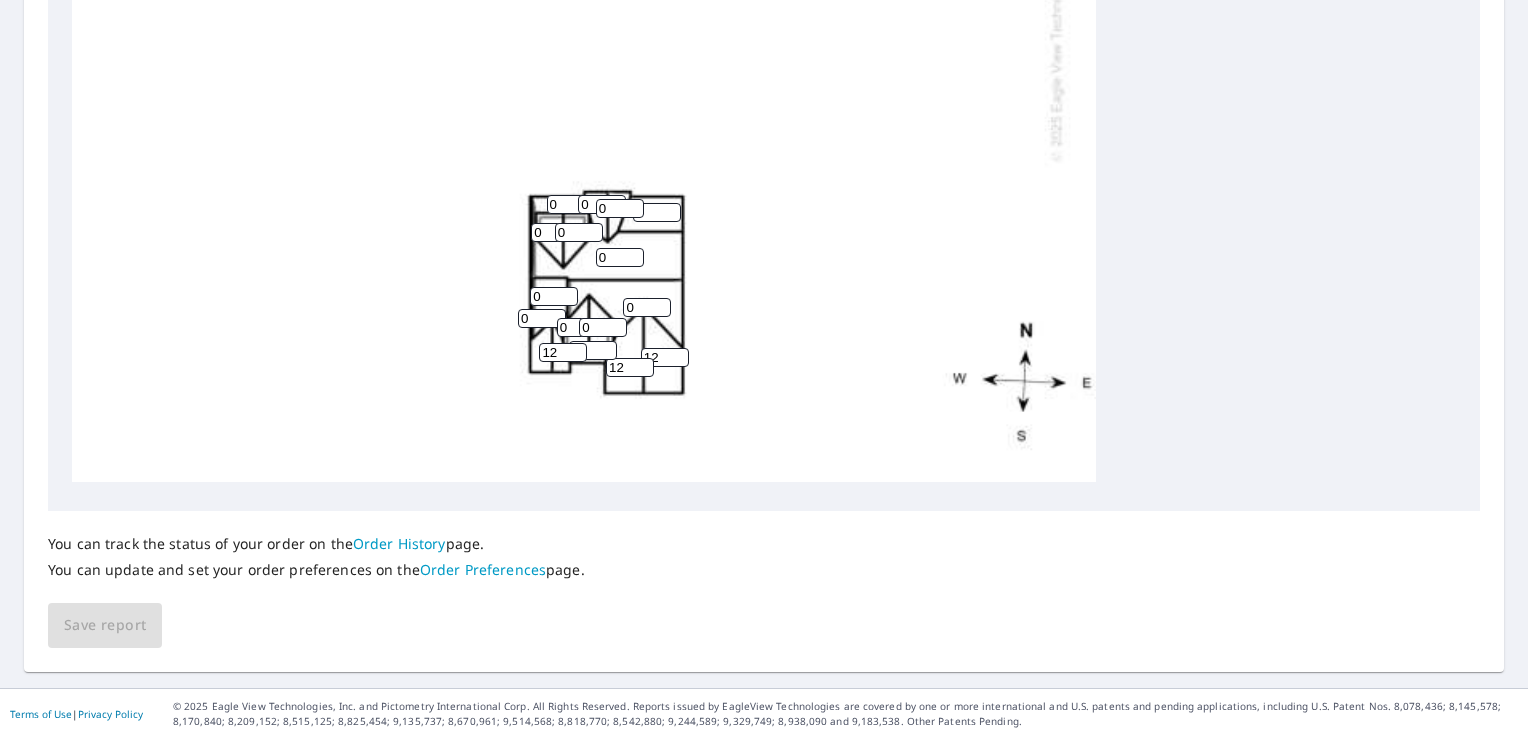 type on "12" 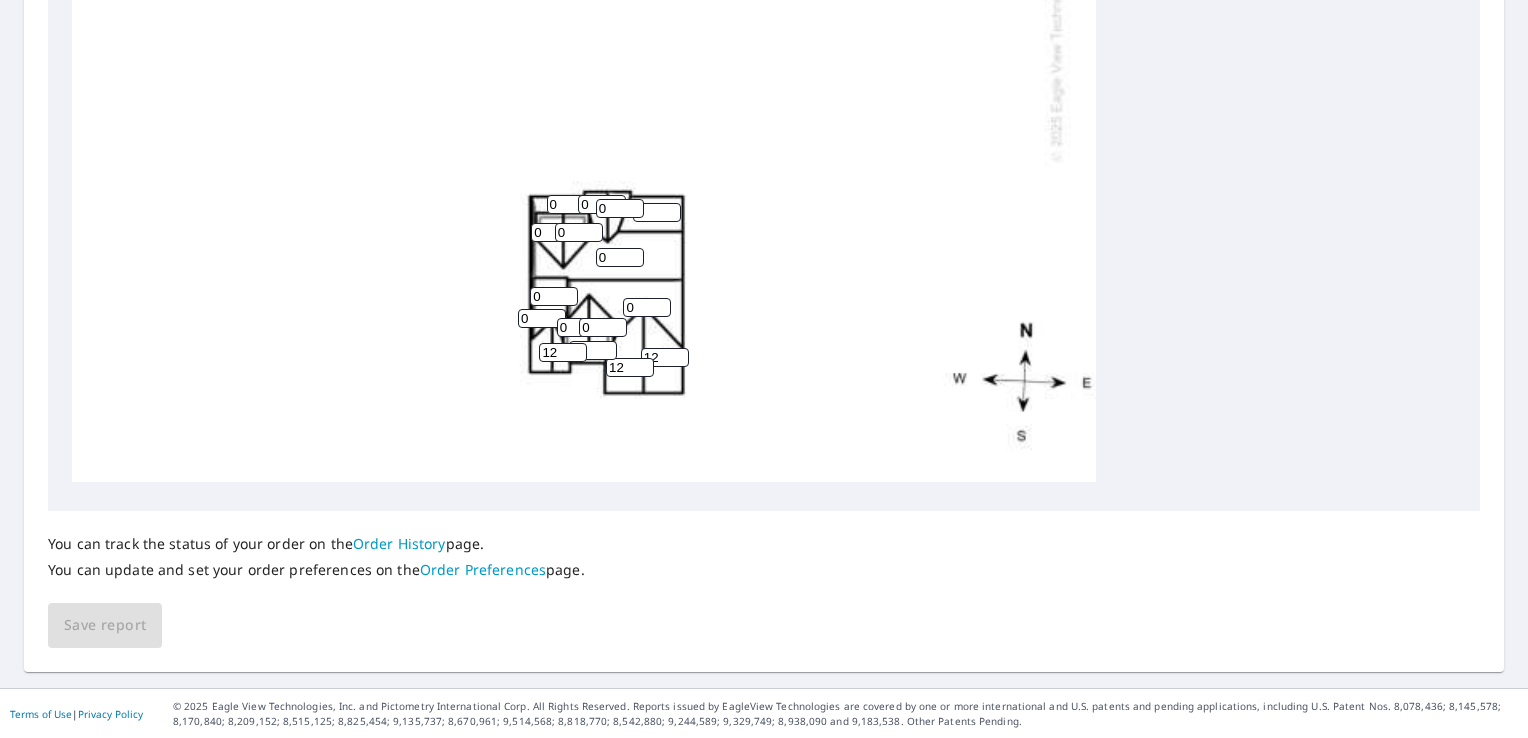 click on "0" at bounding box center (581, 327) 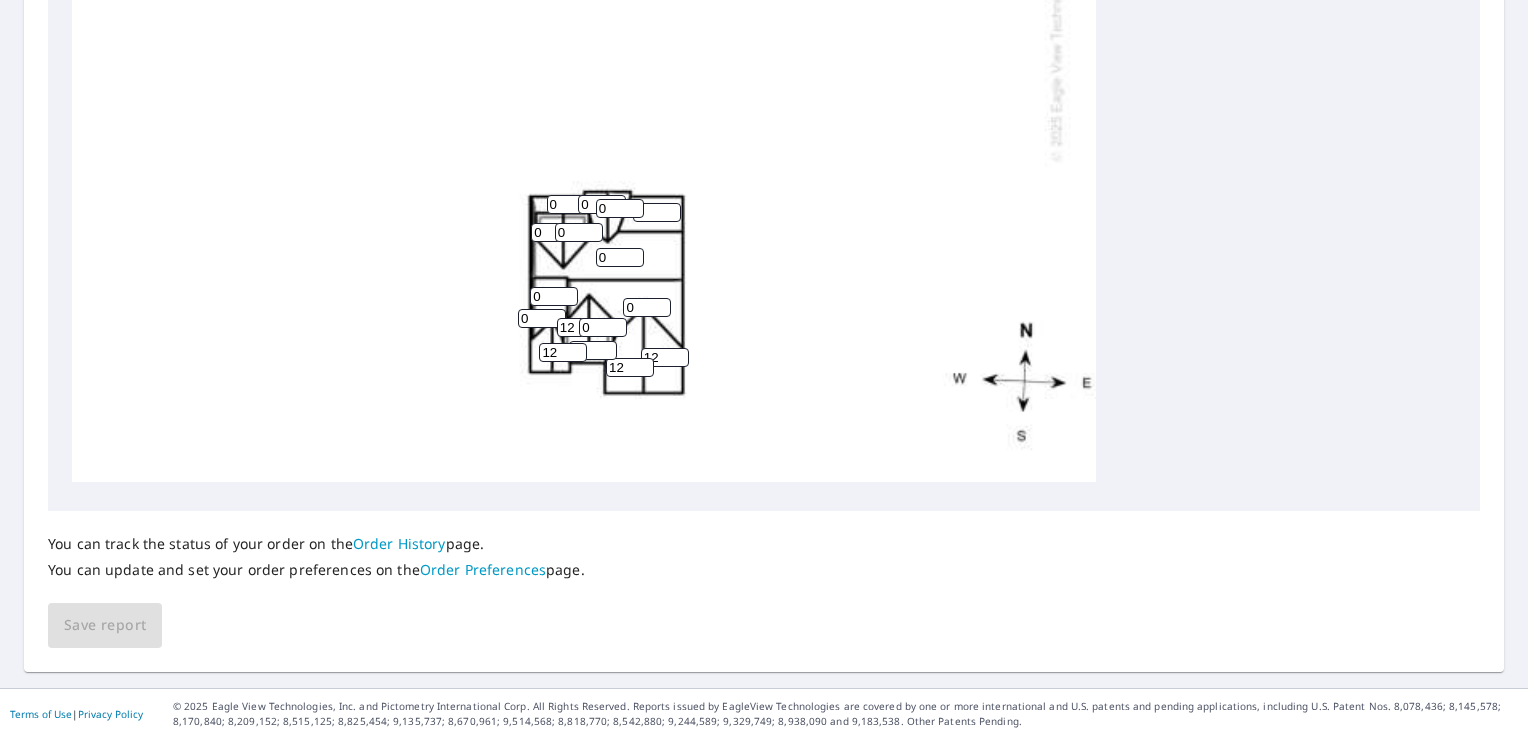 type on "12" 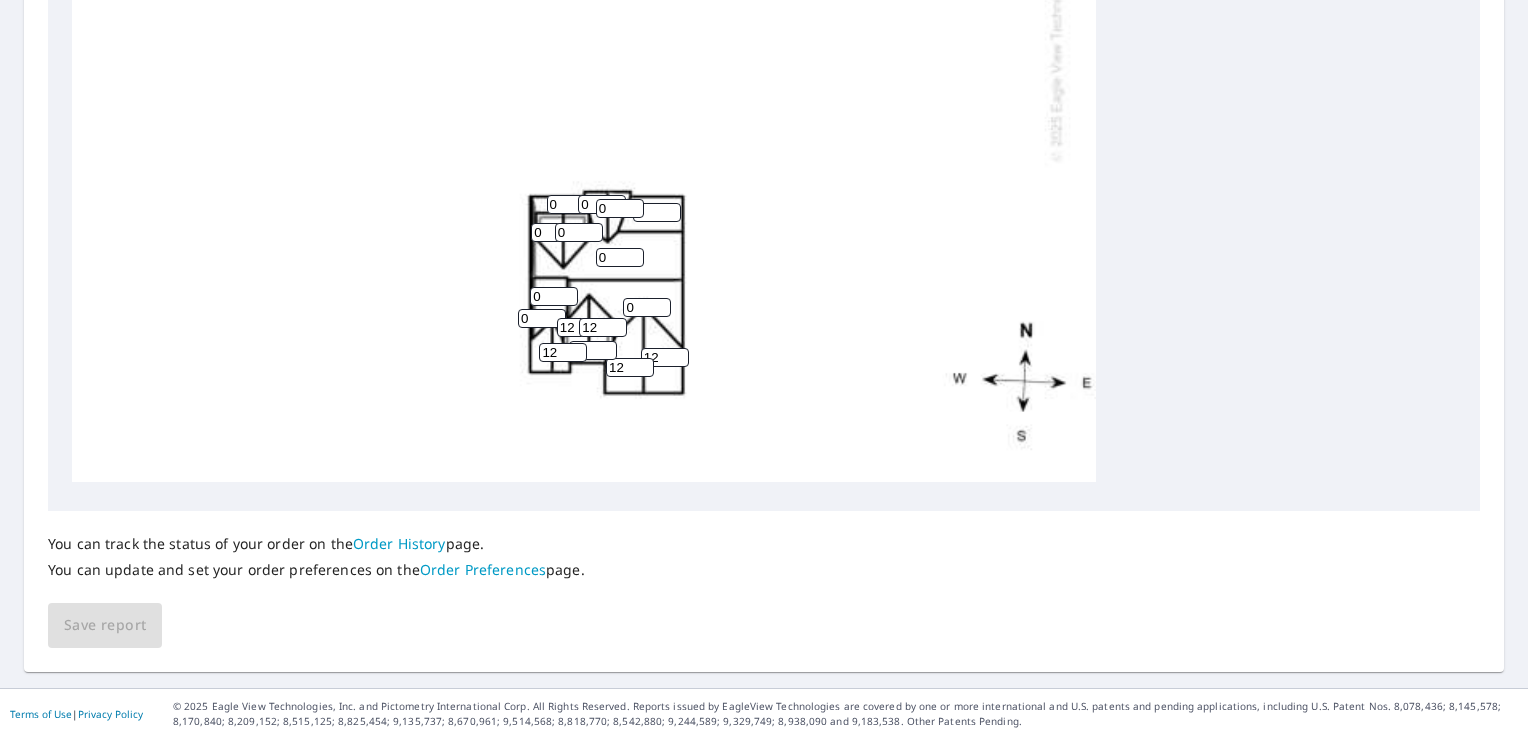 type on "12" 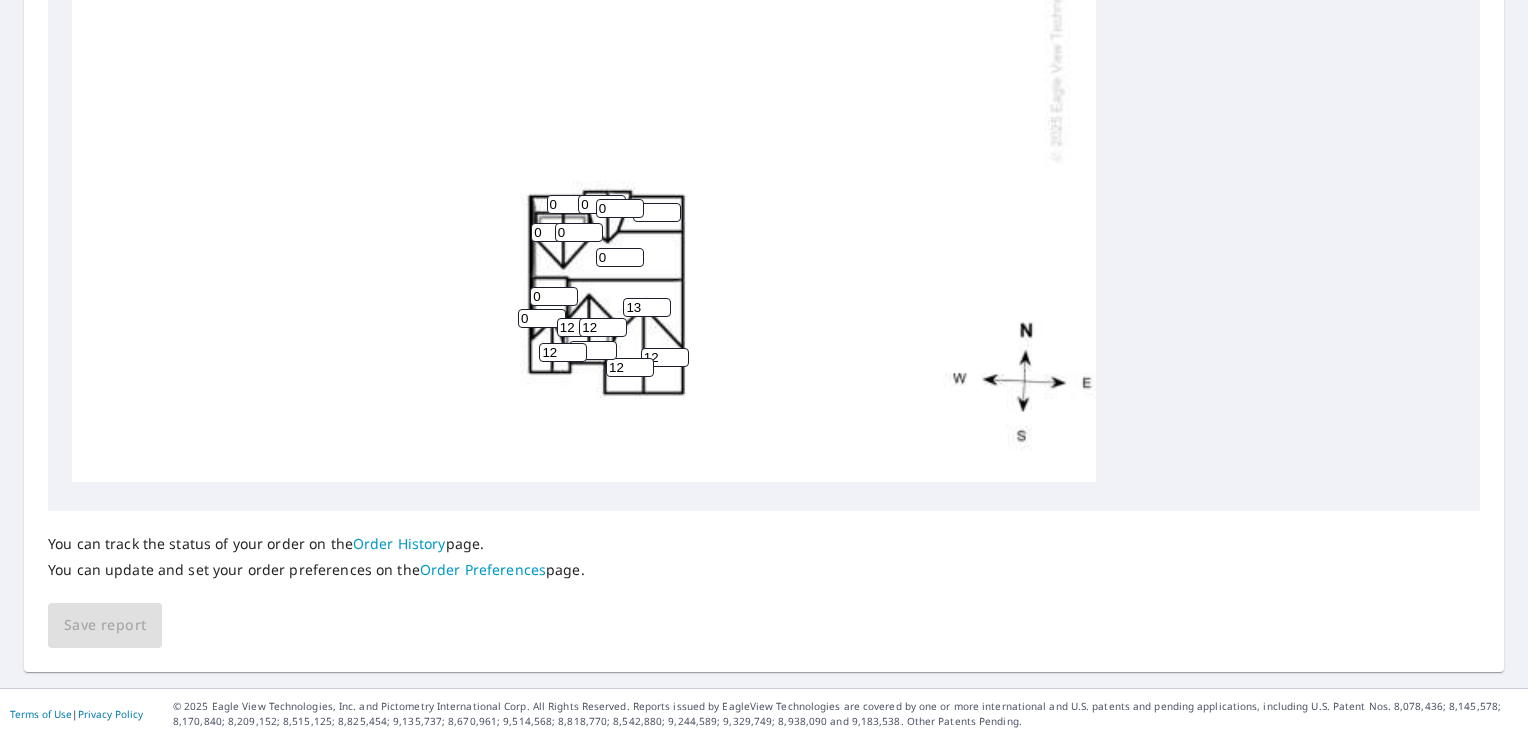 type on "13" 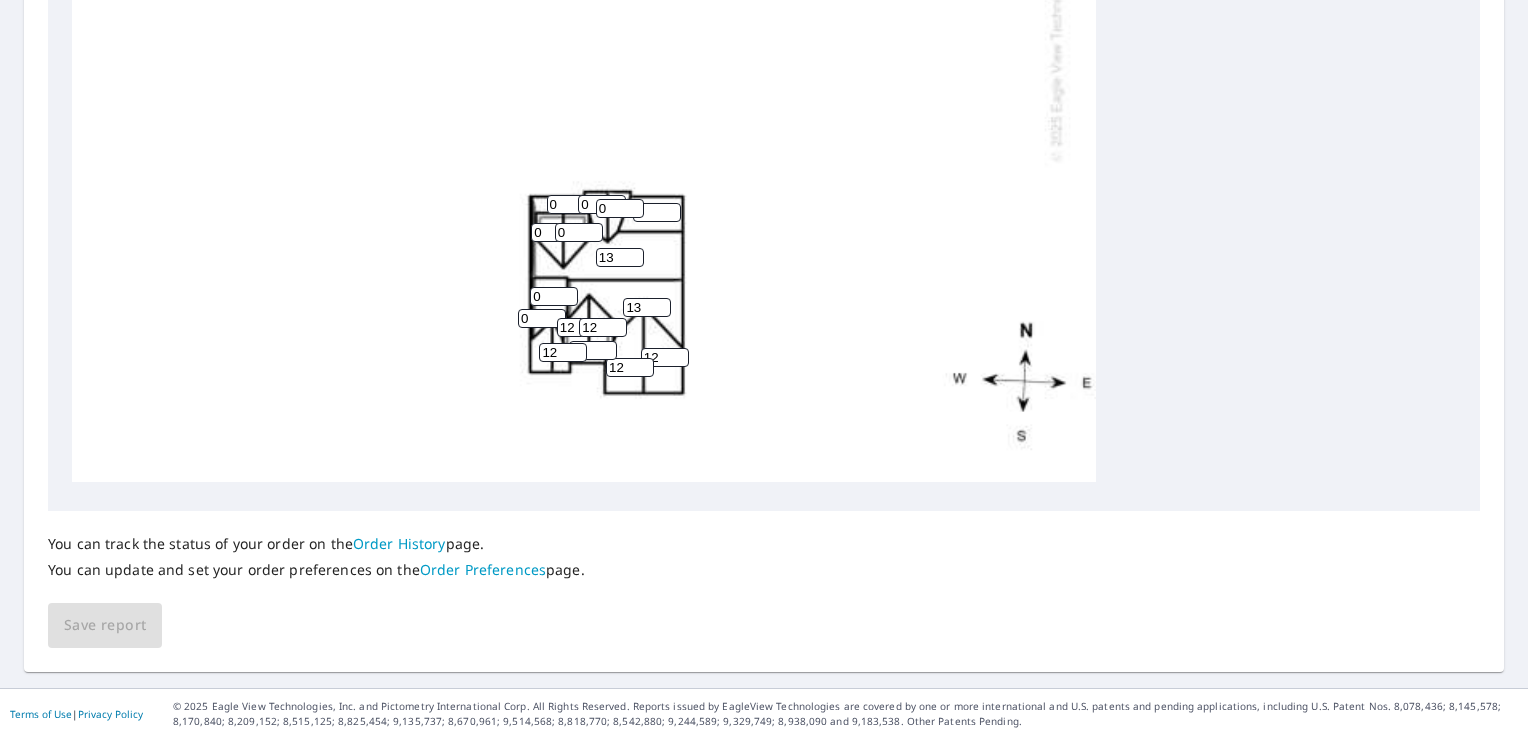 type on "13" 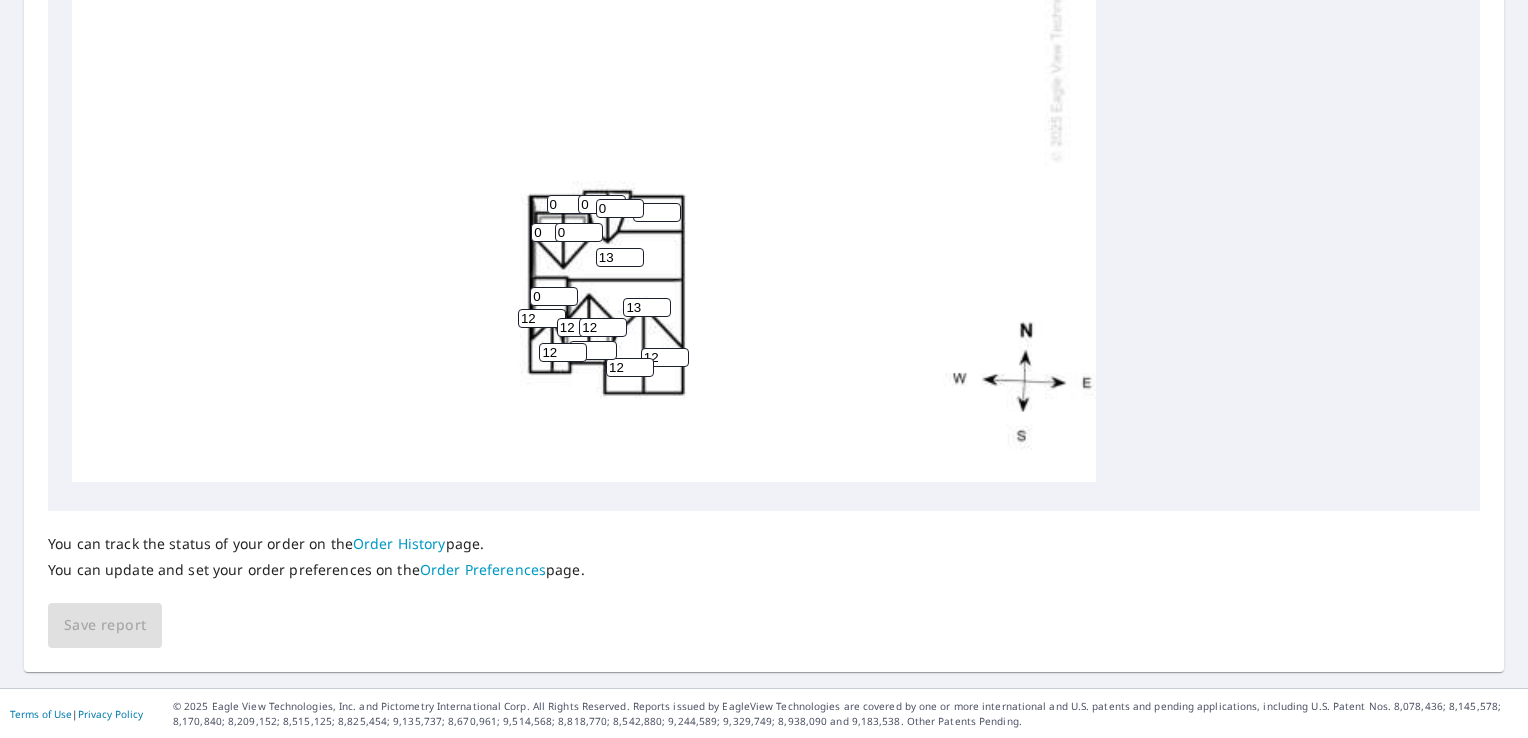 type on "12" 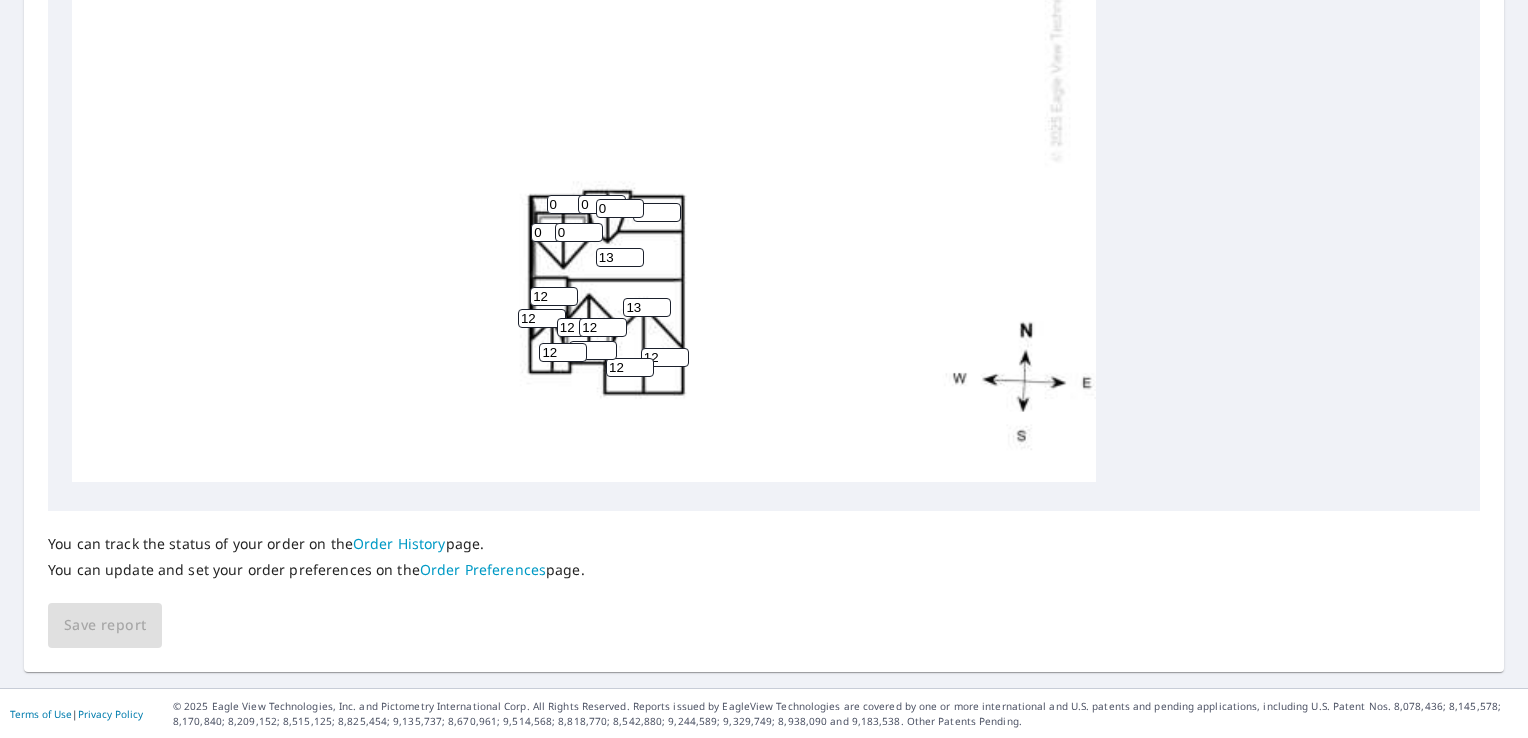 type on "12" 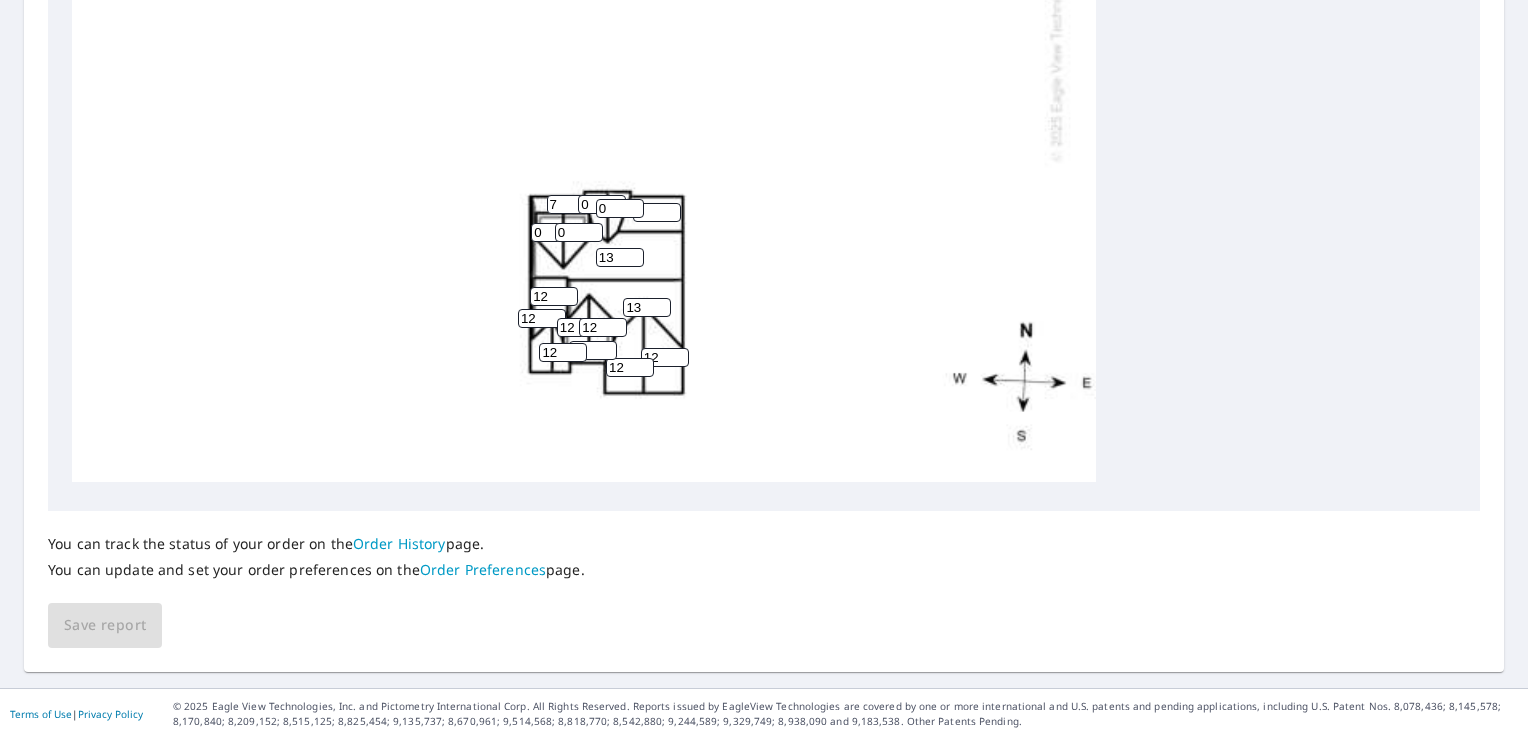 type on "7" 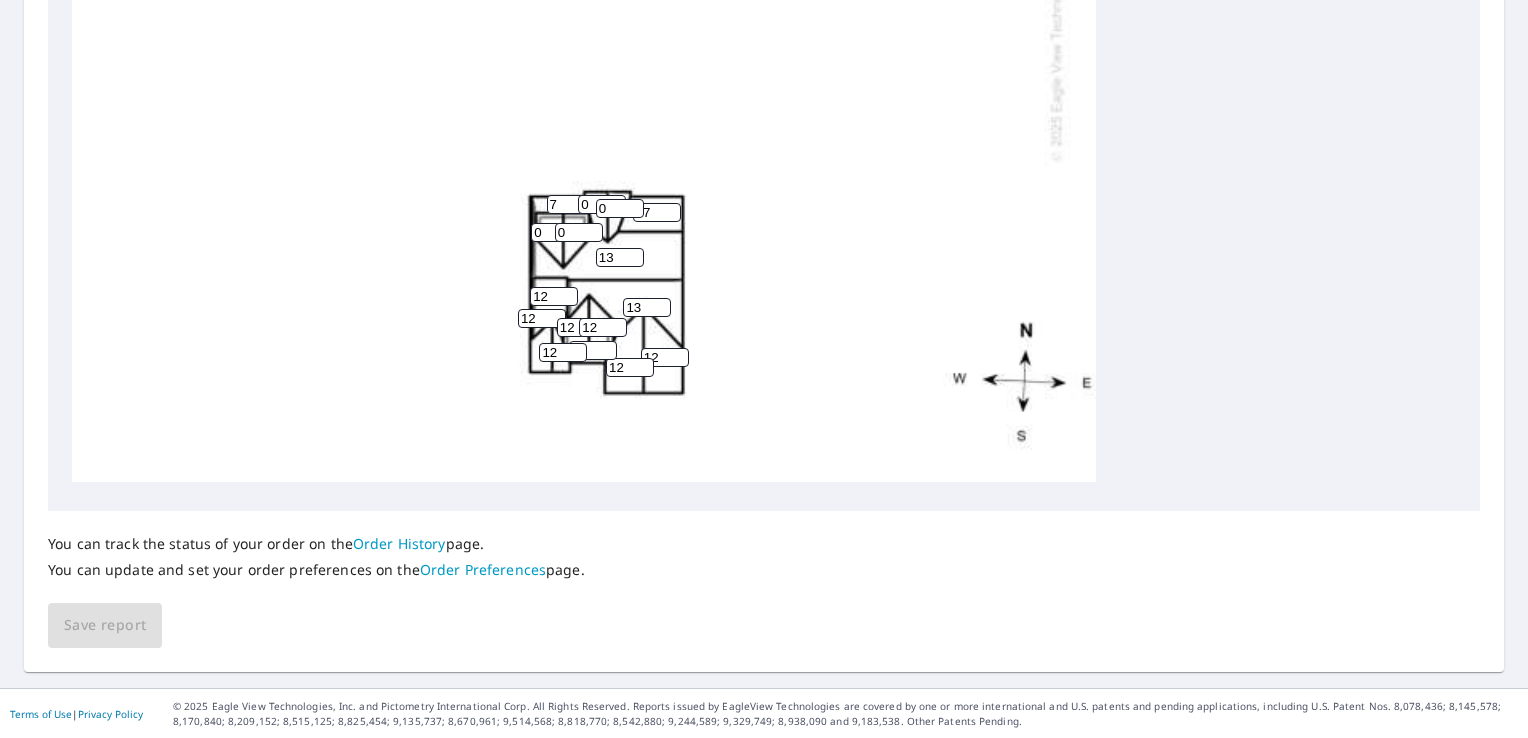type on "07" 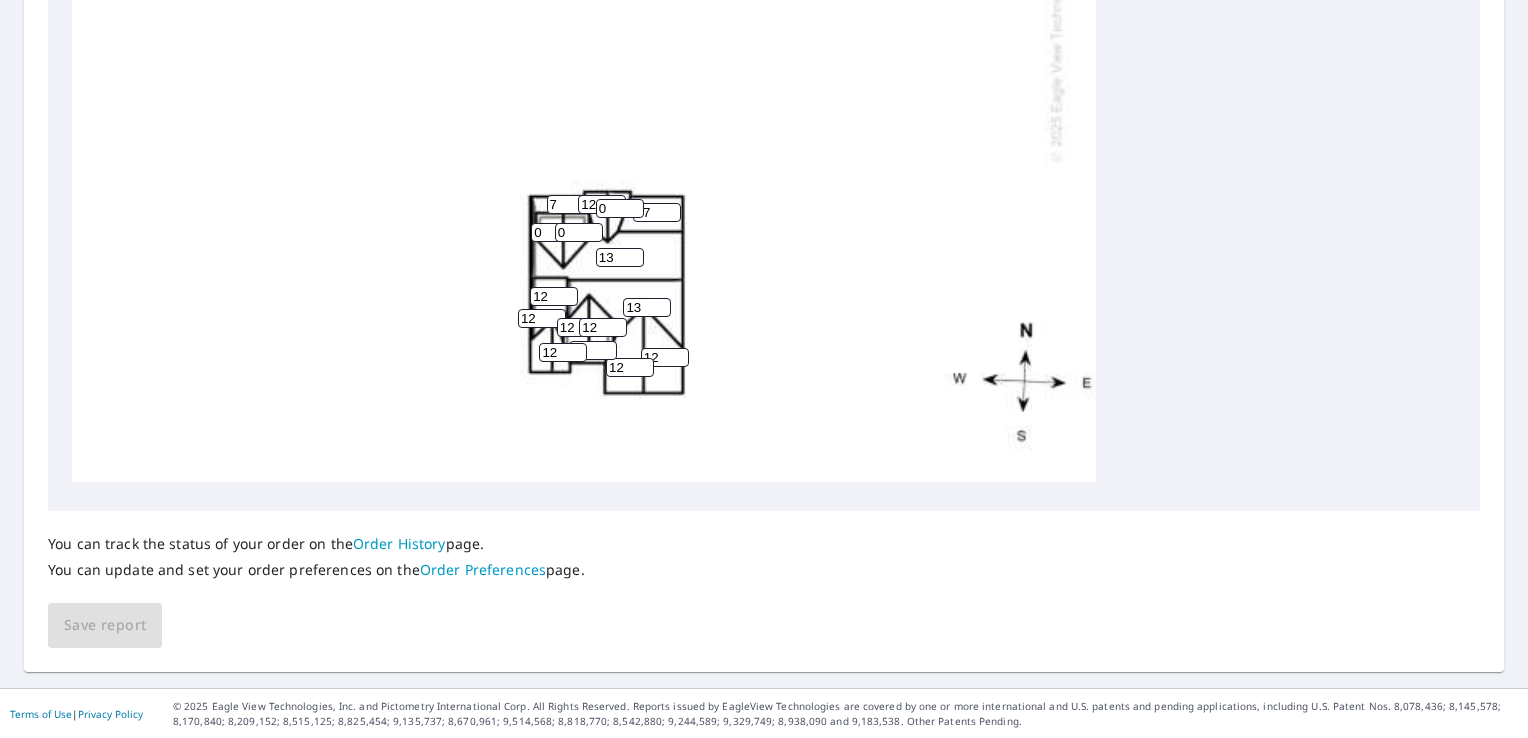type on "12" 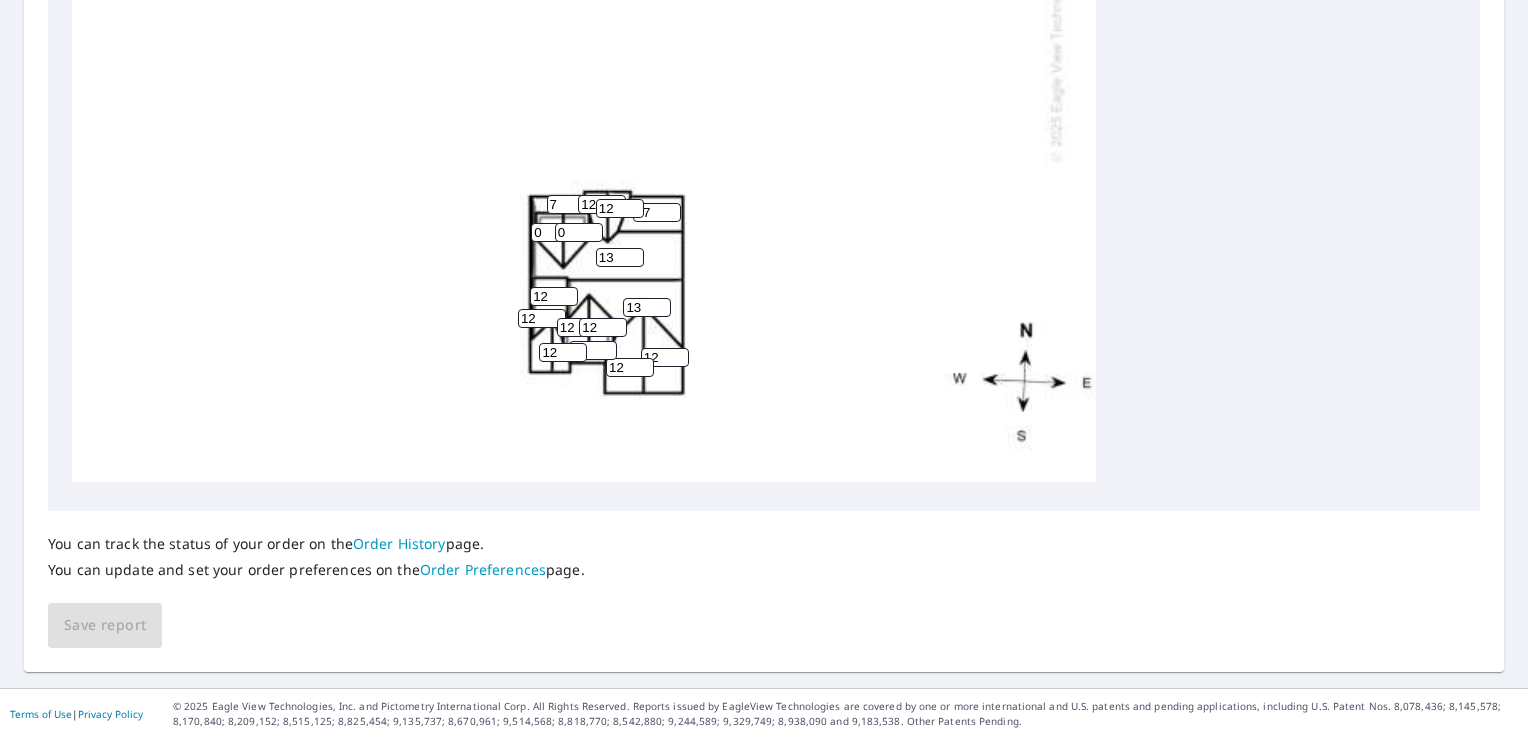 type on "12" 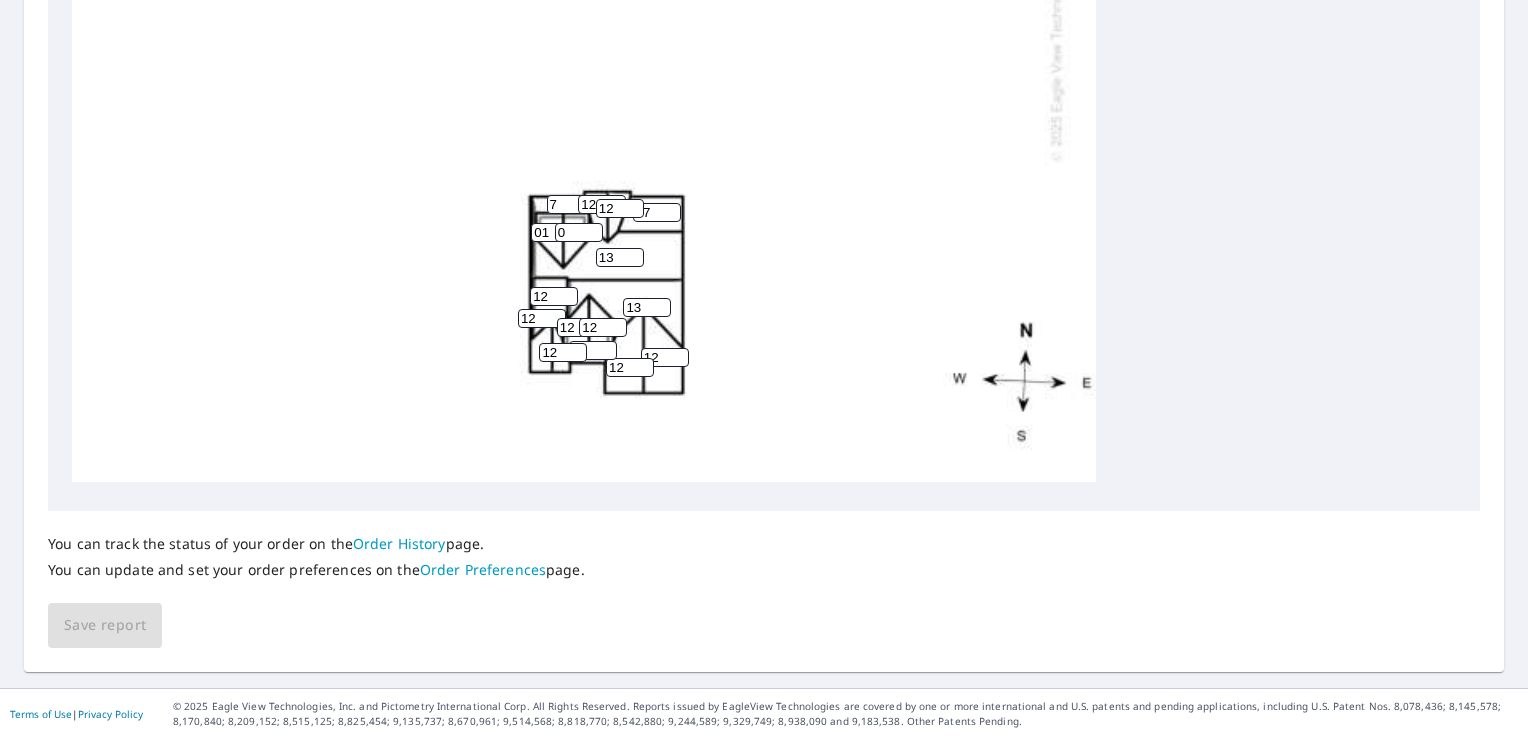 type on "0" 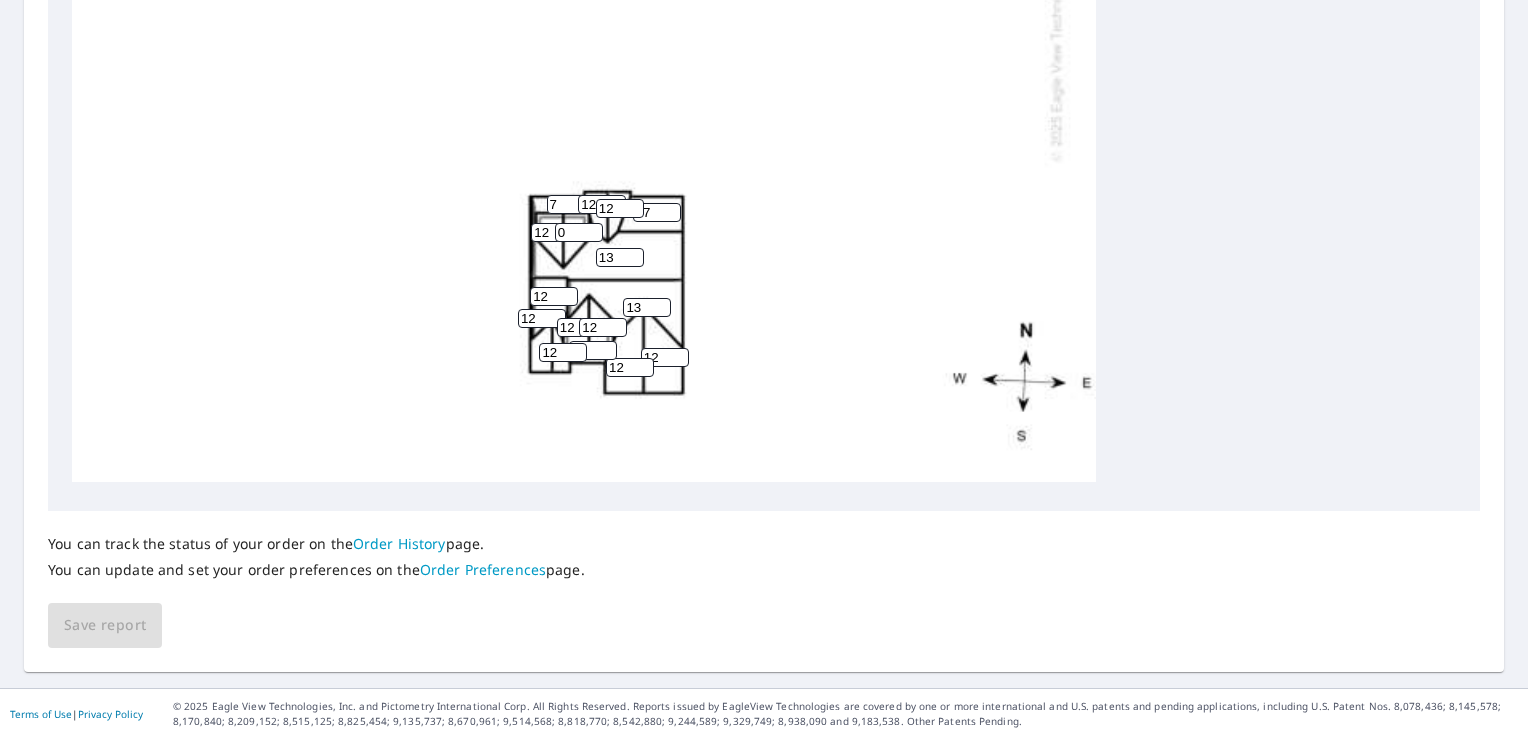 type on "12" 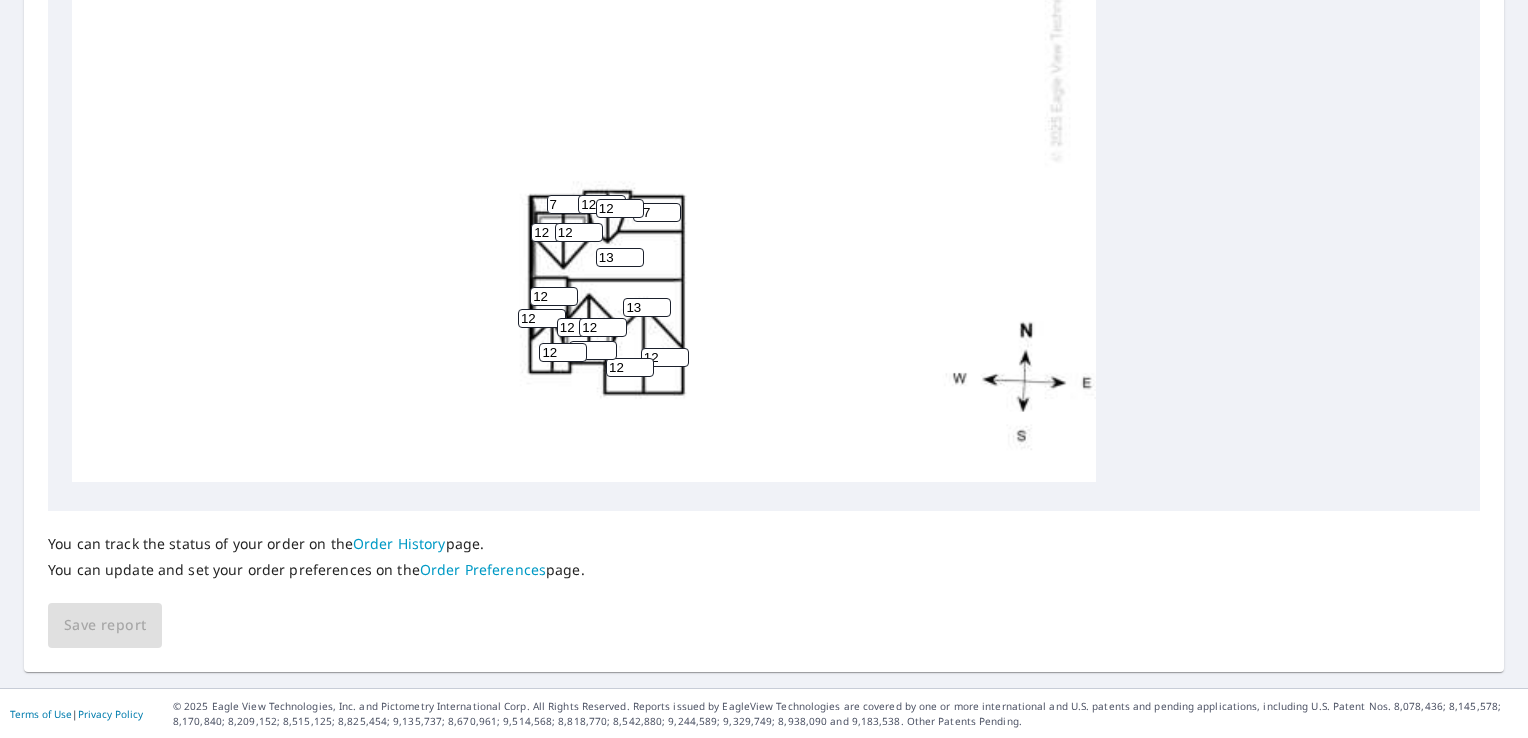 type on "12" 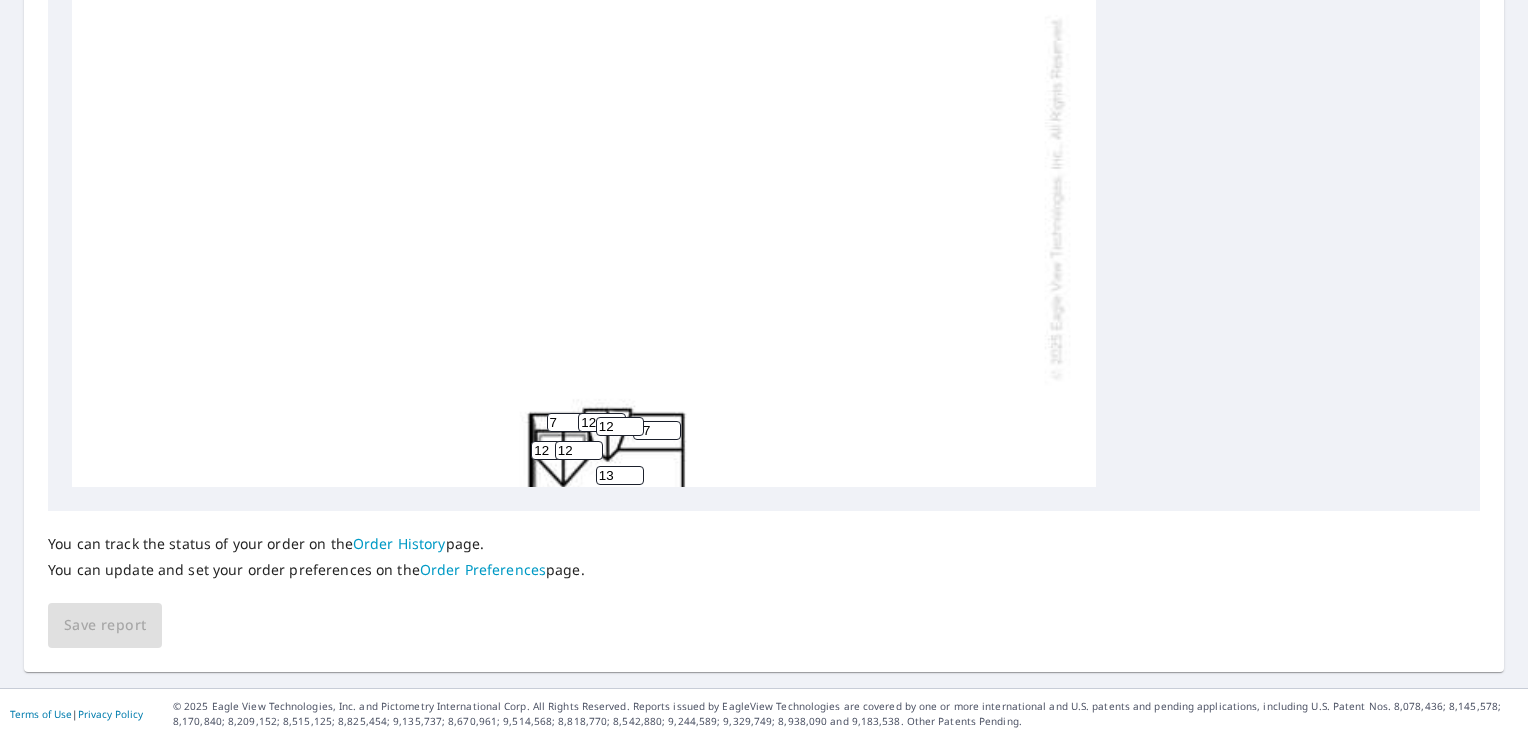 scroll, scrollTop: 0, scrollLeft: 0, axis: both 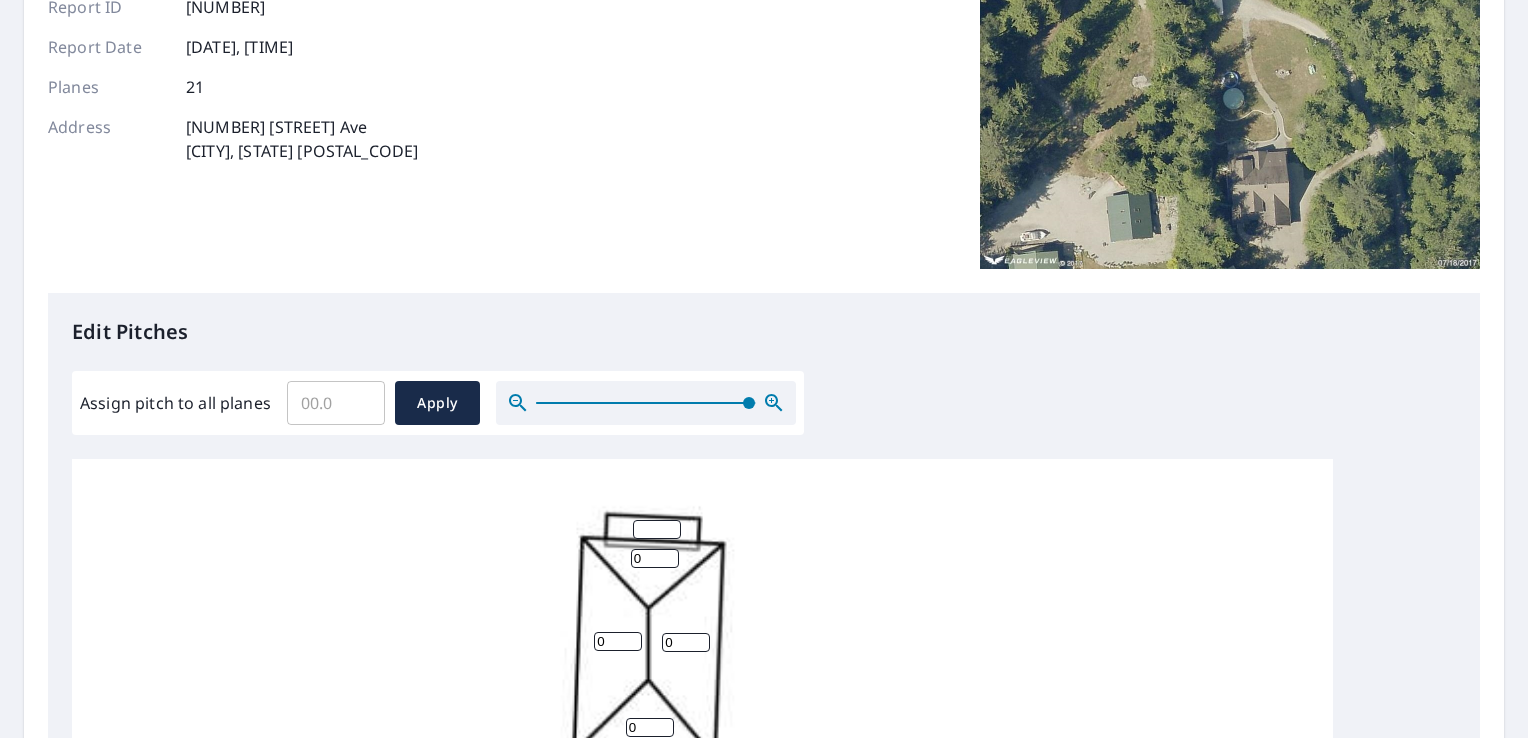 click at bounding box center (646, 403) 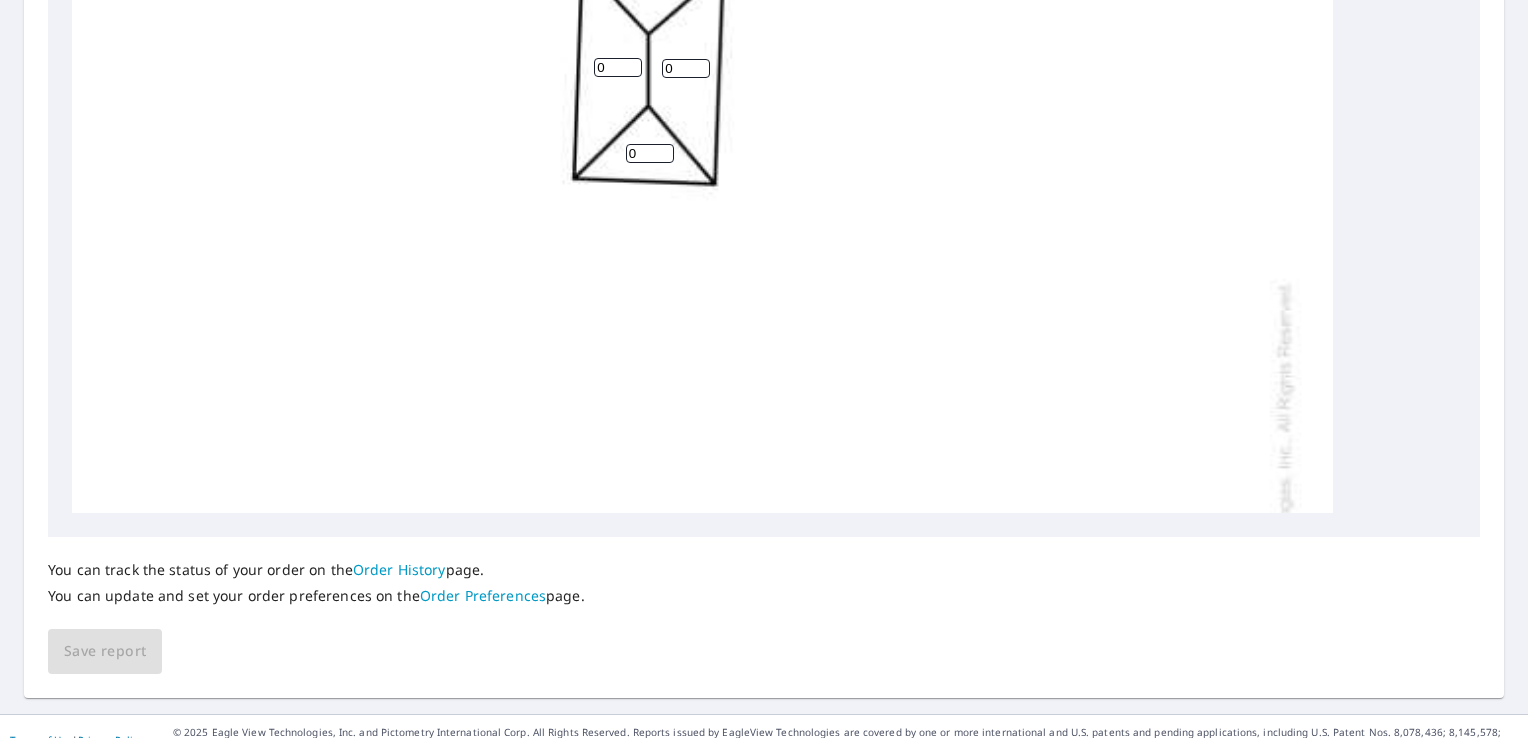 scroll, scrollTop: 744, scrollLeft: 0, axis: vertical 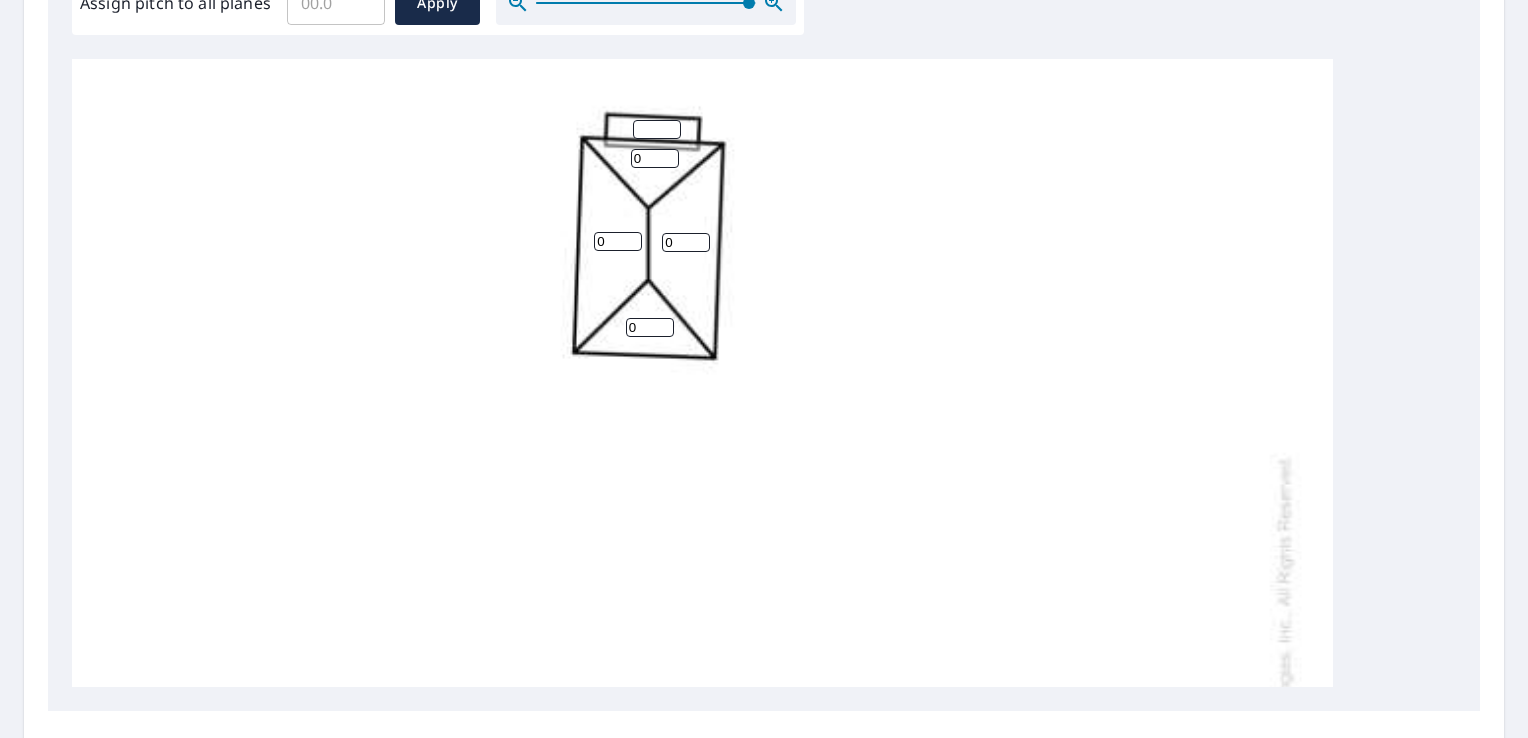 click on "0" at bounding box center (618, 241) 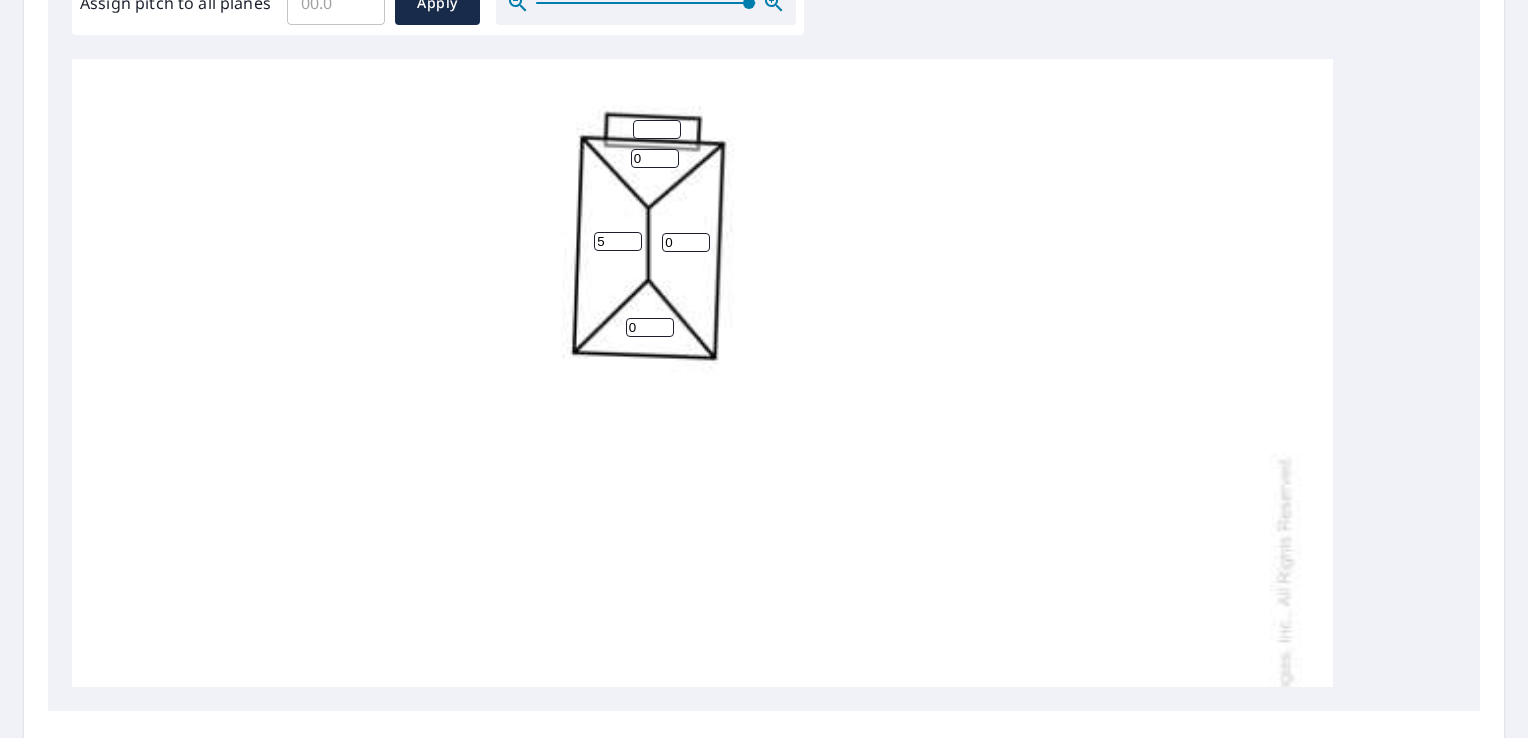 type on "5" 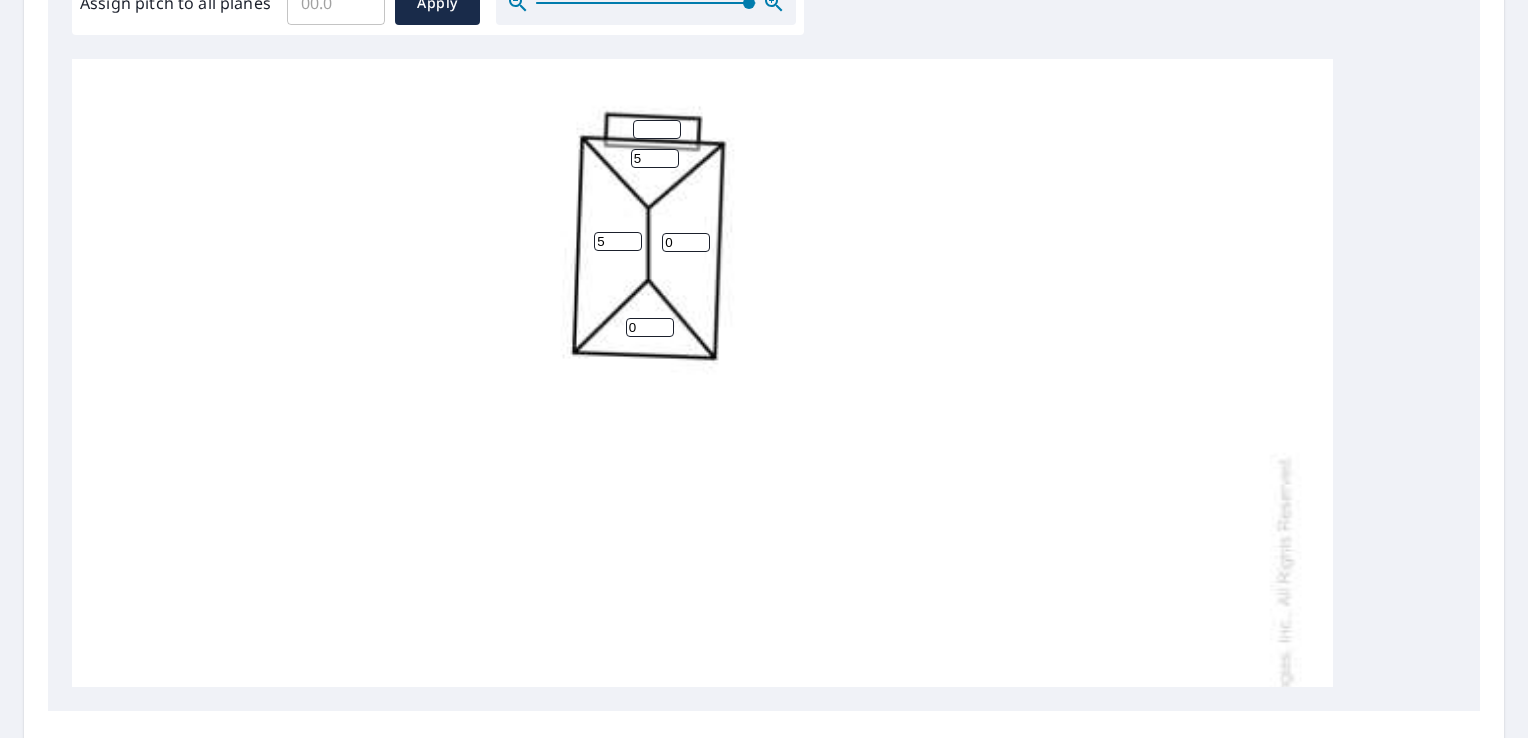 type on "5" 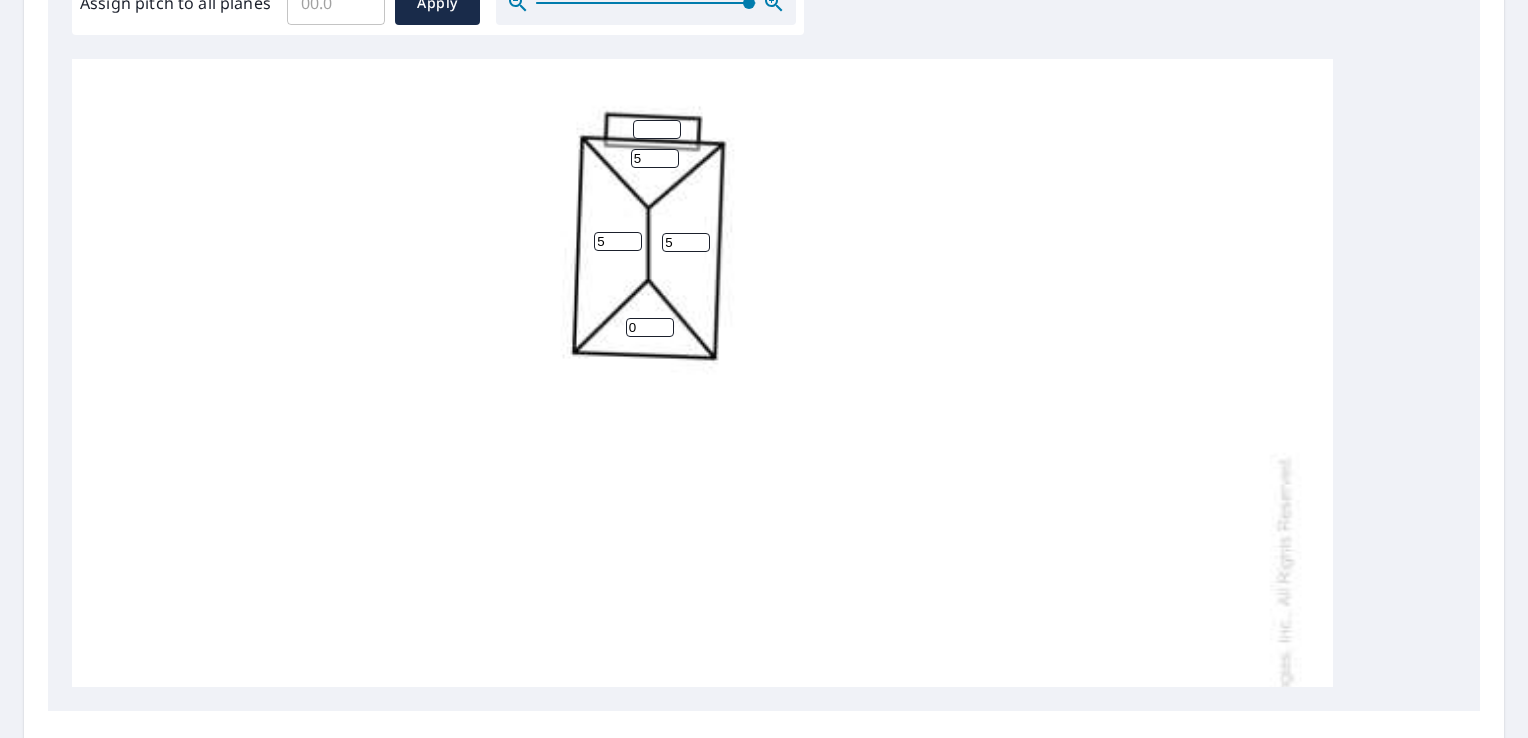type on "5" 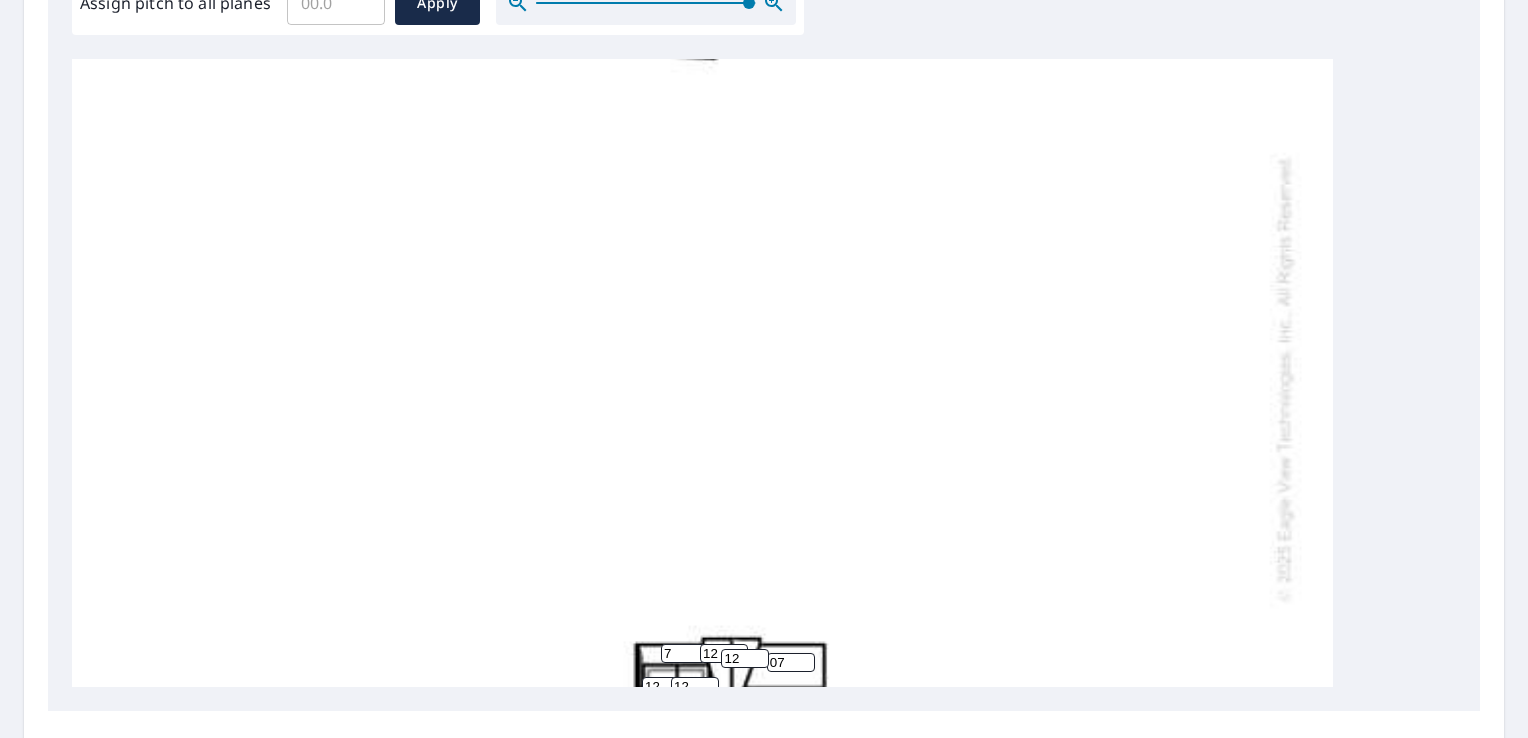 scroll, scrollTop: 400, scrollLeft: 0, axis: vertical 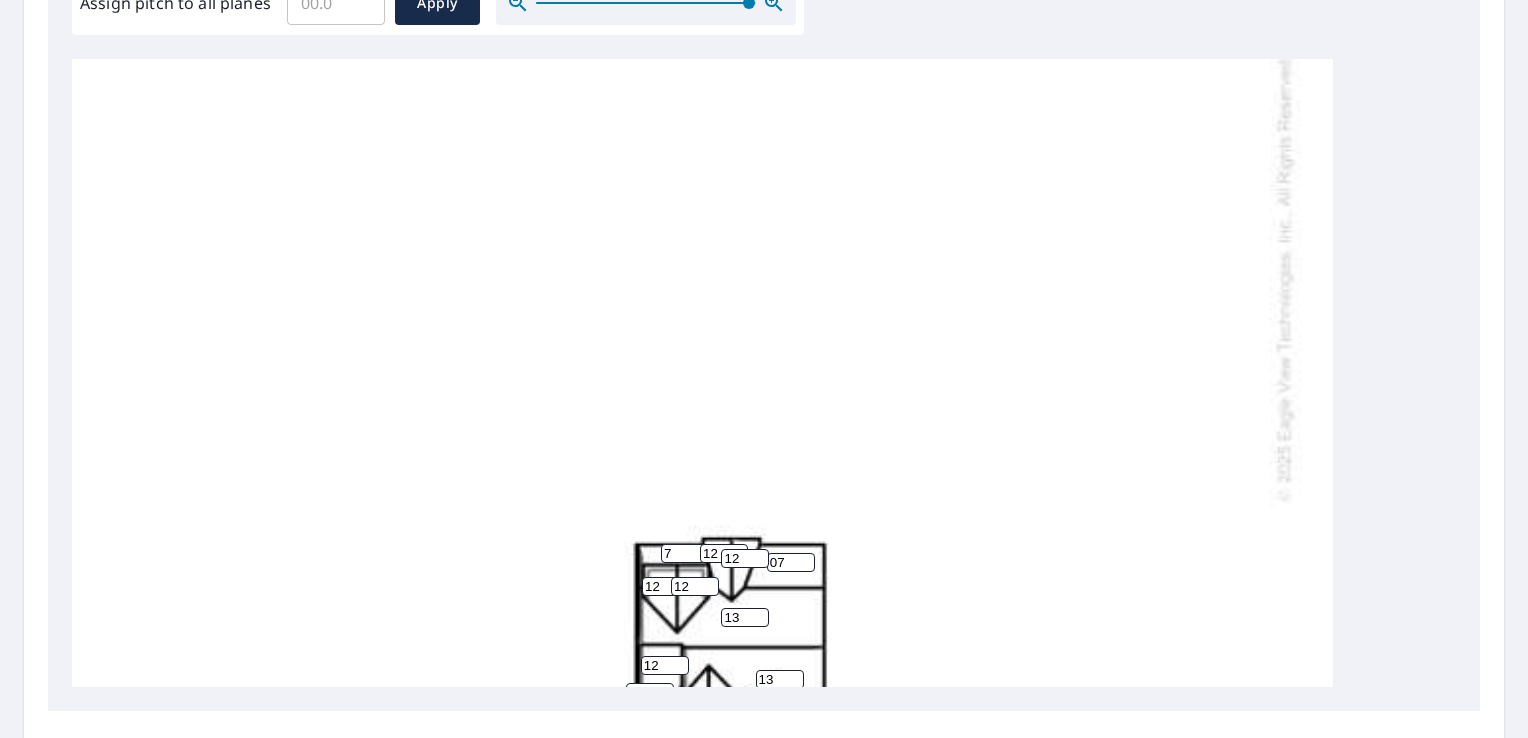 type on "5" 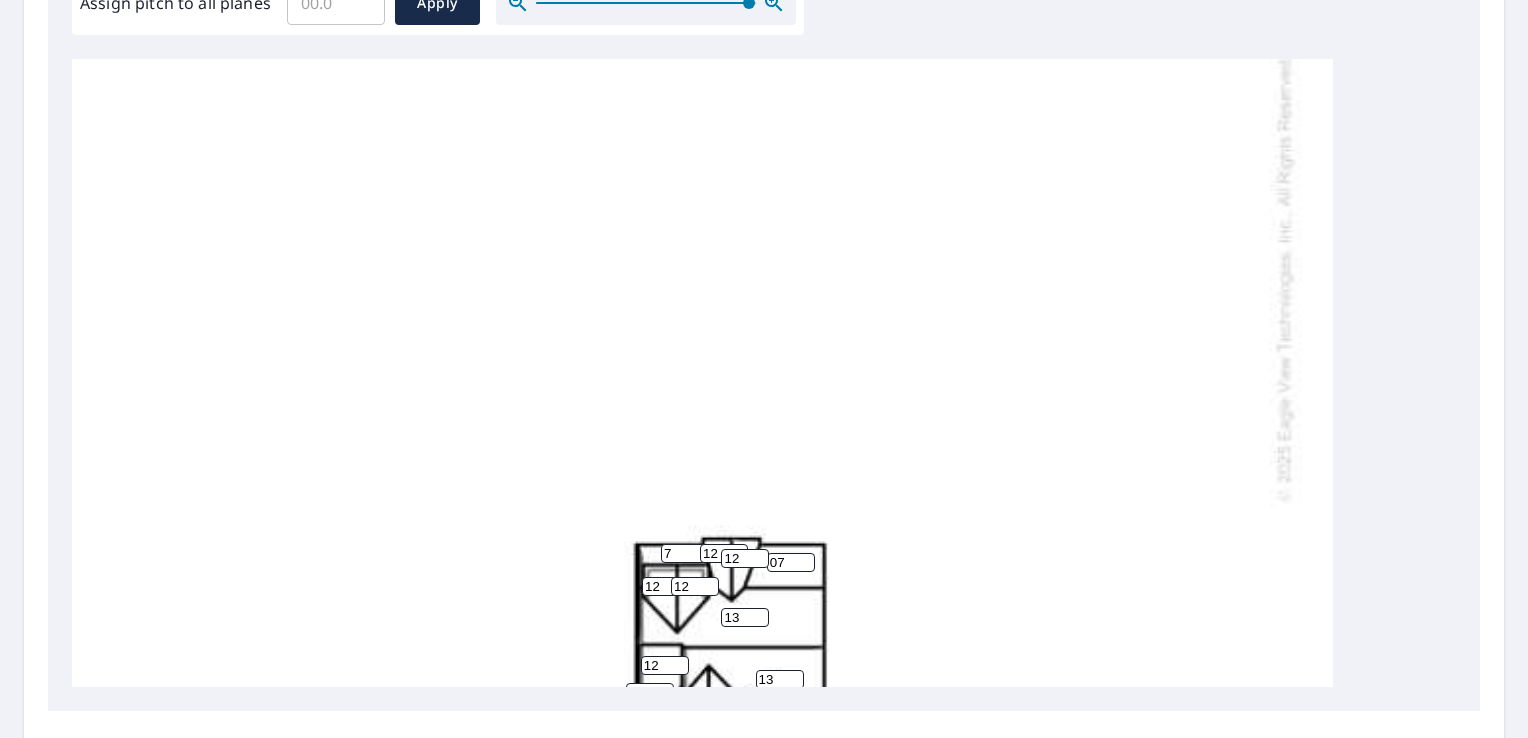 scroll, scrollTop: 628, scrollLeft: 0, axis: vertical 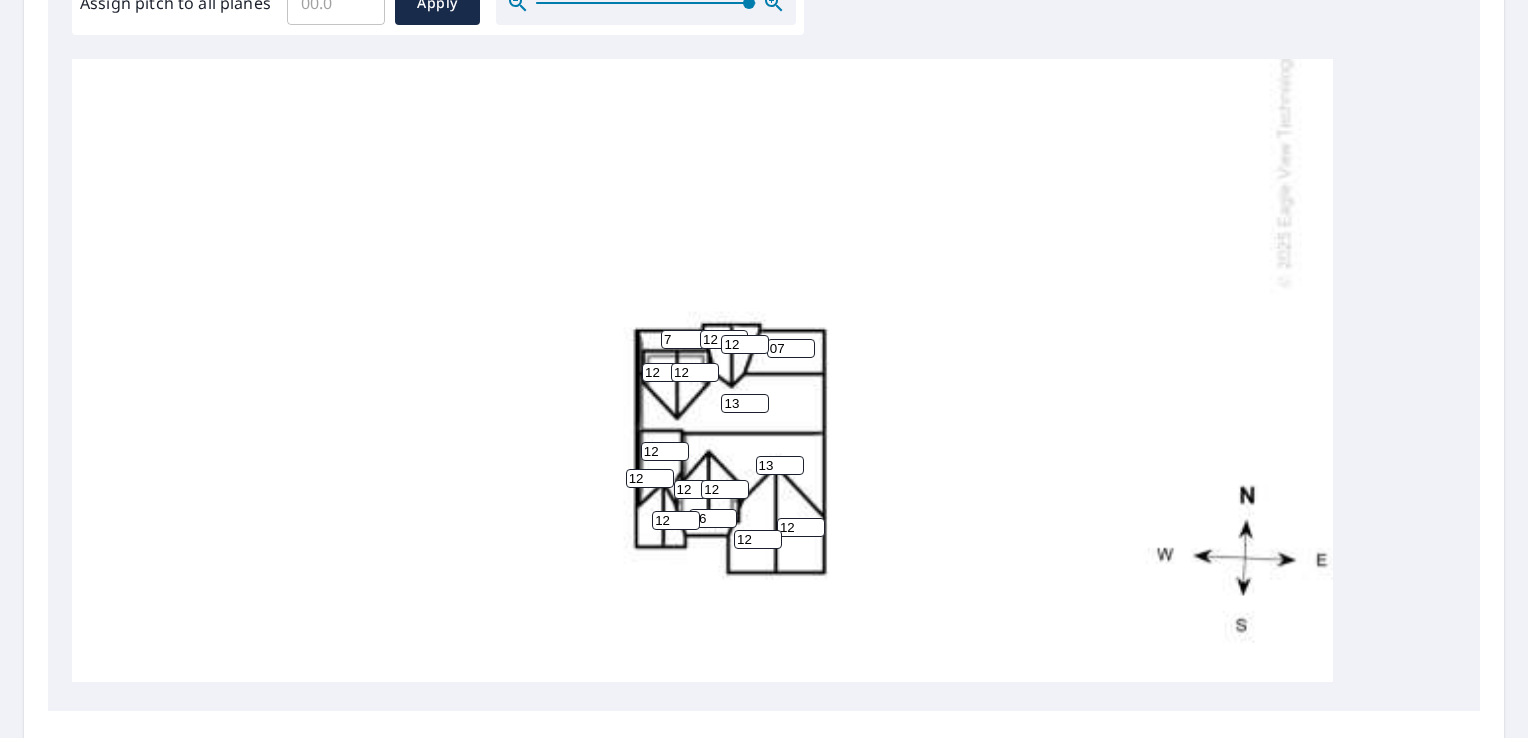 click on "5 5 13 13 5 5 12 12 07 12 12 7 12 12 12 12 12 12 06 12" at bounding box center [702, 63] 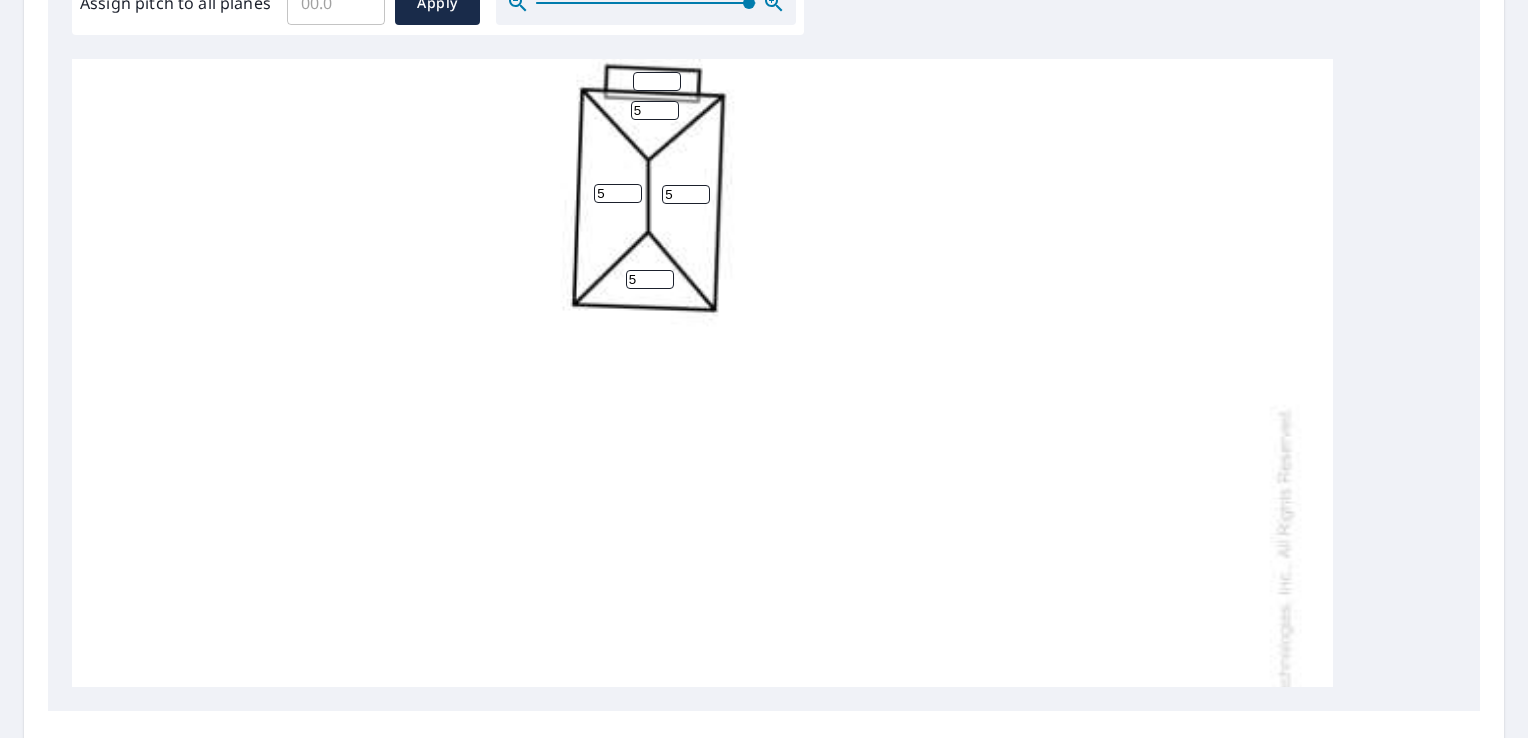 scroll, scrollTop: 0, scrollLeft: 0, axis: both 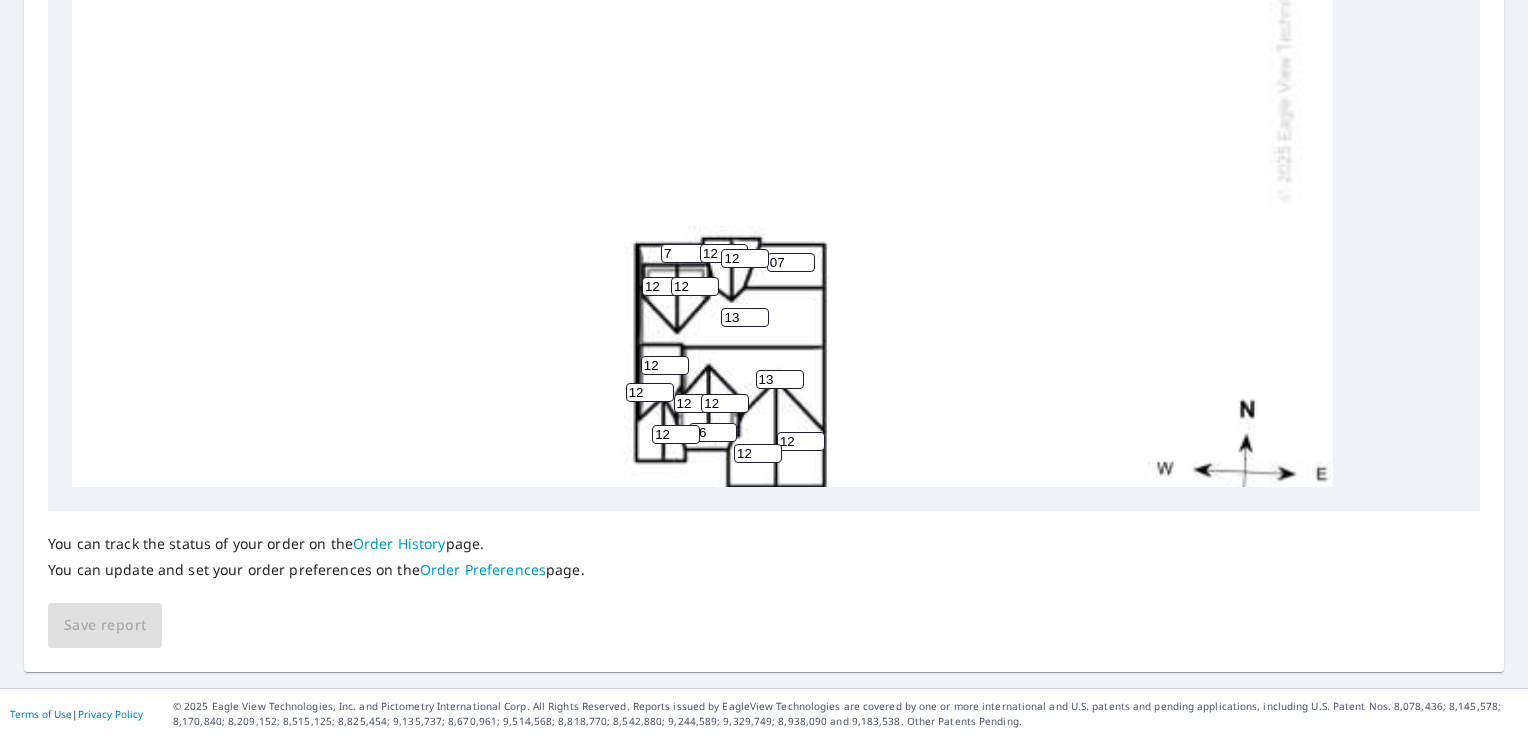 drag, startPoint x: 531, startPoint y: 626, endPoint x: 290, endPoint y: 620, distance: 241.07468 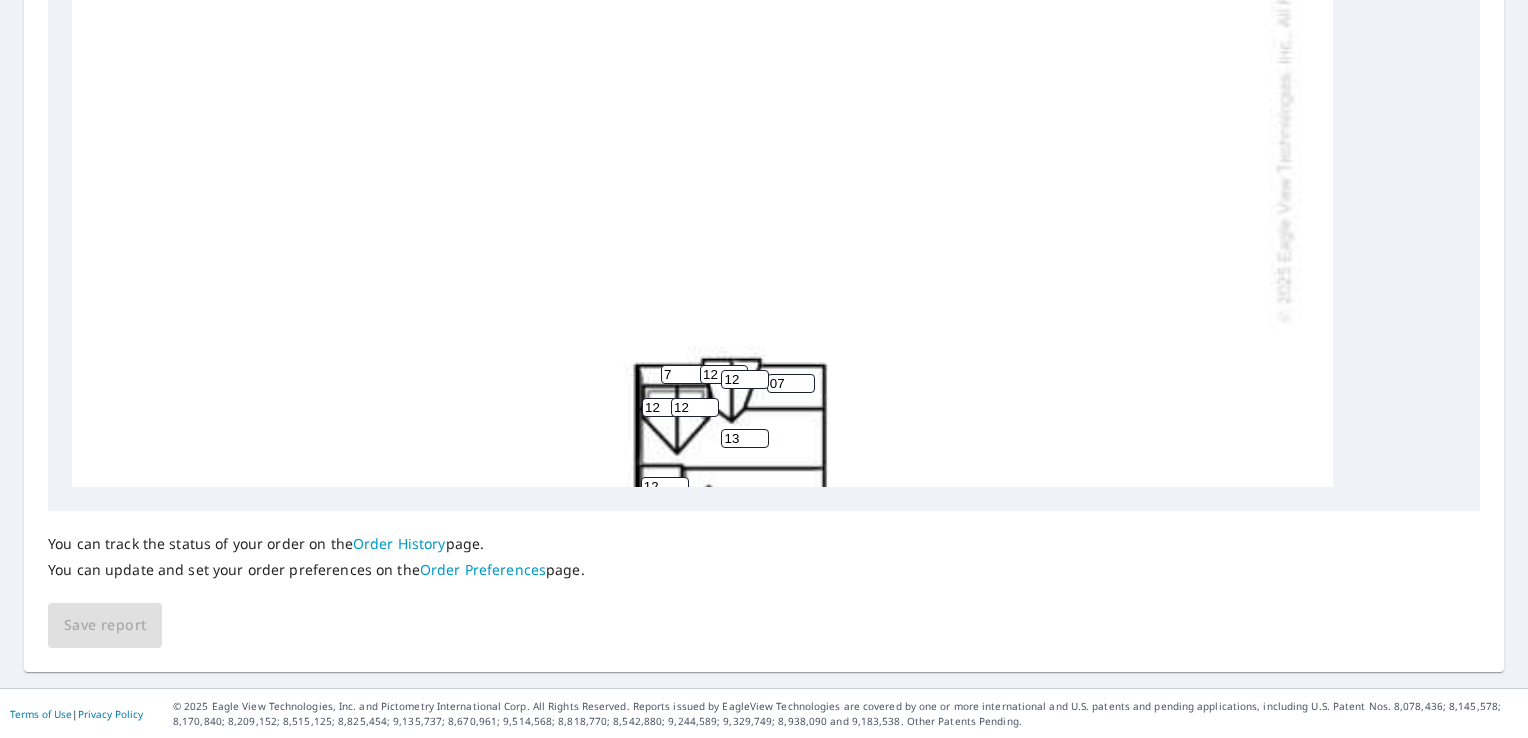 scroll, scrollTop: 0, scrollLeft: 0, axis: both 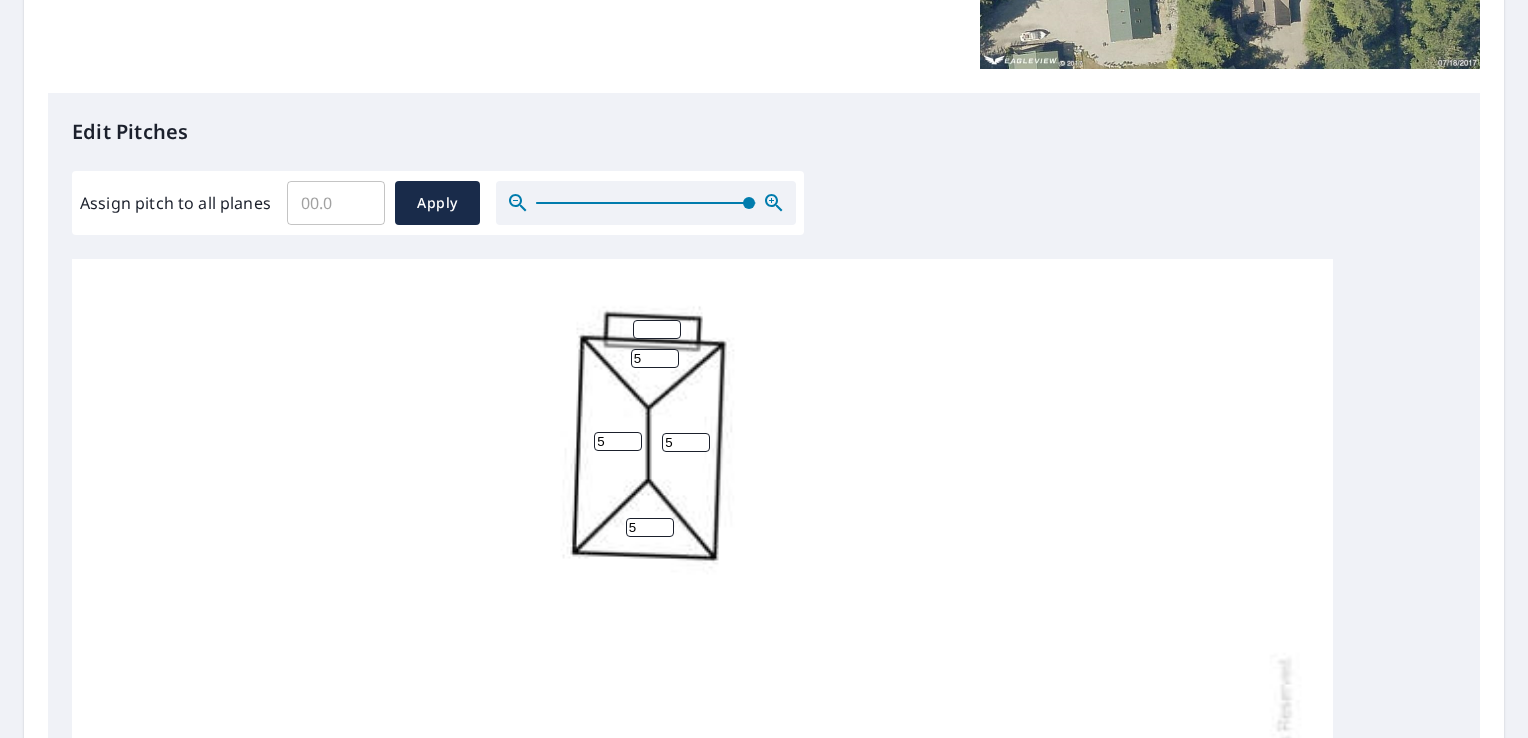 click at bounding box center (657, 329) 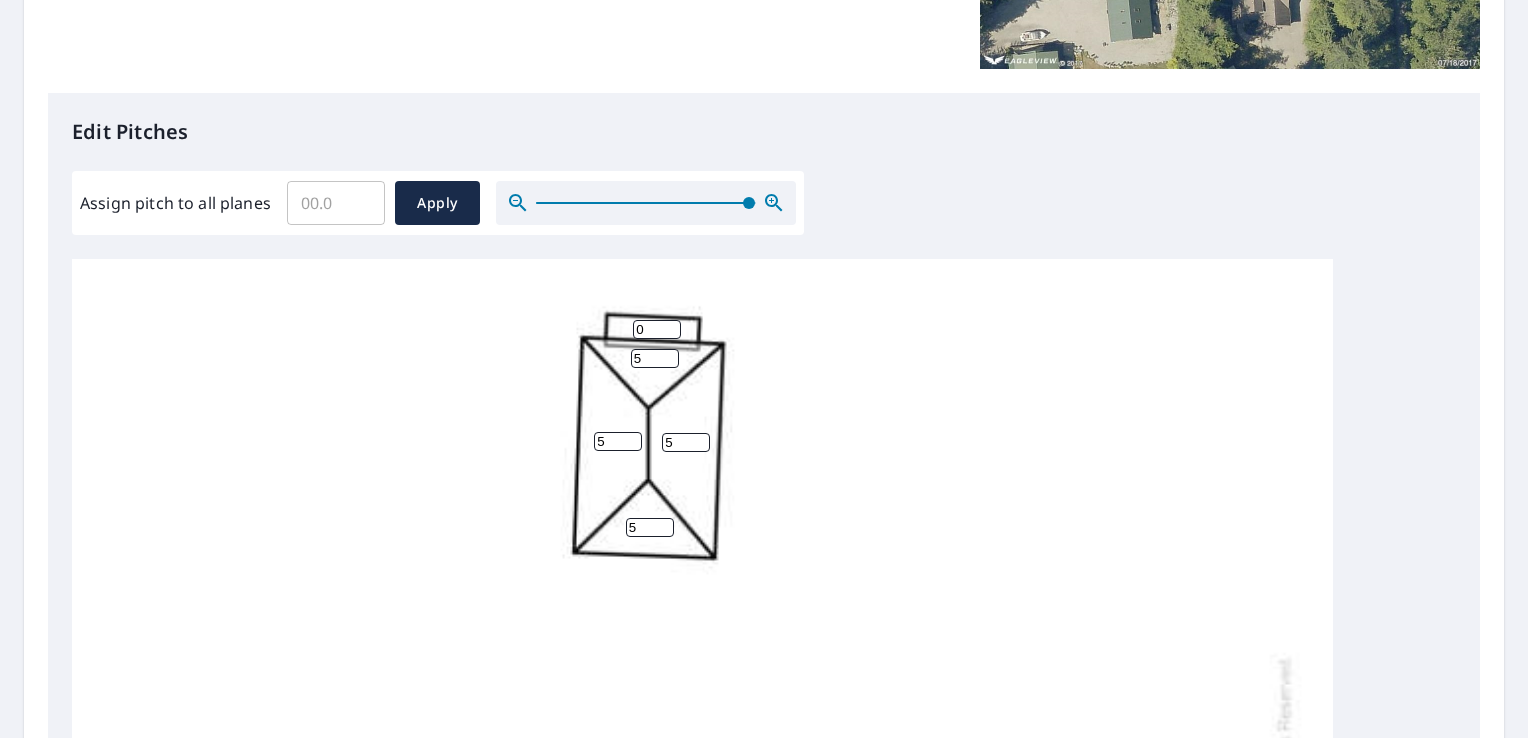 type on "0" 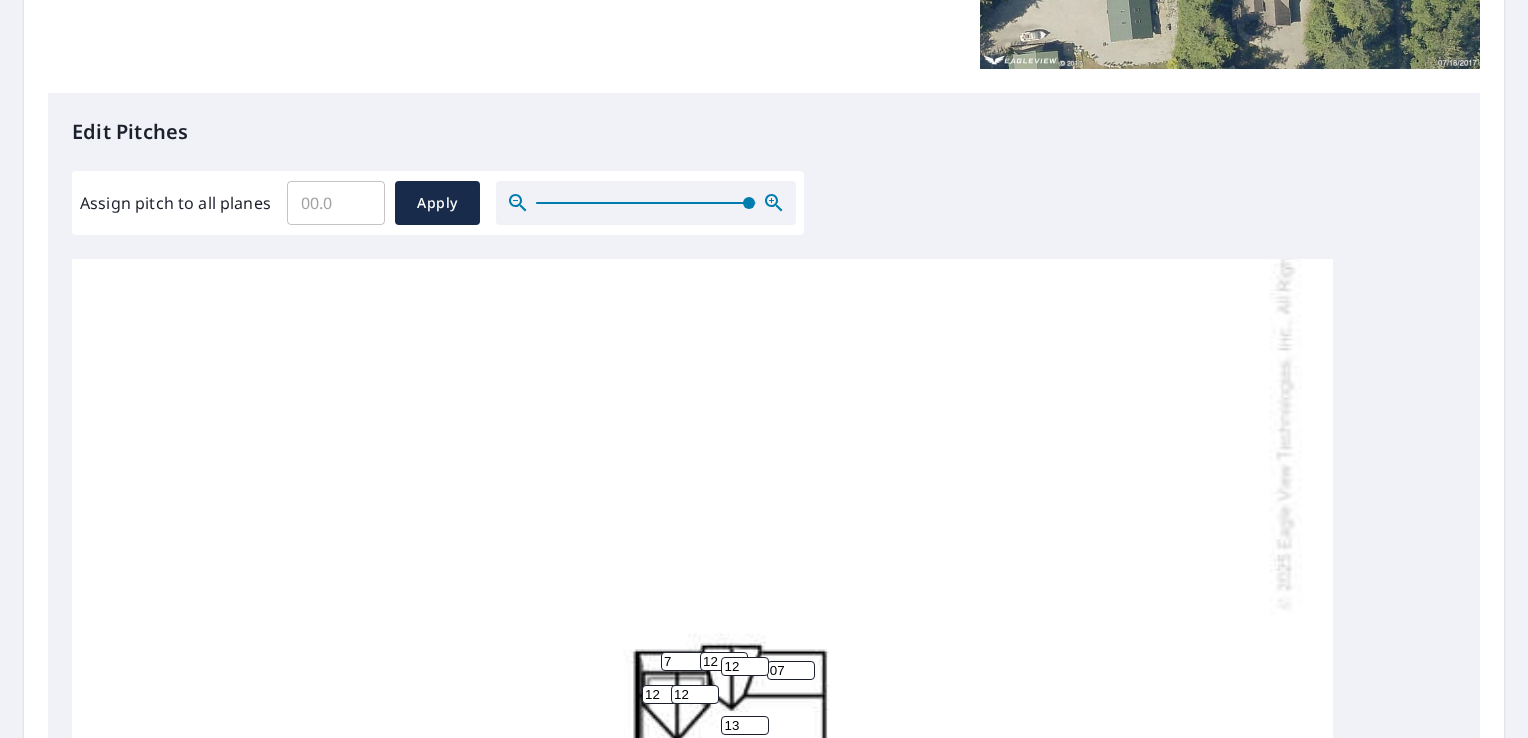 scroll, scrollTop: 628, scrollLeft: 0, axis: vertical 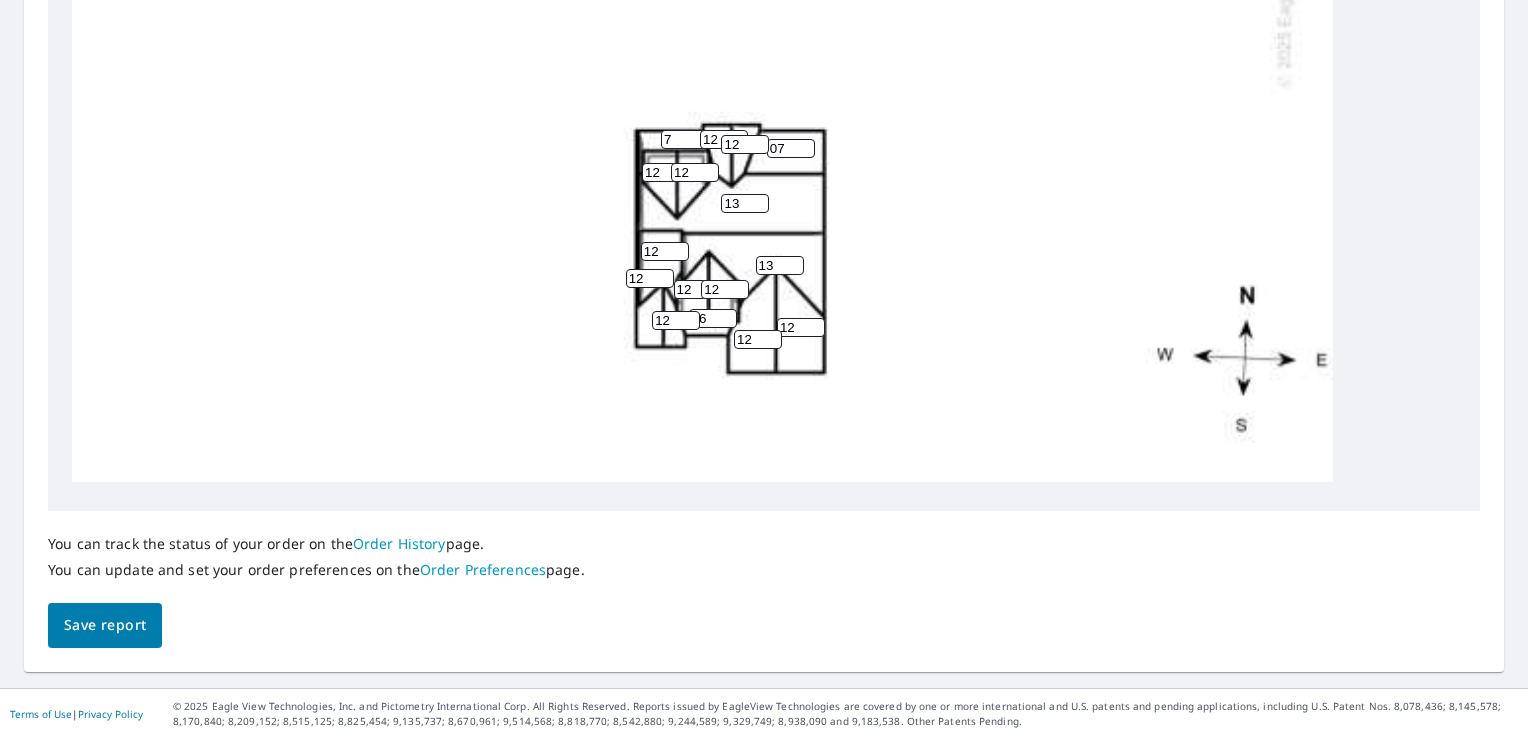 click on "5 5 13 13 5 5 12 12 07 12 0 12 7 12 12 12 12 12 12 06 12" at bounding box center (702, -137) 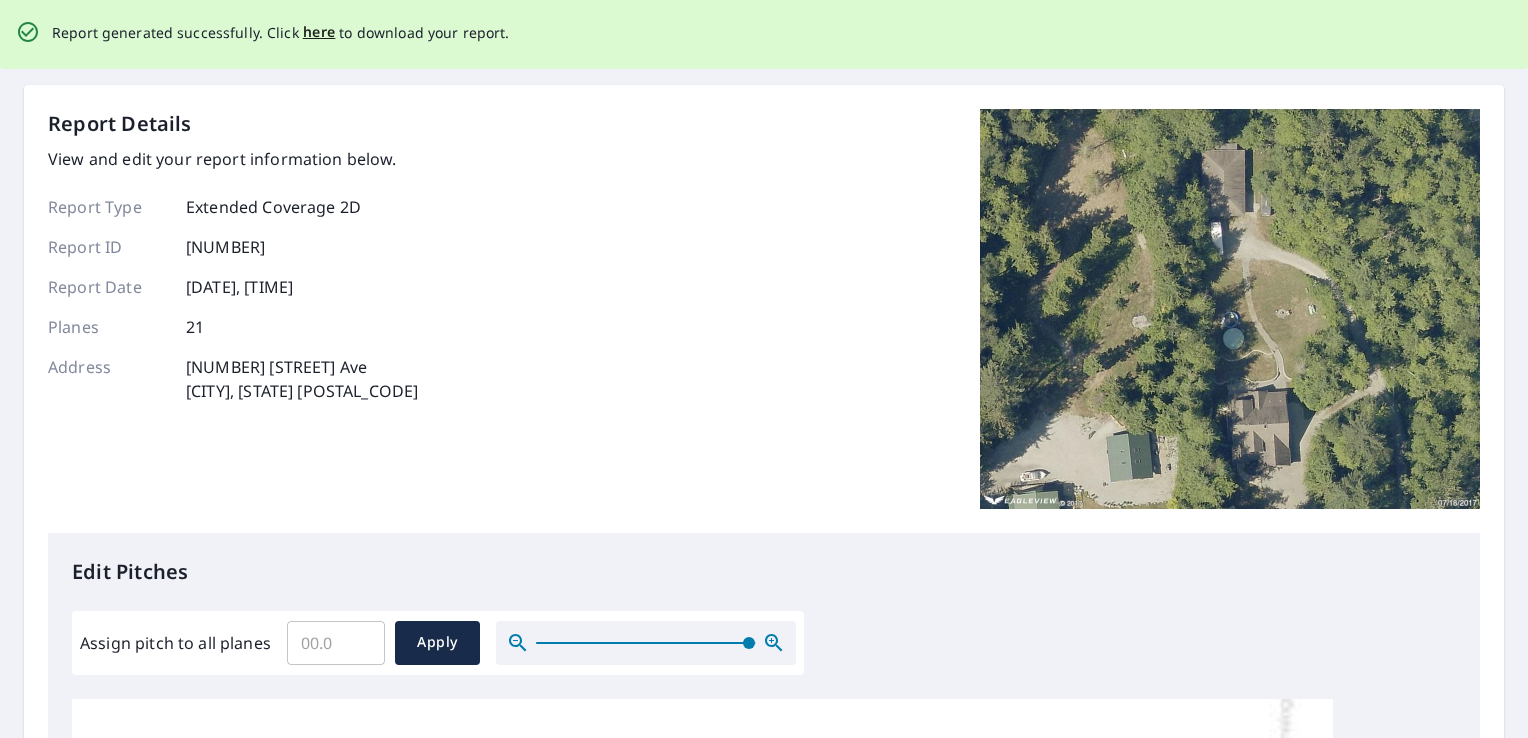 scroll, scrollTop: 0, scrollLeft: 0, axis: both 